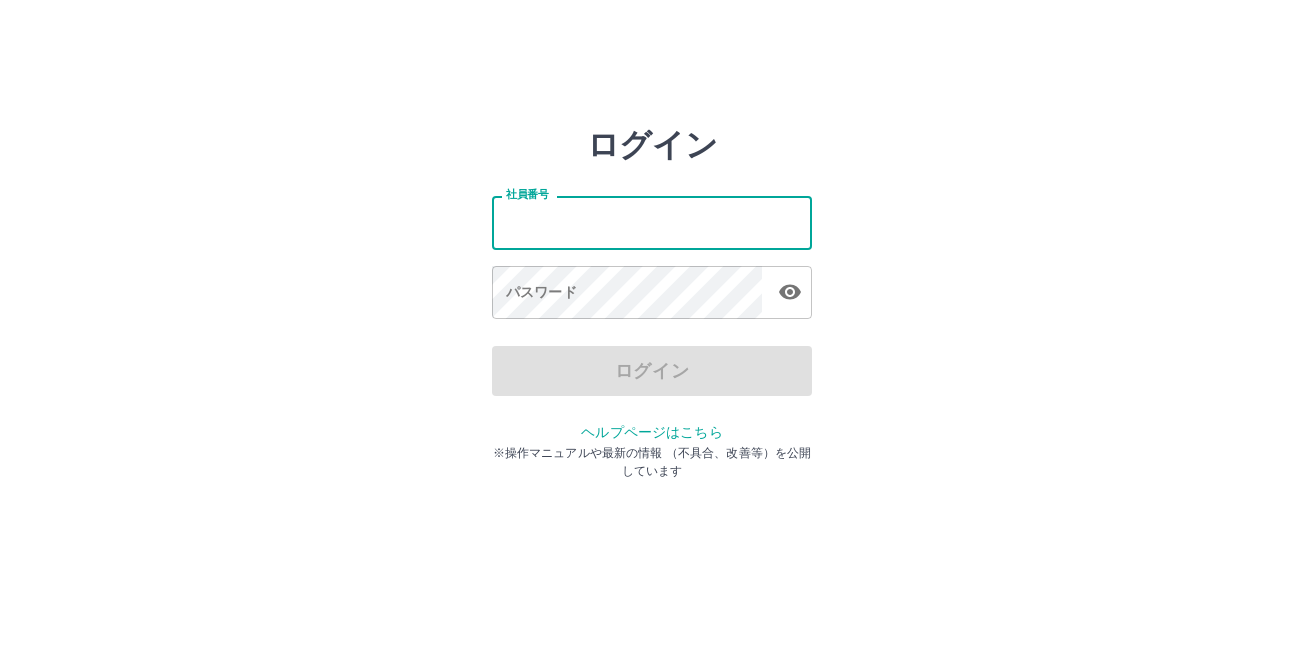scroll, scrollTop: 0, scrollLeft: 0, axis: both 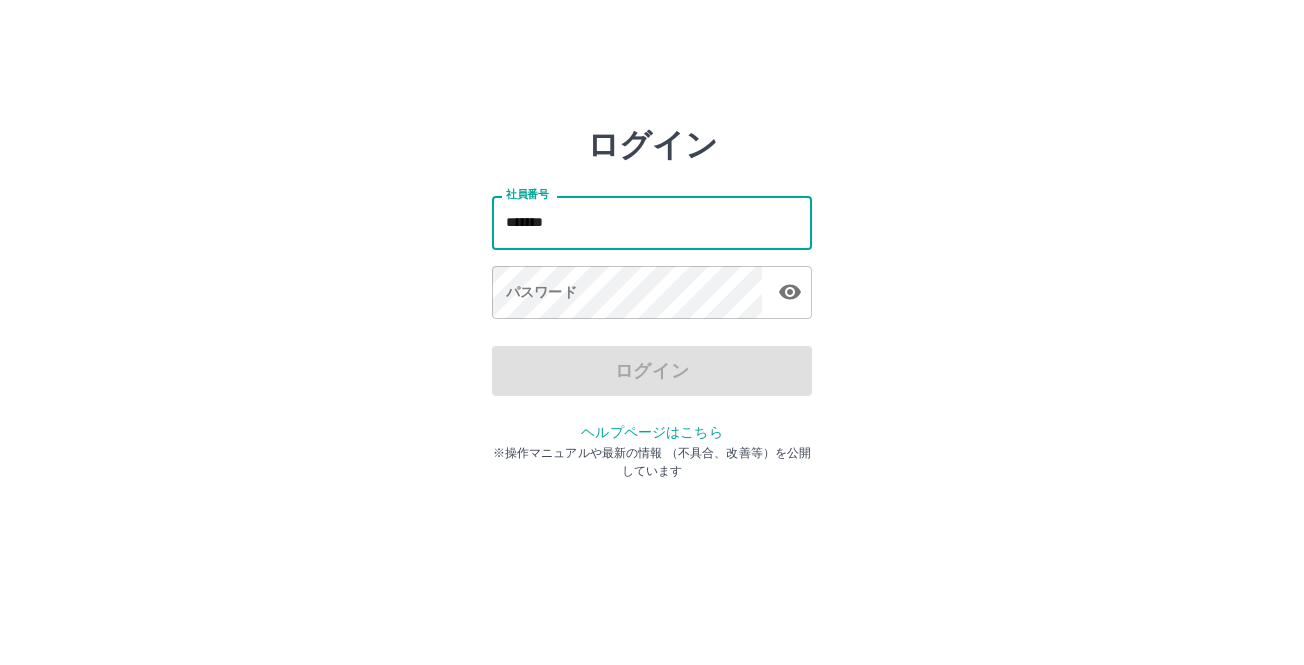 type on "*******" 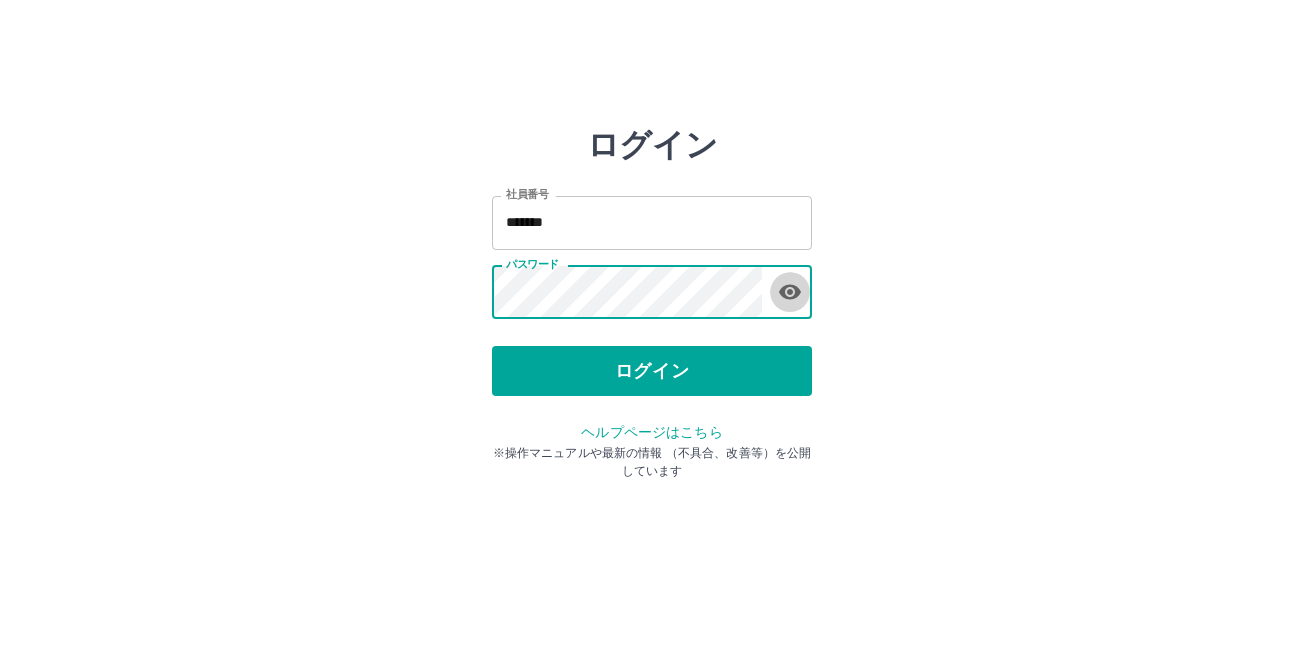 click 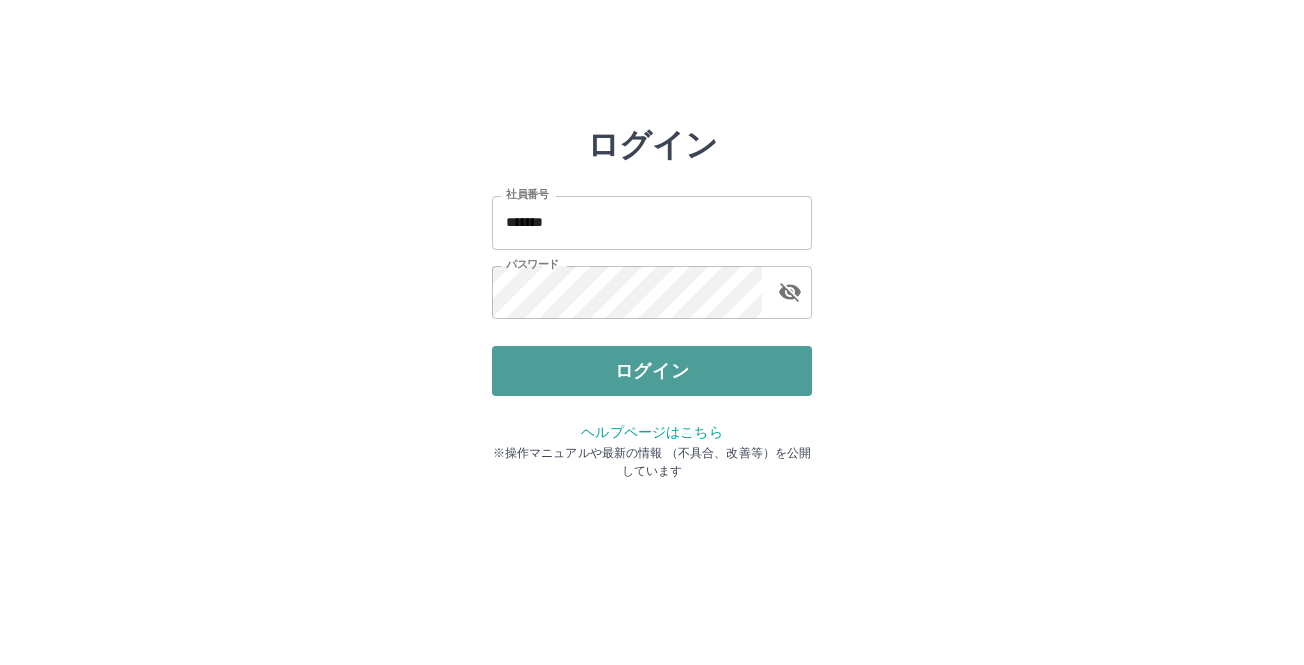 click on "ログイン" at bounding box center (652, 371) 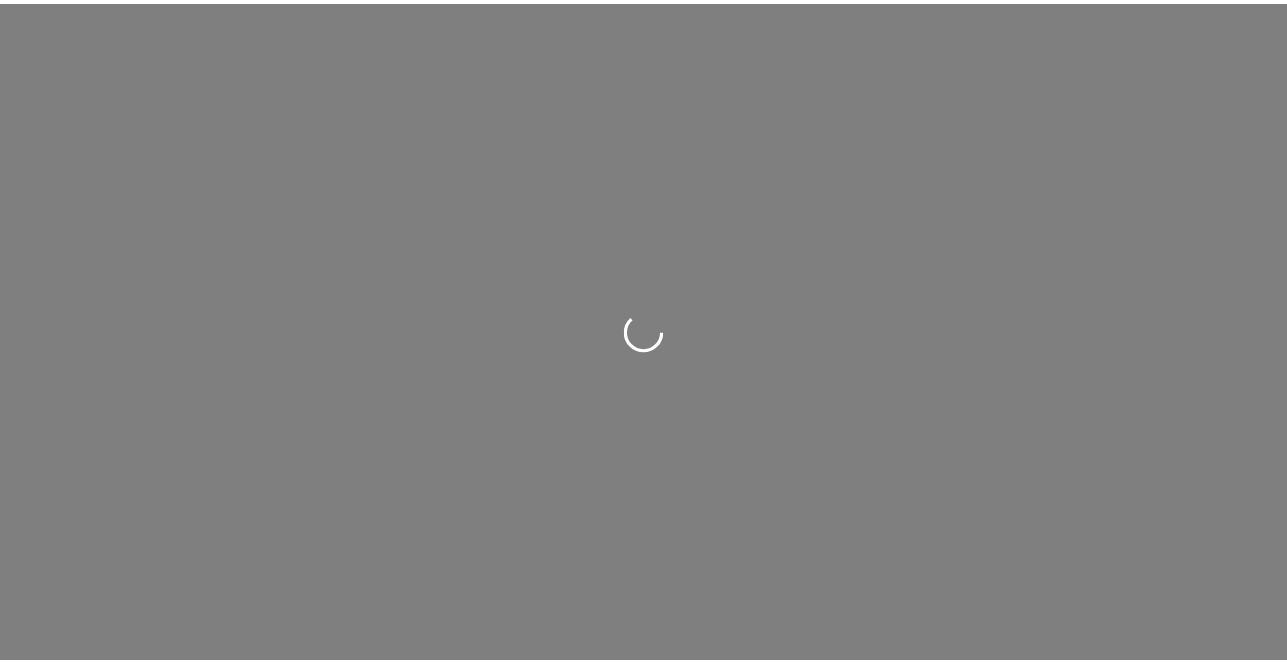 scroll, scrollTop: 0, scrollLeft: 0, axis: both 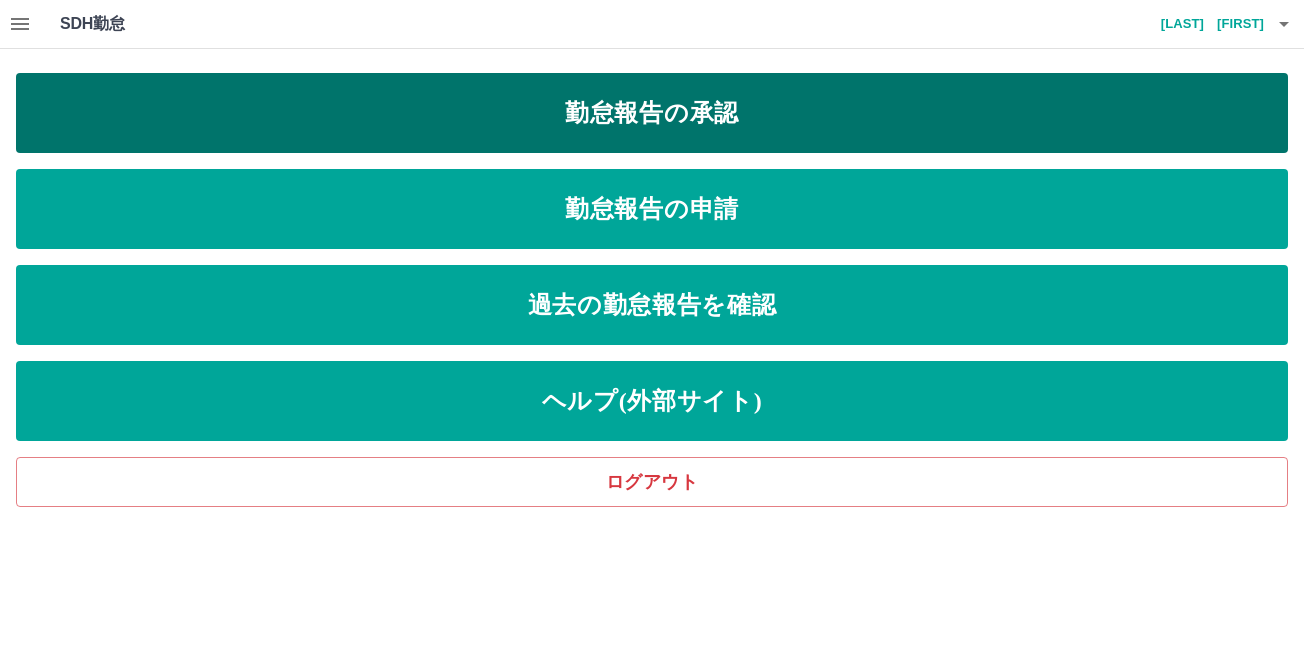click on "勤怠報告の承認" at bounding box center [652, 113] 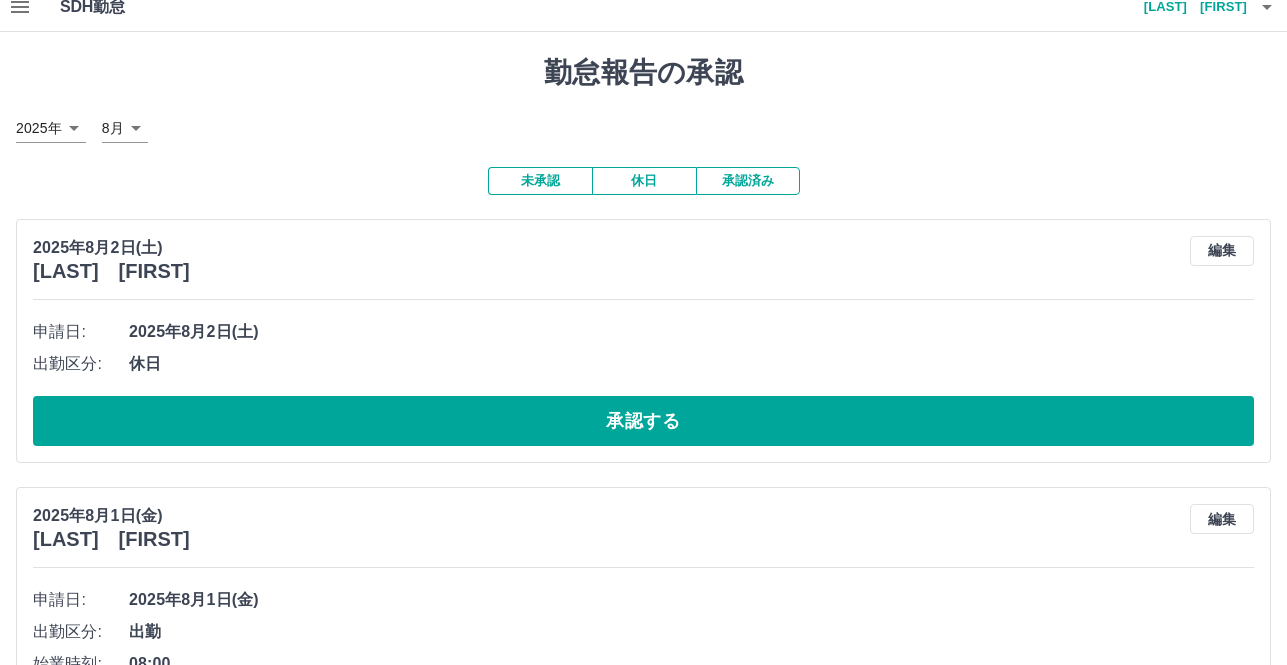 scroll, scrollTop: 0, scrollLeft: 0, axis: both 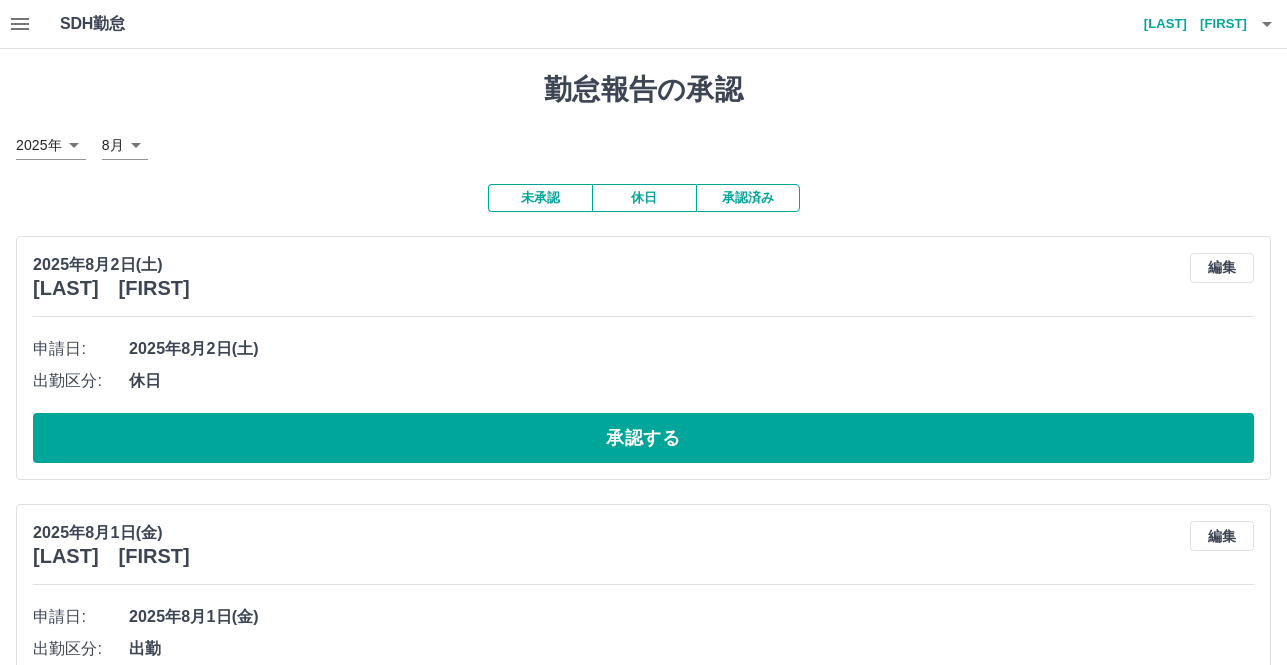 click on "未承認" at bounding box center (540, 198) 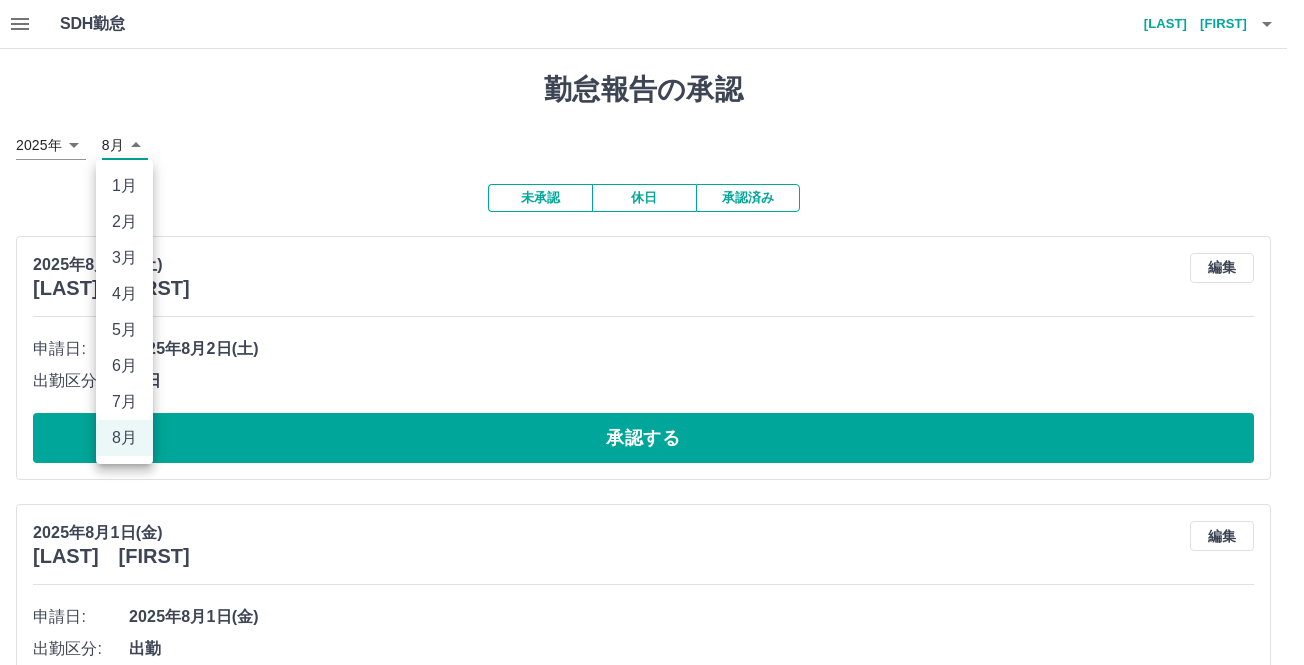 click on "SDH勤怠 [LAST]　[FIRST] 勤怠報告の承認 2025年 **** 8月 * 未承認 休日 承認済み 2025年8月2日(土) [LAST]　[FIRST] 編集 申請日: 2025年8月2日(土) 出勤区分: 休日 承認する 2025年8月1日(金) [LAST]　[FIRST] 編集 申請日: 2025年8月1日(金) 出勤区分: 出勤 始業時刻: 08:00 終業時刻: 13:00 休憩時間: 0分 コメント: 所定開始: 08:00 所定終業: 13:00 所定休憩: 00:00 所定内: 5時間0分 所定外: 0分 承認する 2025年8月1日(金) [LAST]　[FIRST] 編集 申請日: 2025年8月1日(金) 出勤区分: 出勤 始業時刻: 07:45 終業時刻: 13:00 休憩時間: 0分 コメント: 所定開始: 07:45 所定終業: 13:00 所定休憩: 00:00 所定内: 5時間15分 所定外: 0分 承認する 2025年8月1日(金) [LAST]　[FIRST] 編集 申請日: 2025年8月1日(金) 出勤区分: 出勤 始業時刻: 10:00 終業時刻: 19:00 休憩時間: 1時間0分 コメント: 所定開始: 10:00 所定終業: 19:00 所定休憩: 01:00 所定内:" at bounding box center (652, 1086) 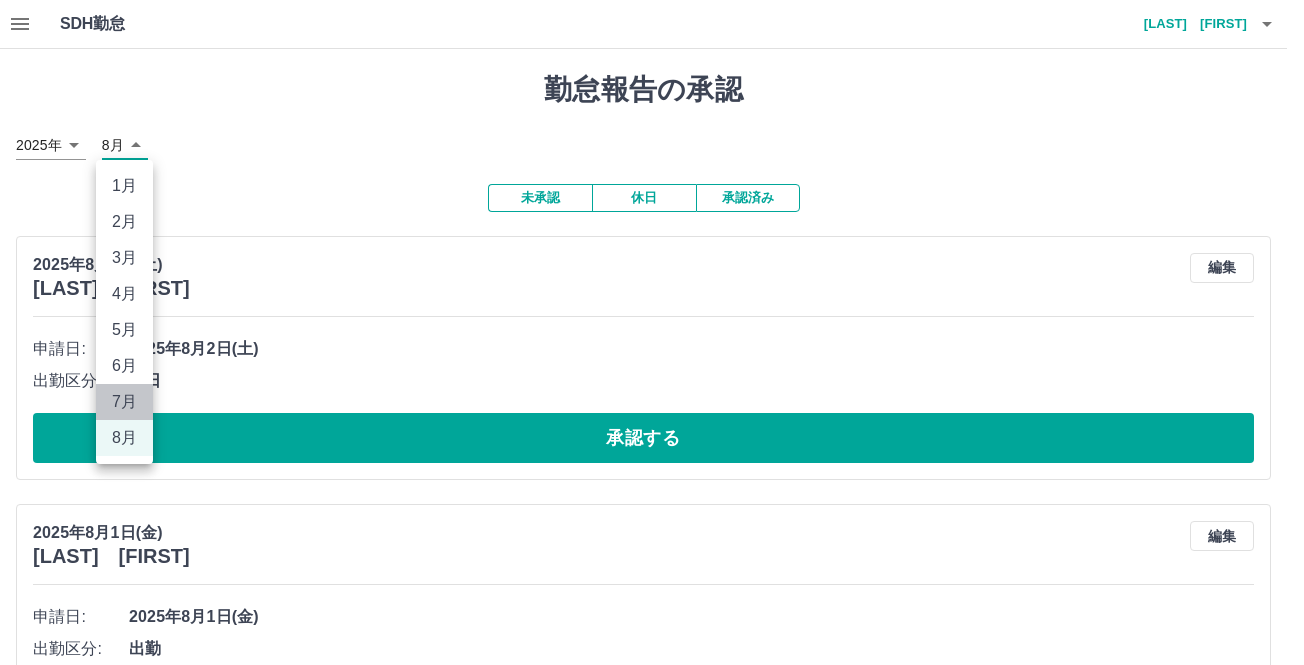 click on "7月" at bounding box center [124, 402] 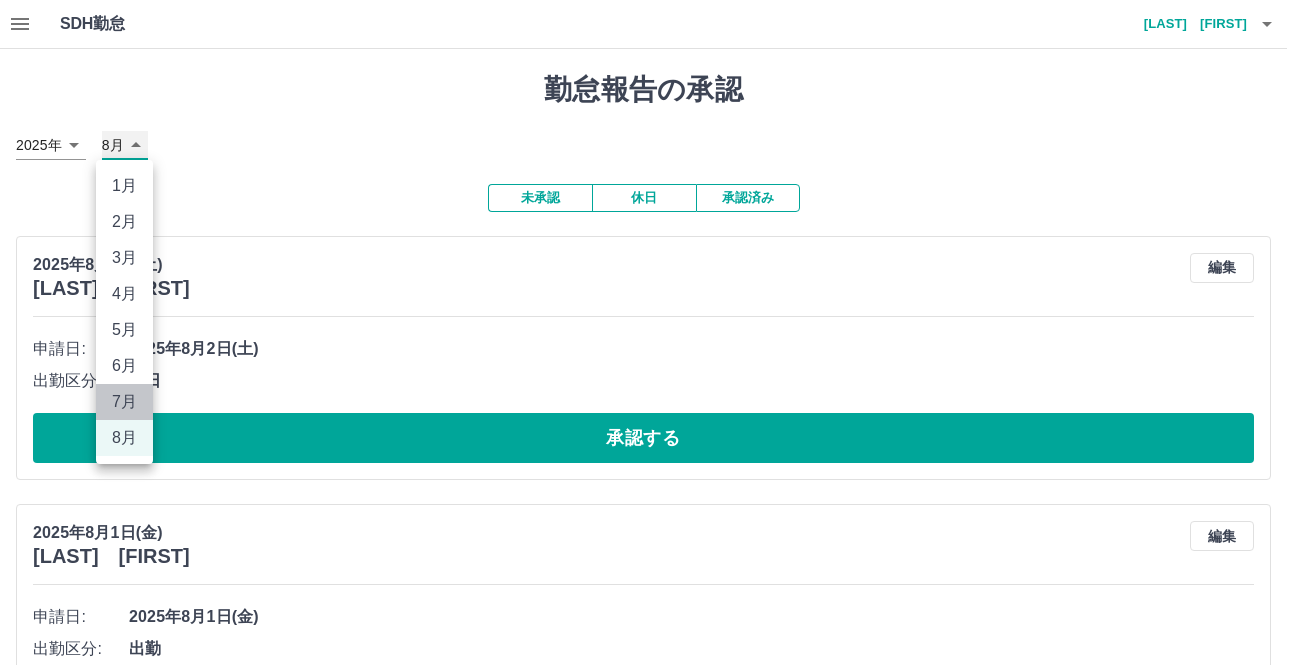 type on "*" 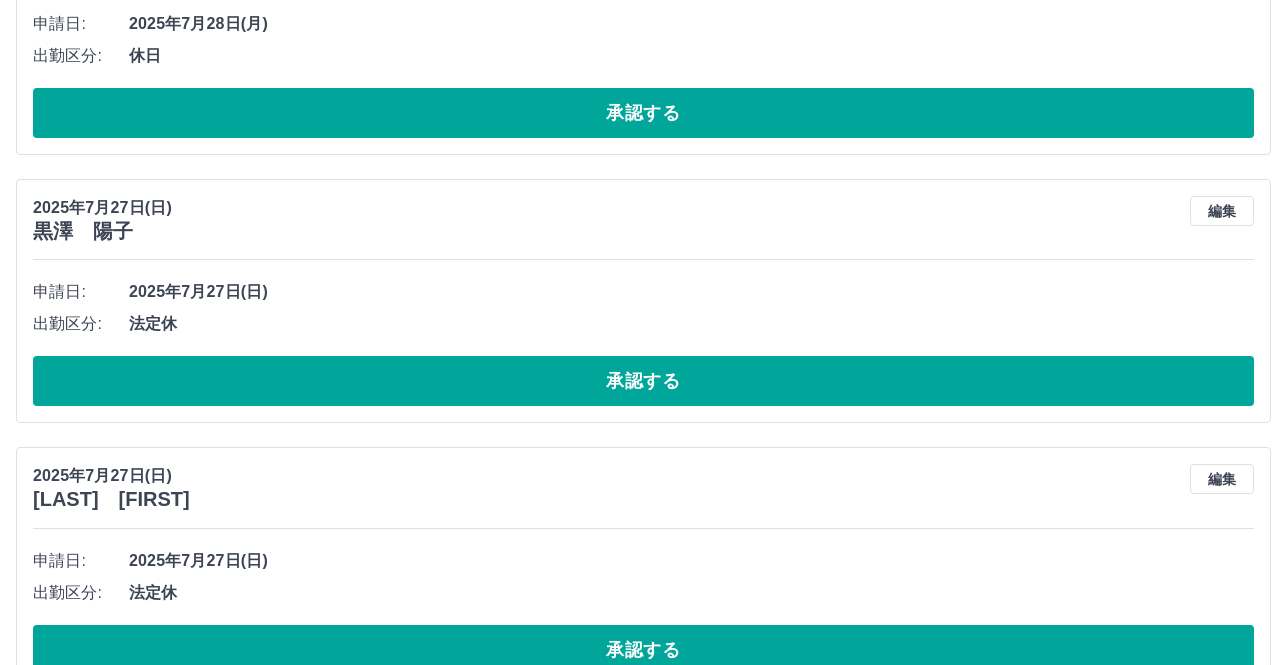 scroll, scrollTop: 1929, scrollLeft: 0, axis: vertical 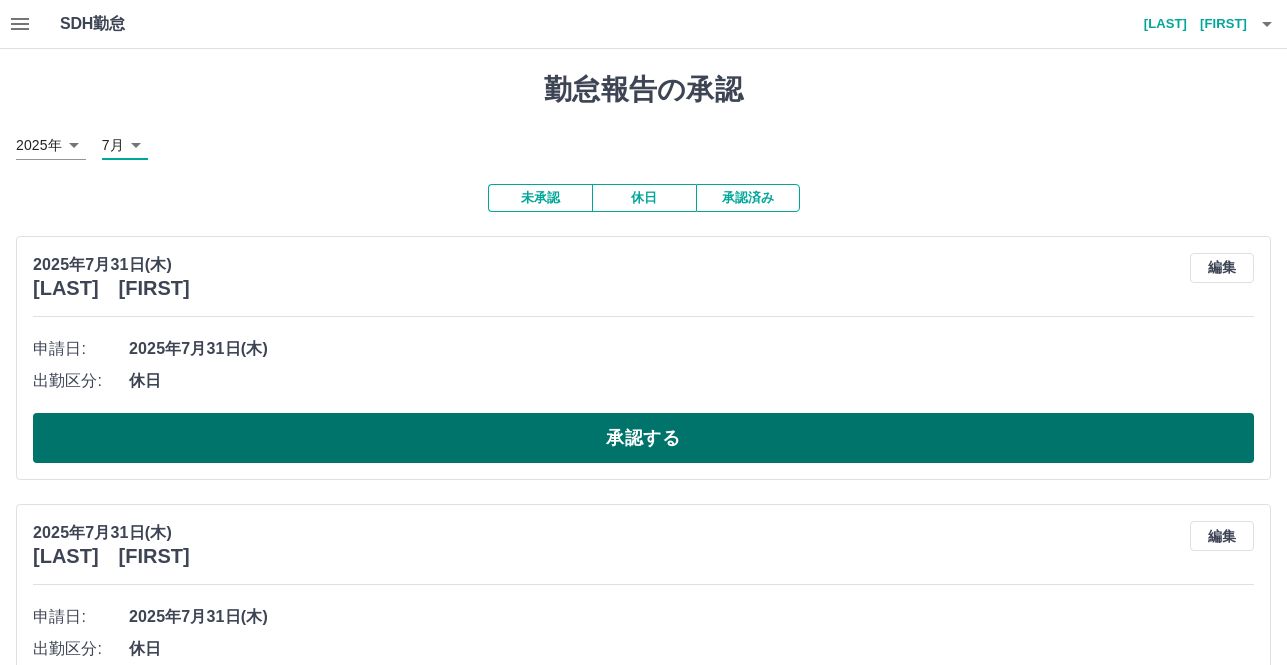 click on "承認する" at bounding box center (643, 438) 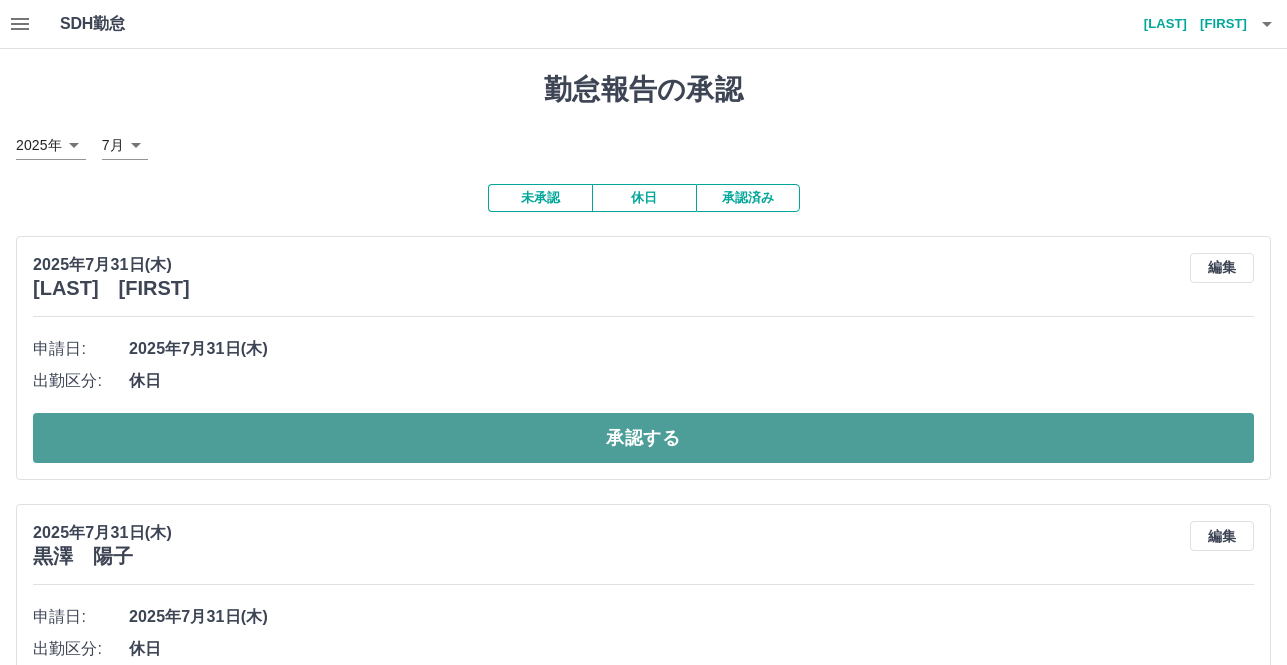 click on "承認する" at bounding box center [643, 438] 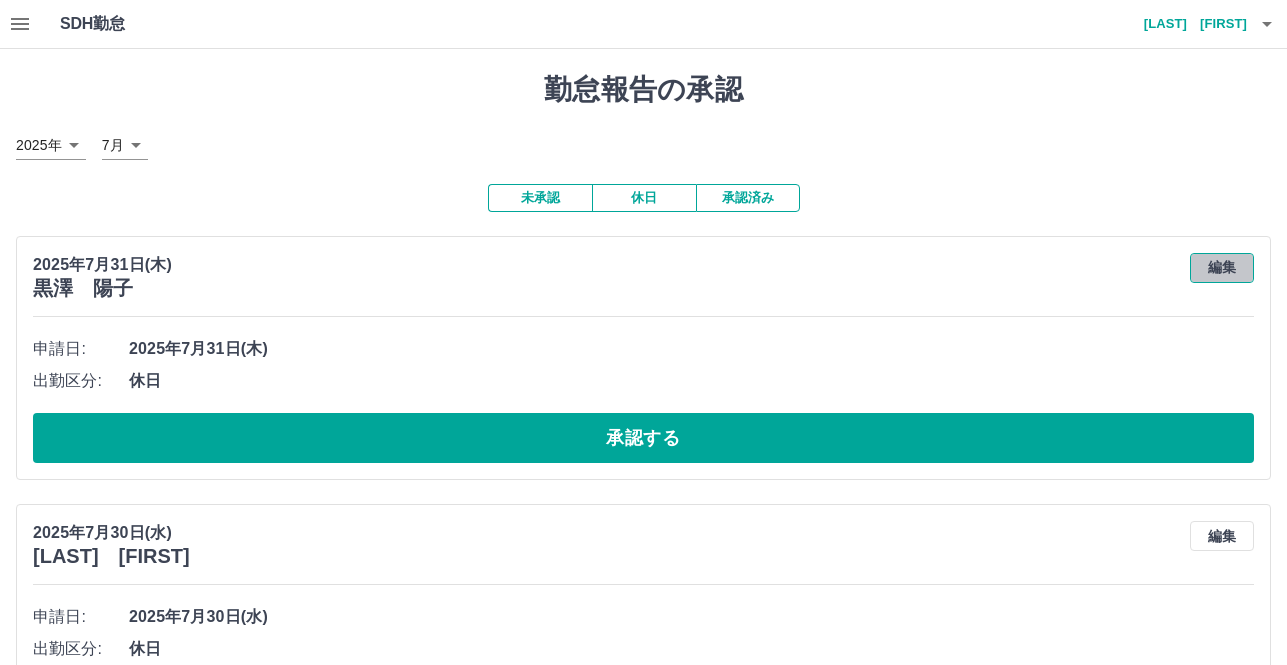 click on "編集" at bounding box center (1222, 268) 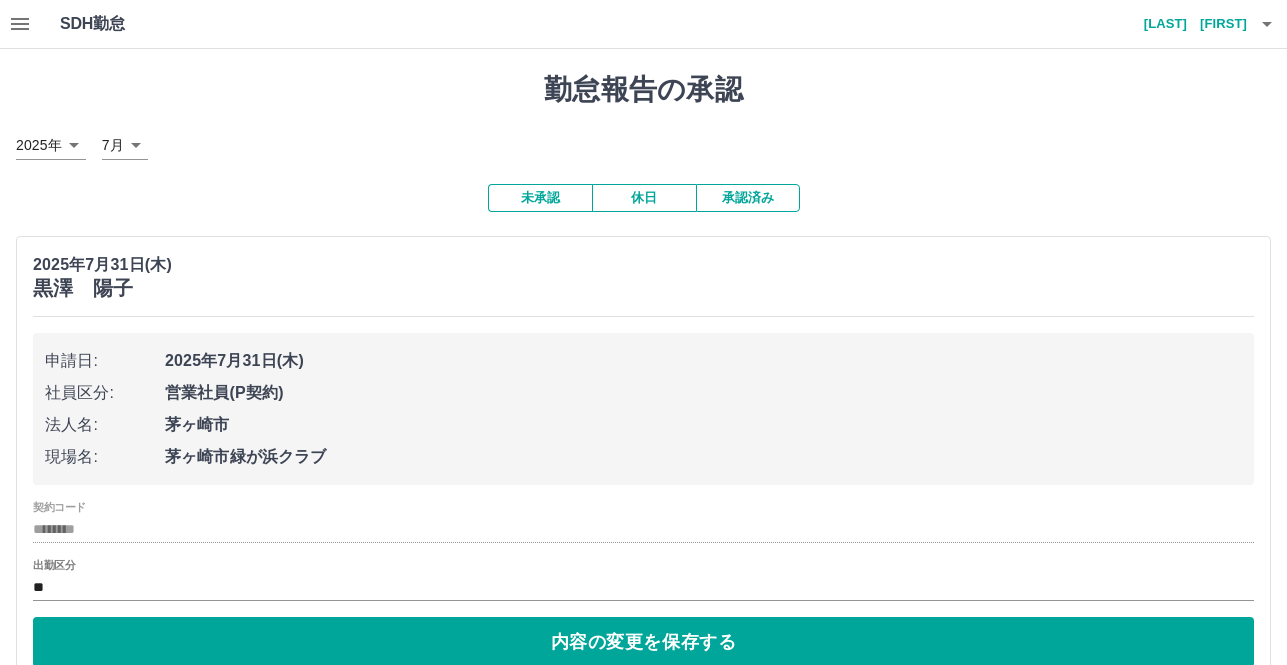 click on "********" at bounding box center [643, 529] 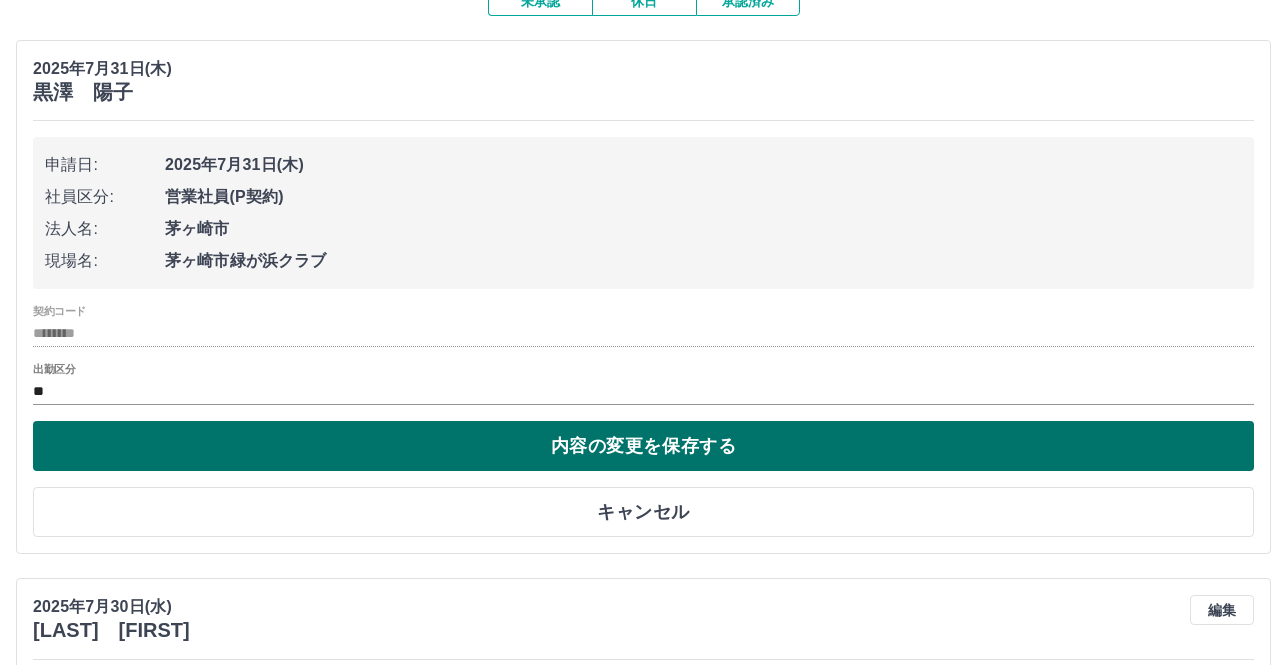scroll, scrollTop: 200, scrollLeft: 0, axis: vertical 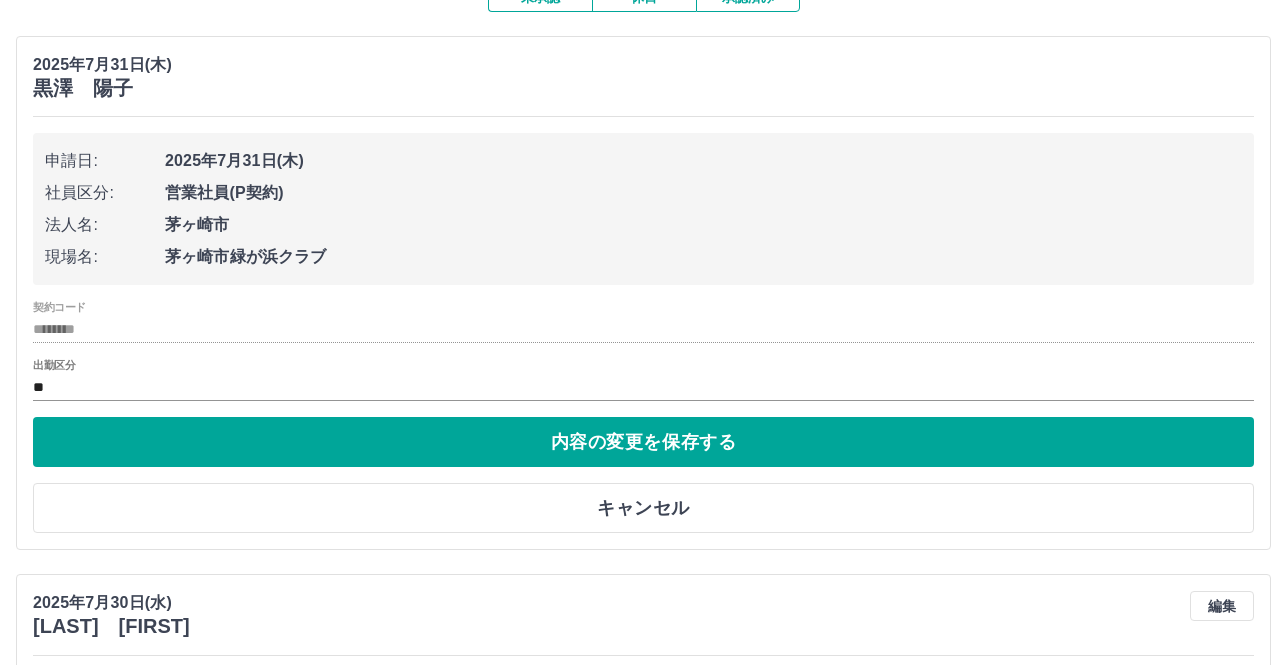 click on "********" at bounding box center (643, 329) 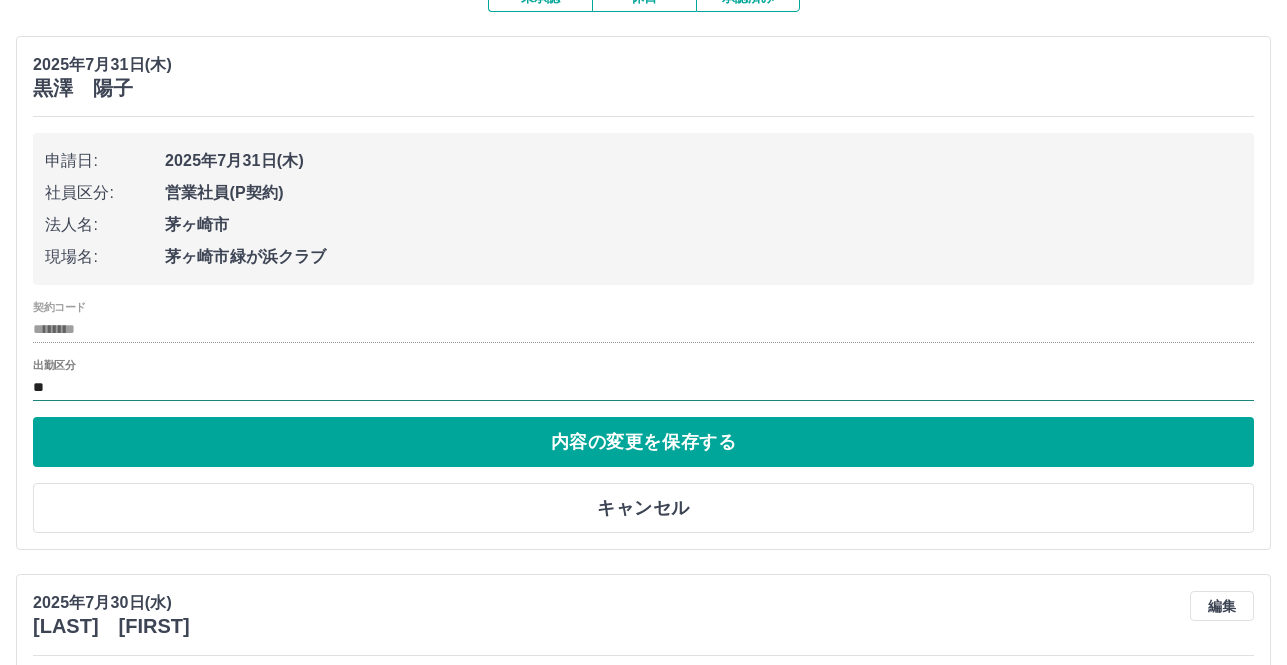 click on "**" at bounding box center [643, 387] 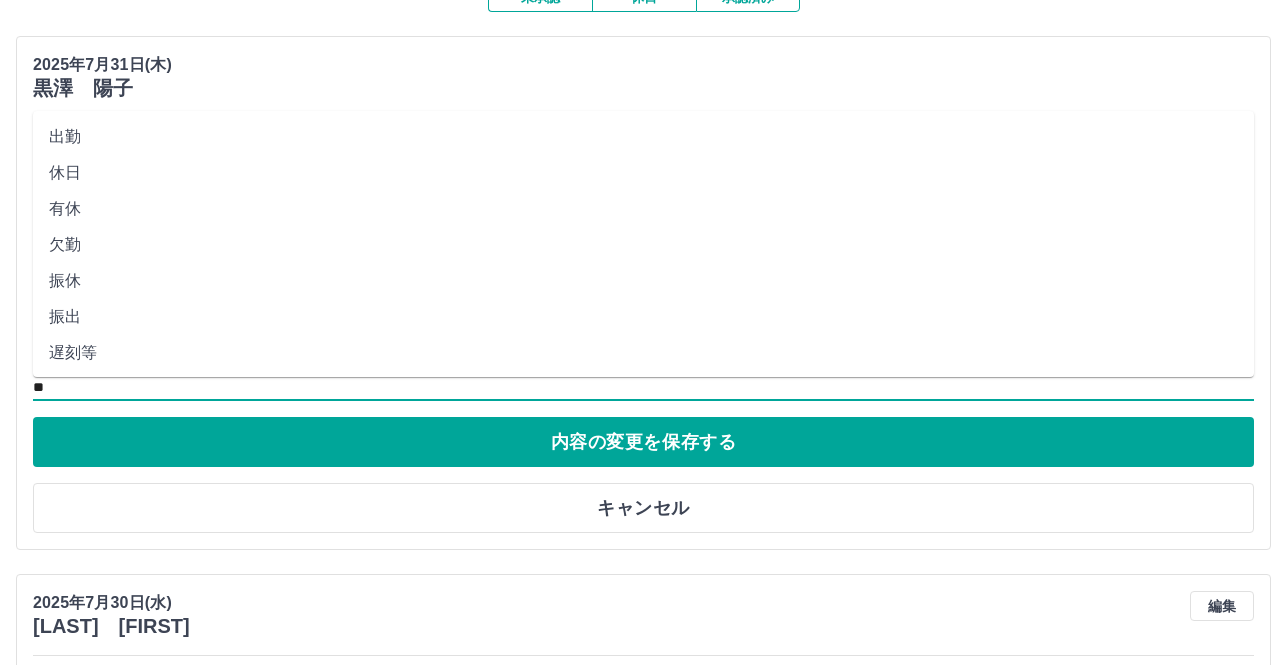 click on "出勤" at bounding box center (643, 137) 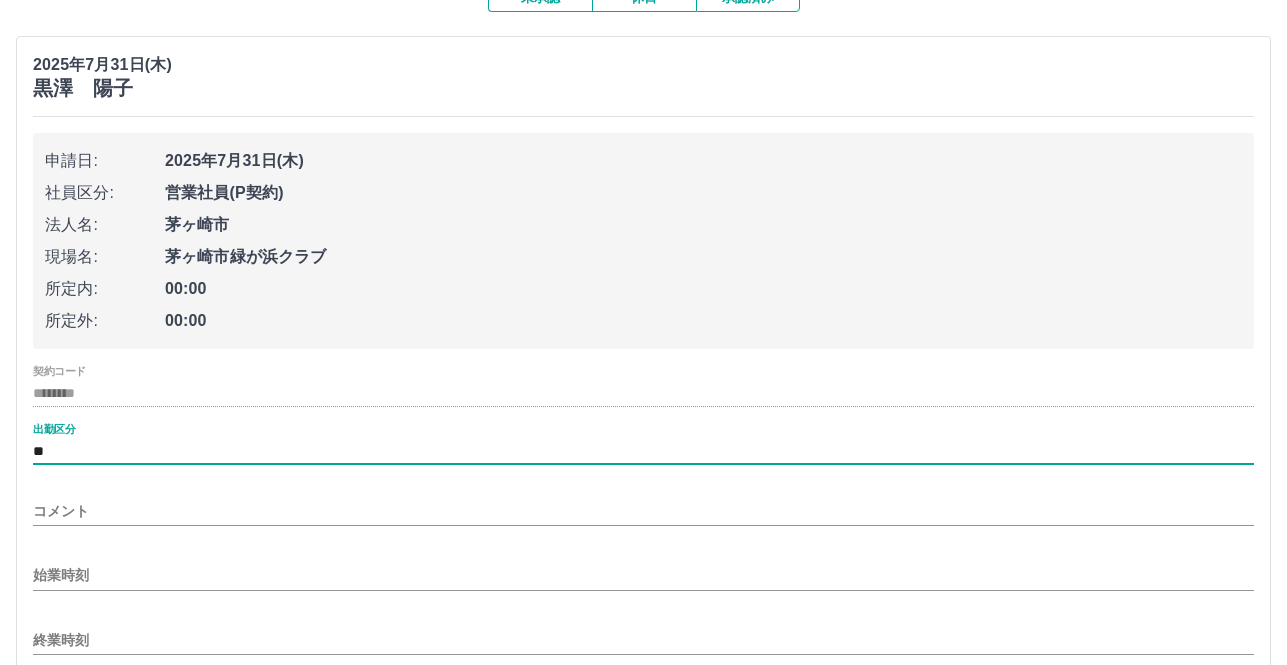 scroll, scrollTop: 300, scrollLeft: 0, axis: vertical 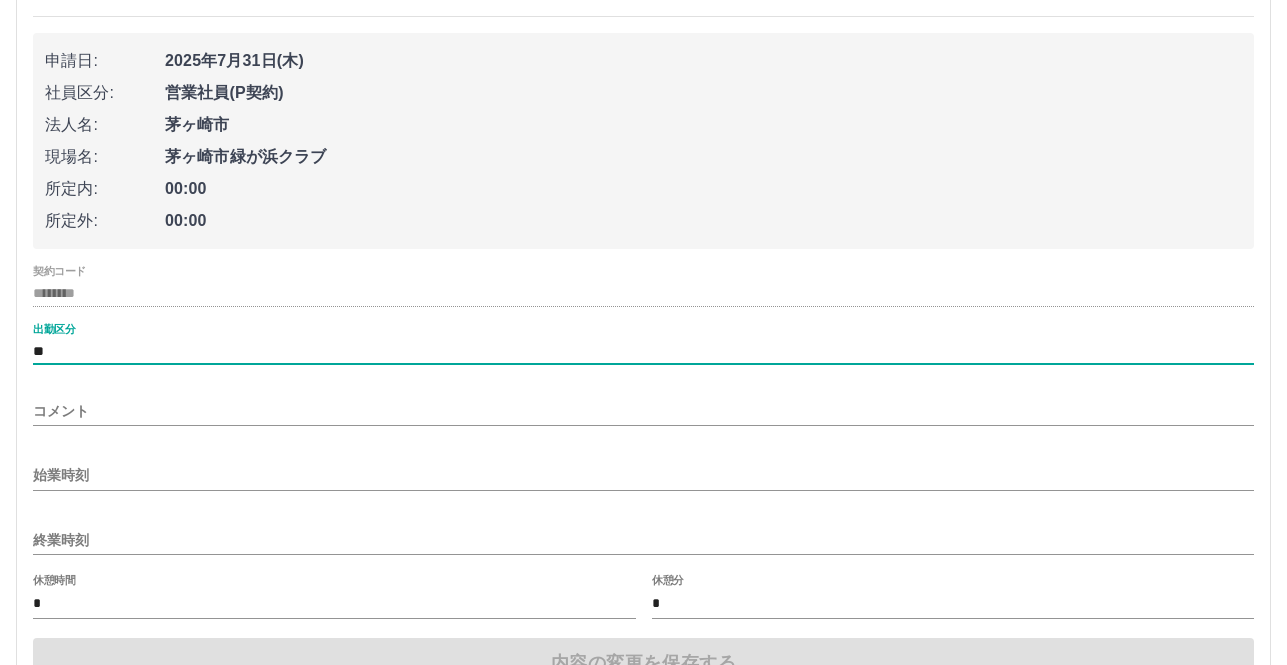 click on "始業時刻" at bounding box center [643, 475] 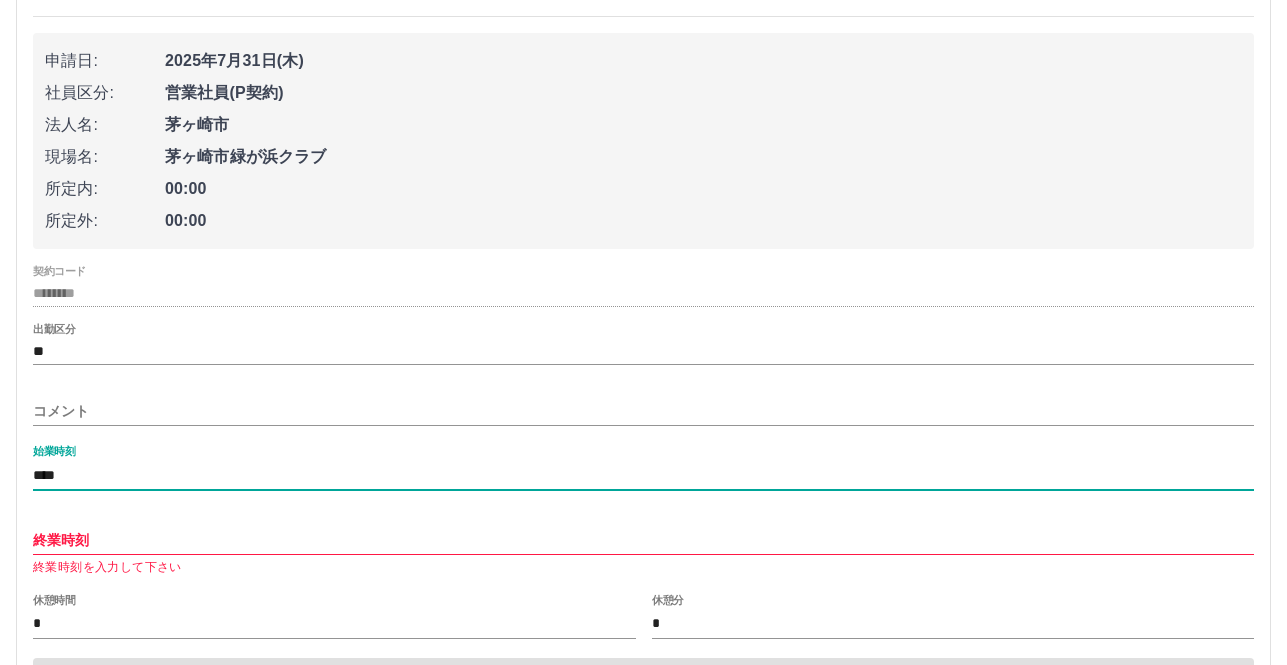 type on "****" 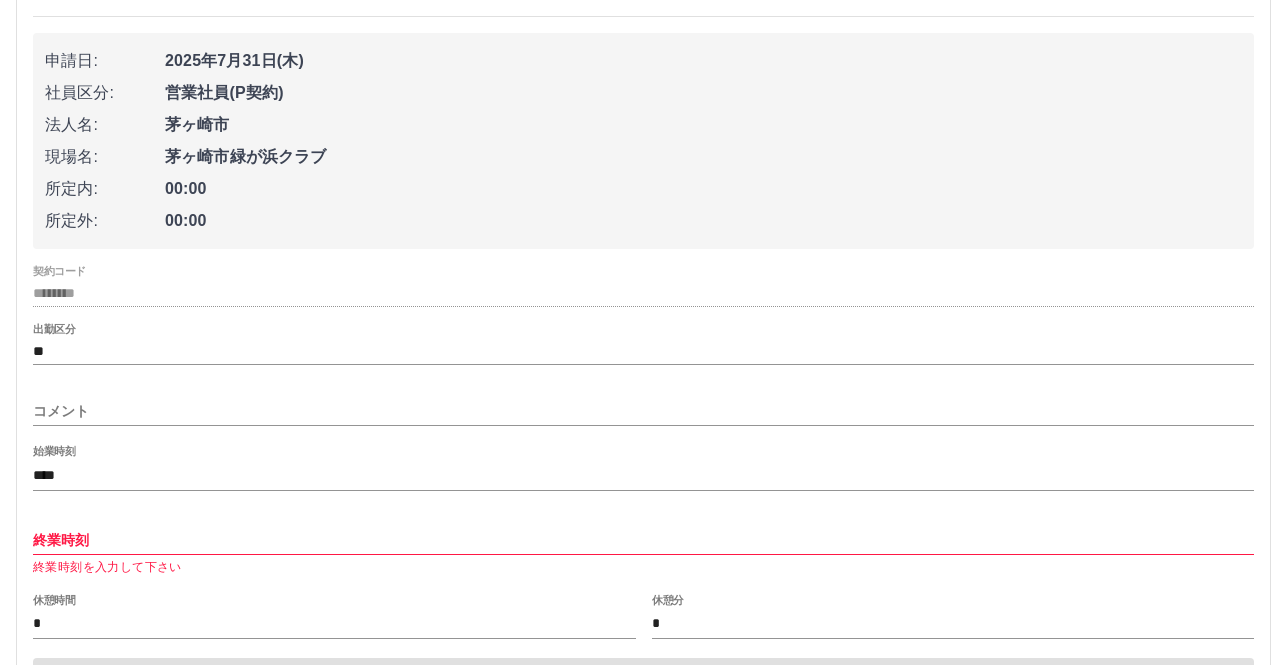 click on "終業時刻 終業時刻を入力して下さい" at bounding box center [643, 544] 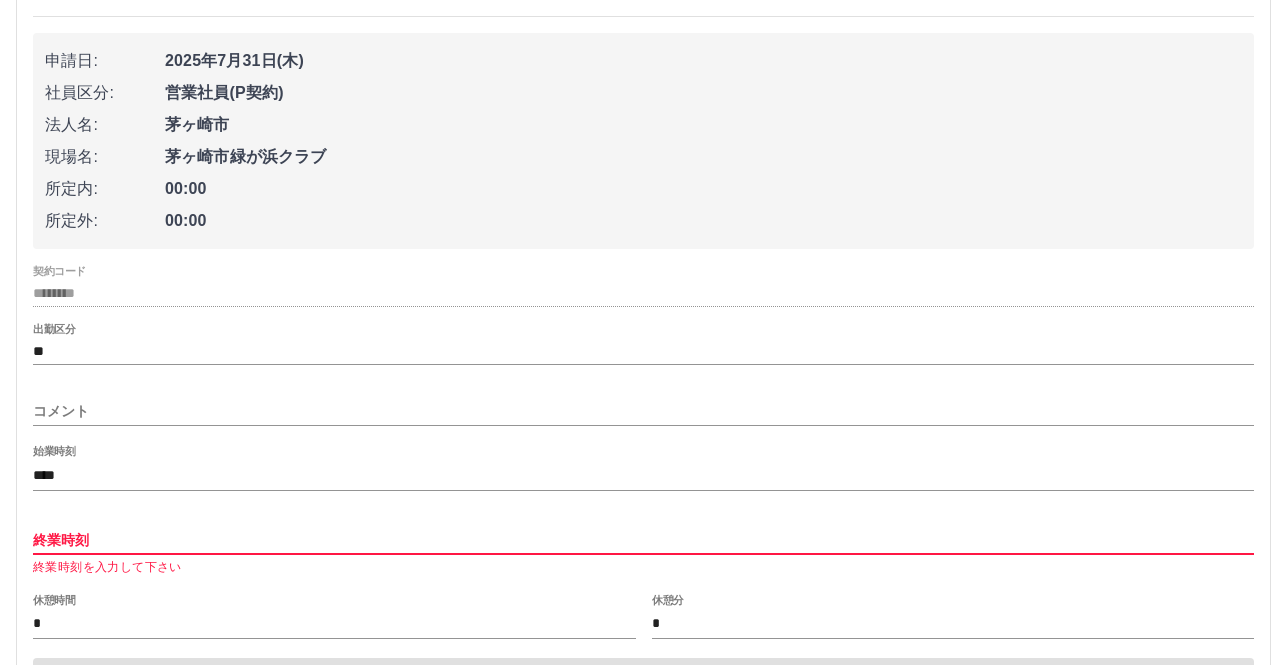 click on "終業時刻" at bounding box center (643, 540) 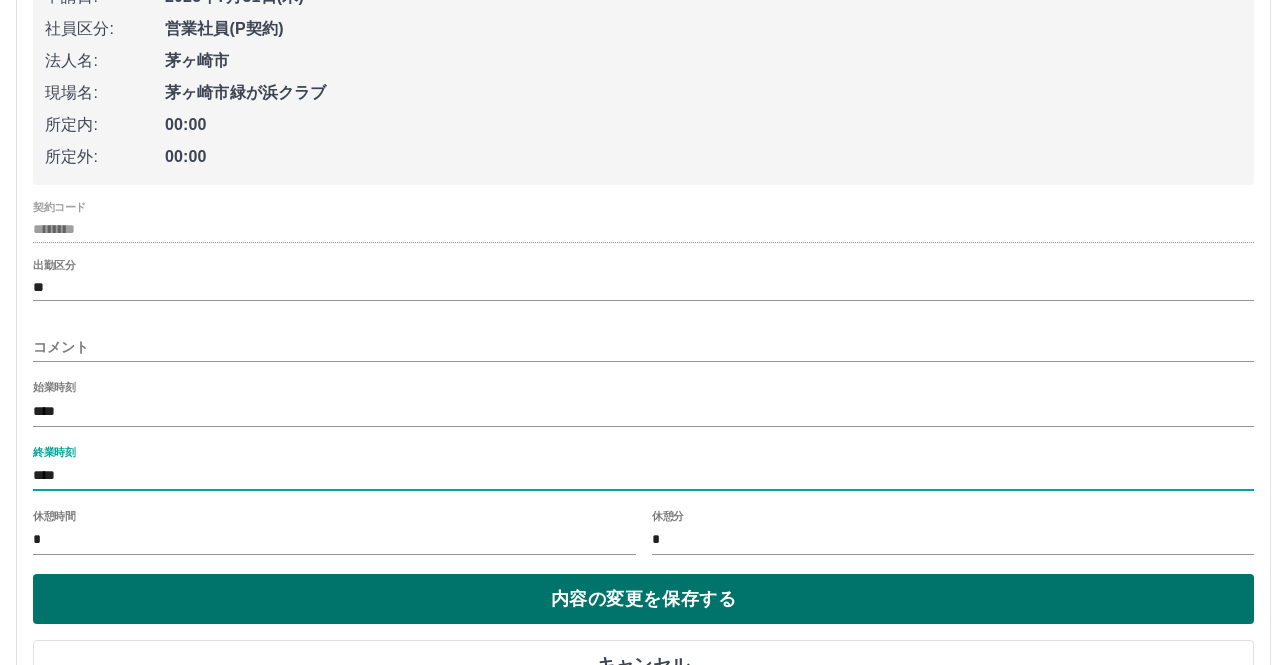 scroll, scrollTop: 400, scrollLeft: 0, axis: vertical 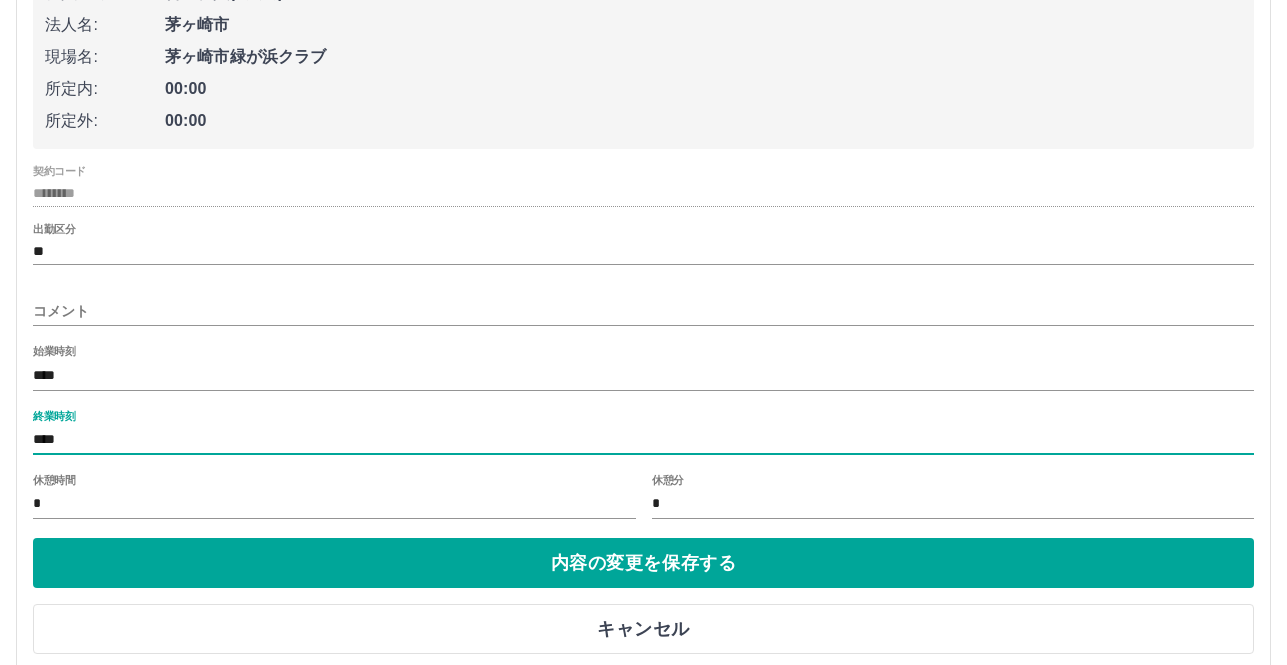 type on "****" 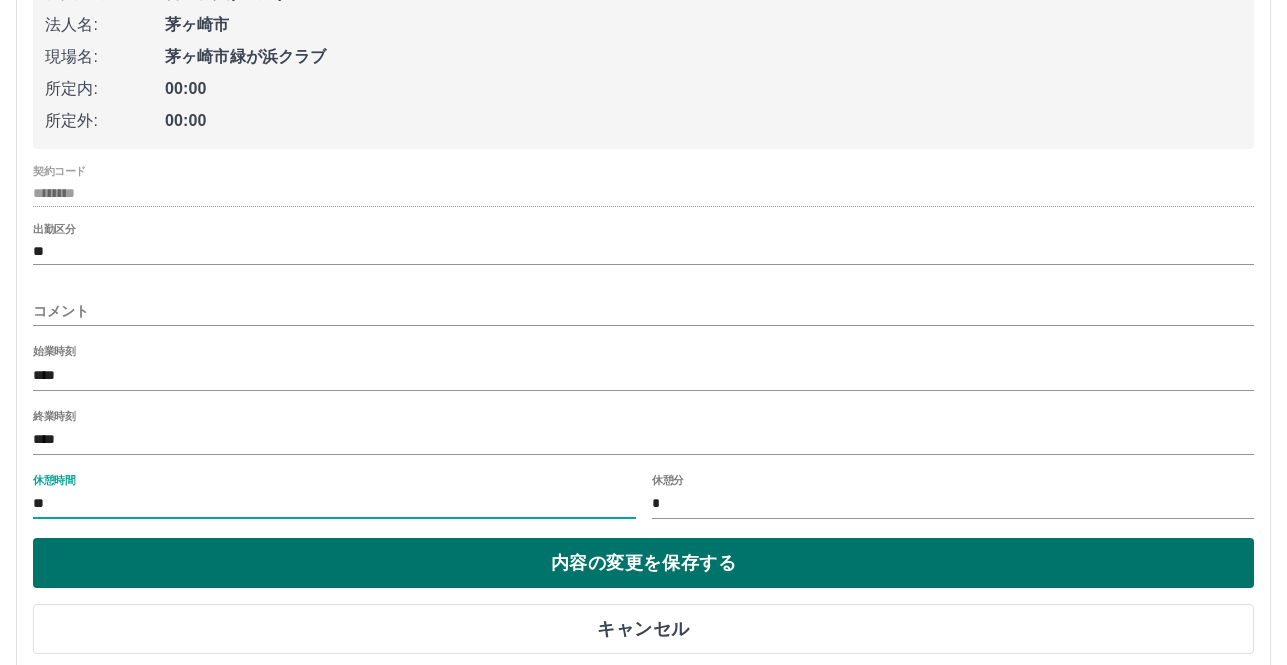 type on "**" 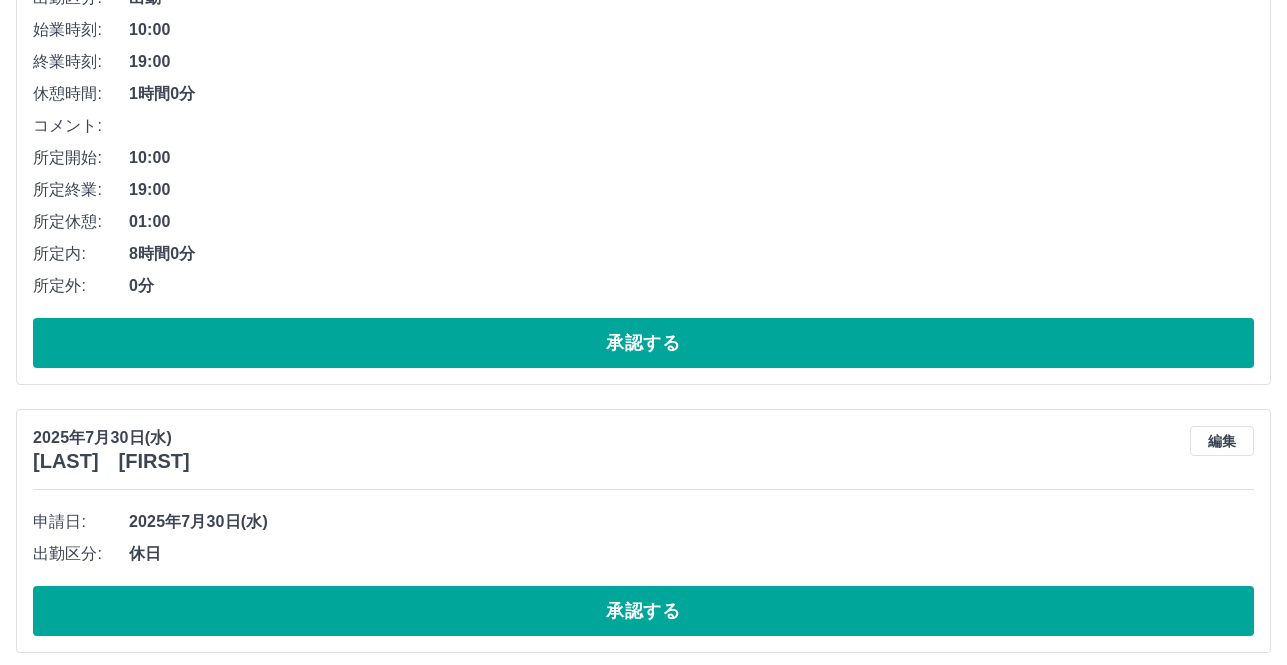 scroll, scrollTop: 400, scrollLeft: 0, axis: vertical 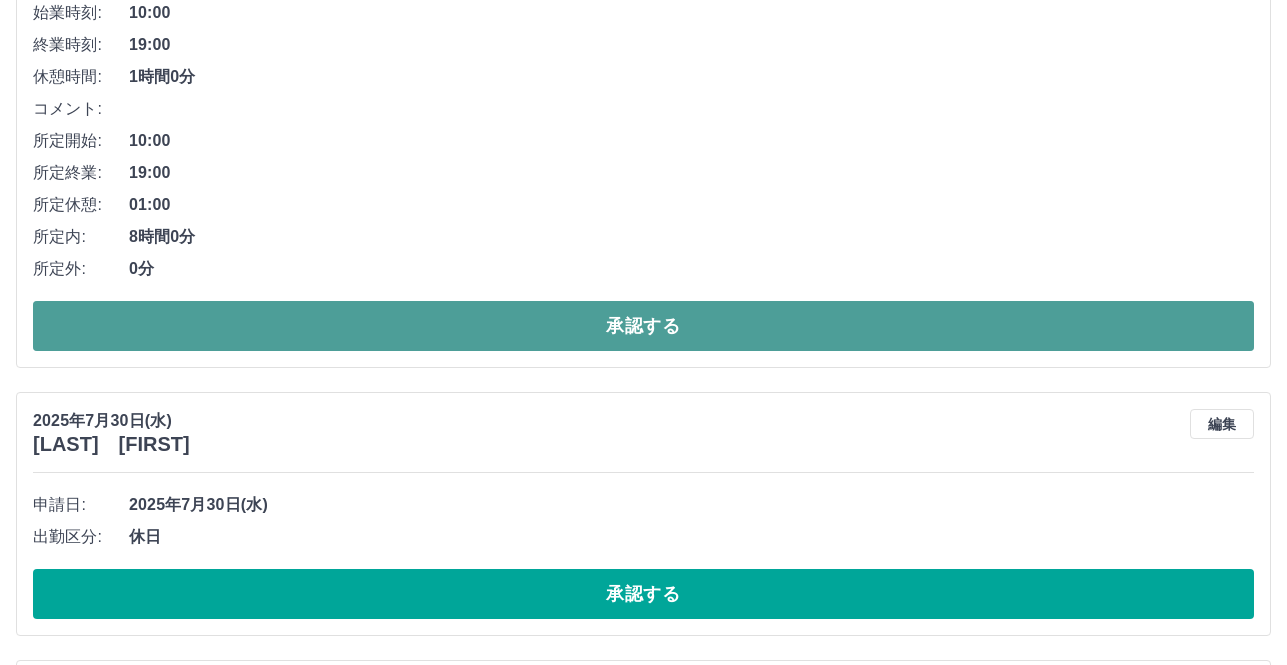 click on "承認する" at bounding box center [643, 326] 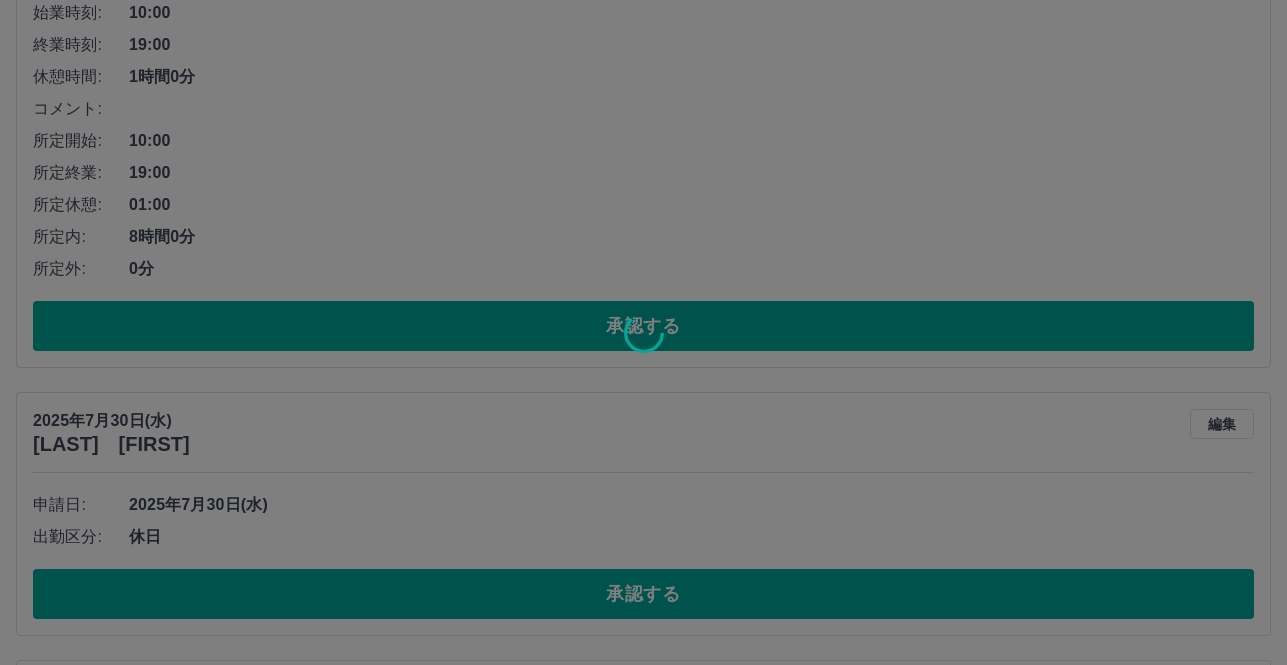 scroll, scrollTop: 0, scrollLeft: 0, axis: both 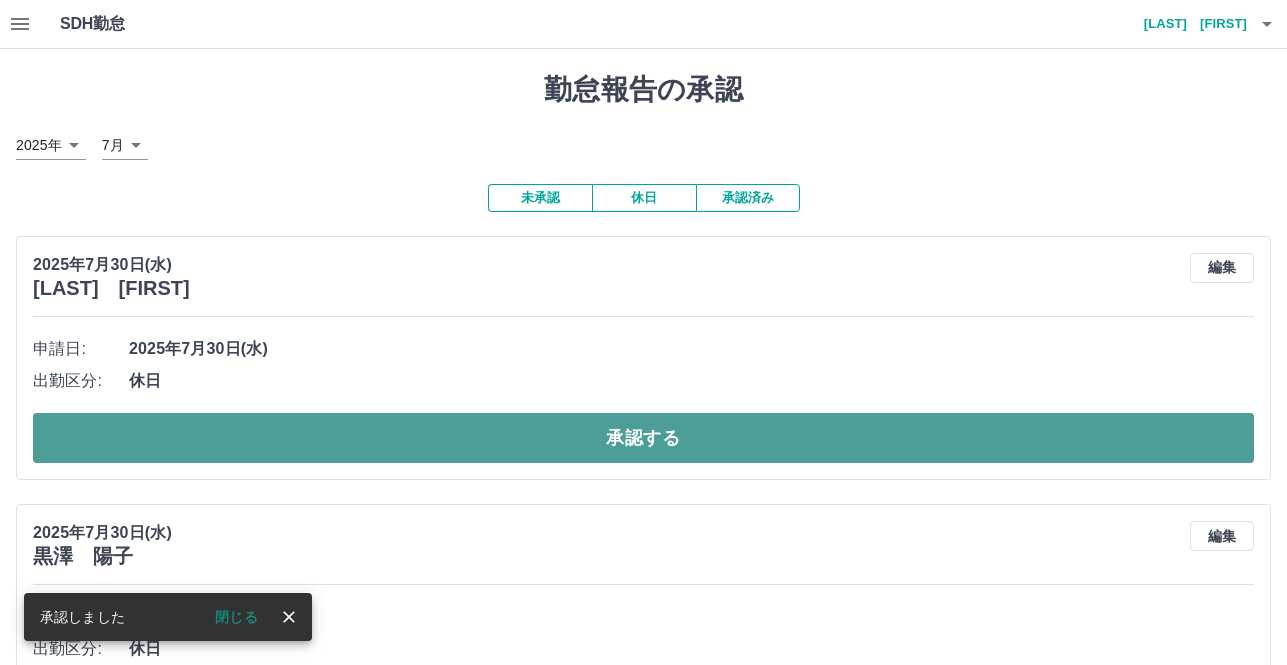 click on "承認する" at bounding box center (643, 438) 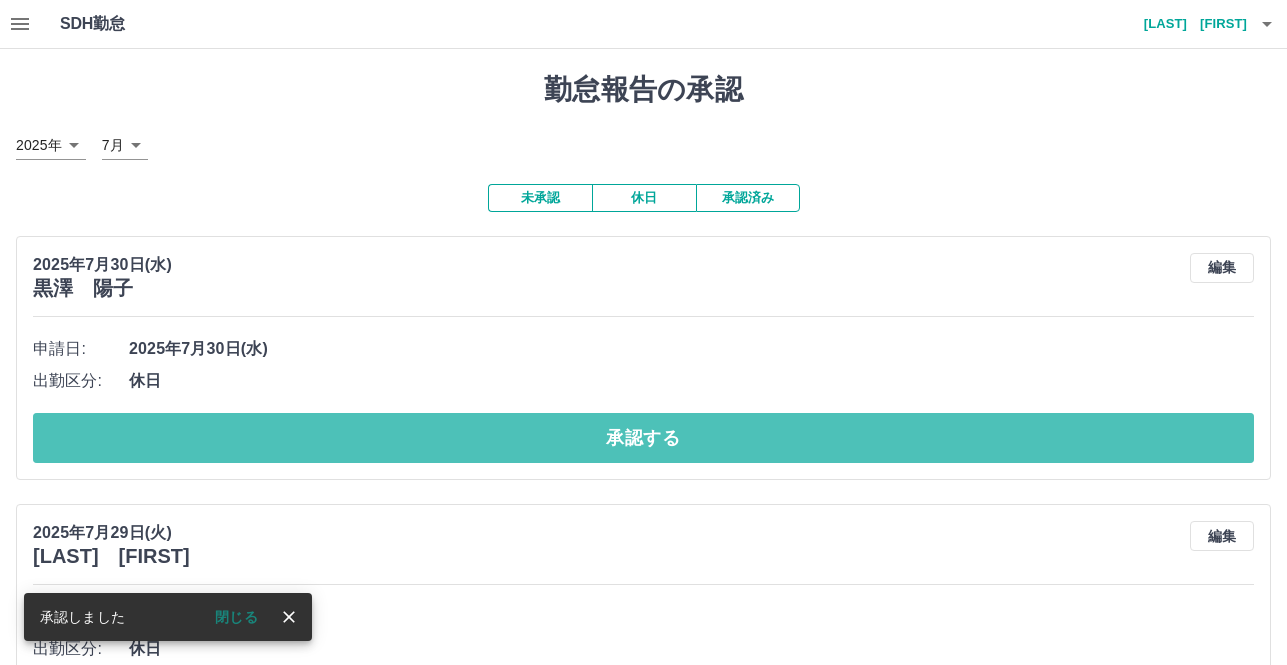 click on "承認する" at bounding box center (643, 438) 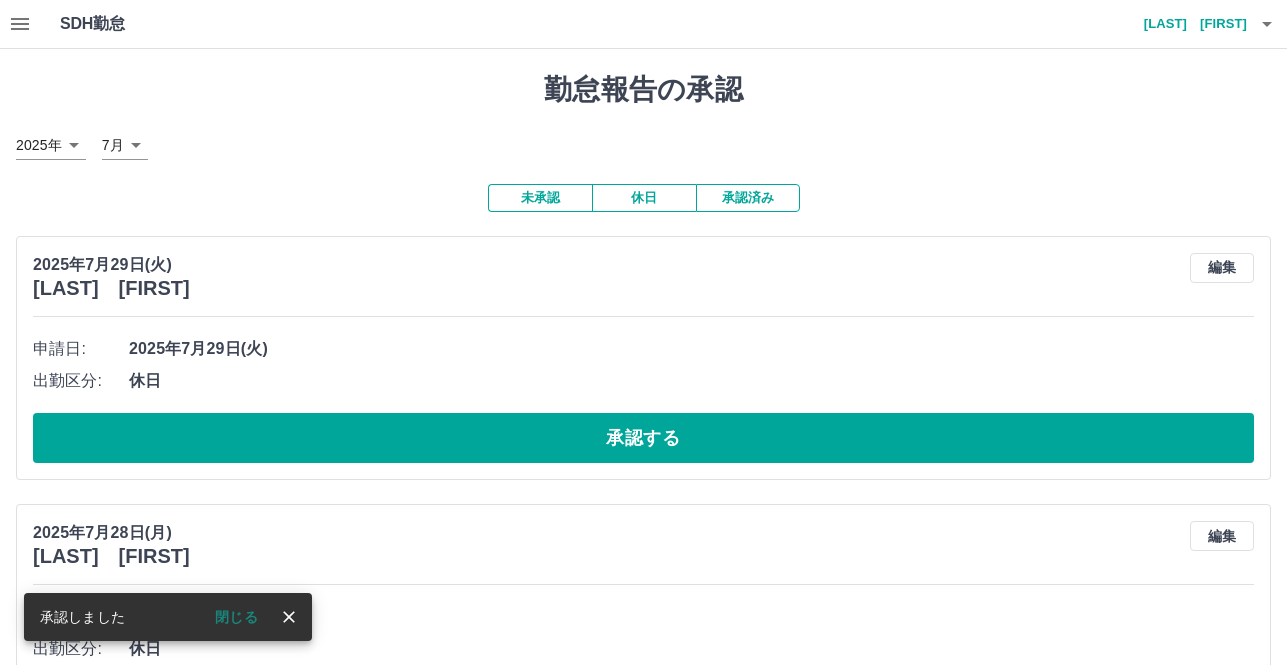 click on "承認済み" at bounding box center [748, 198] 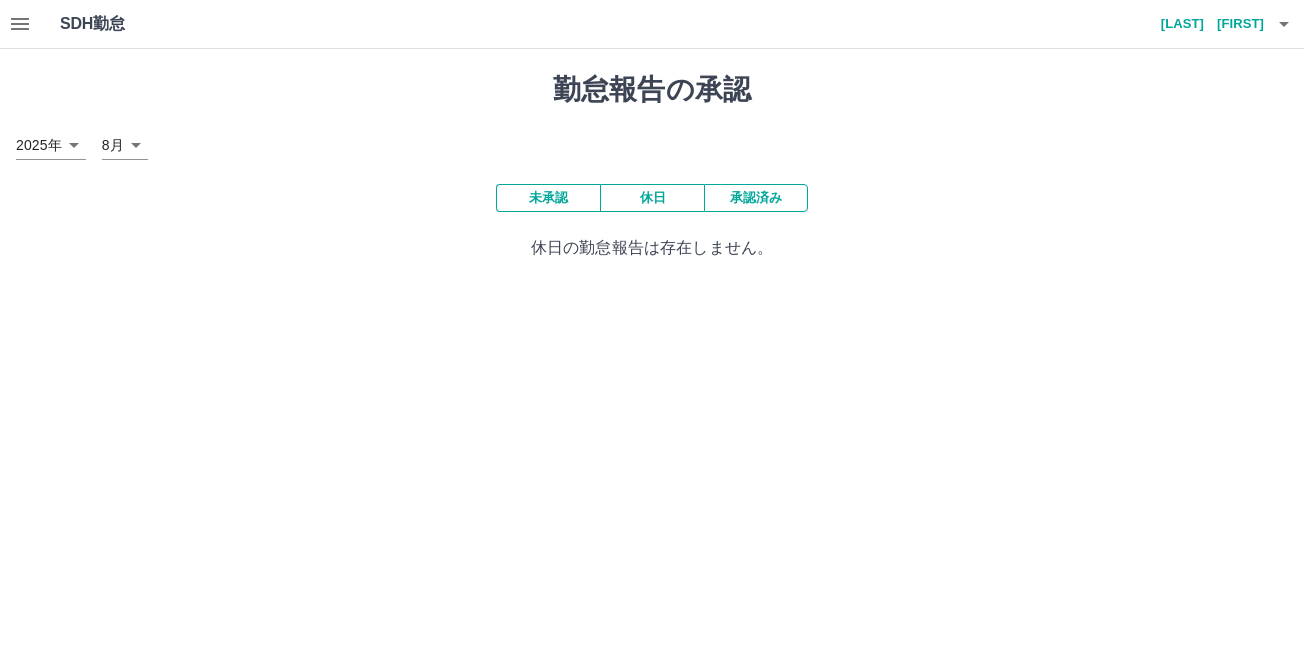 click on "承認済み" at bounding box center [756, 198] 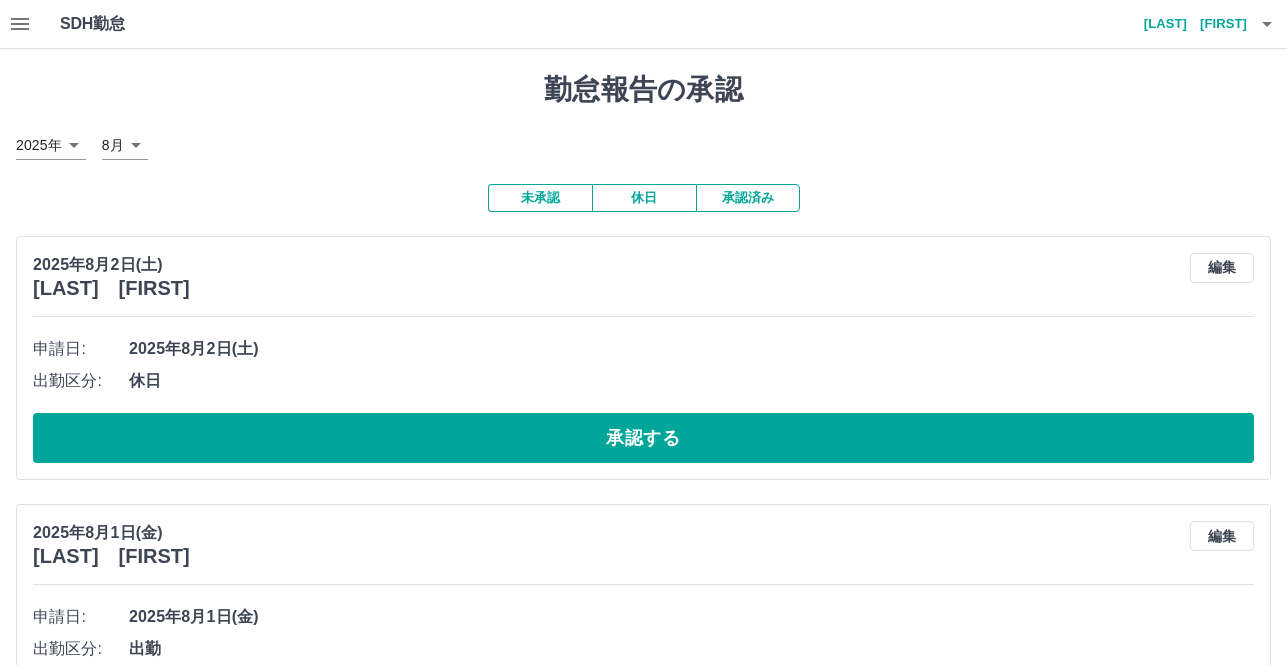 click on "承認済み" at bounding box center (748, 198) 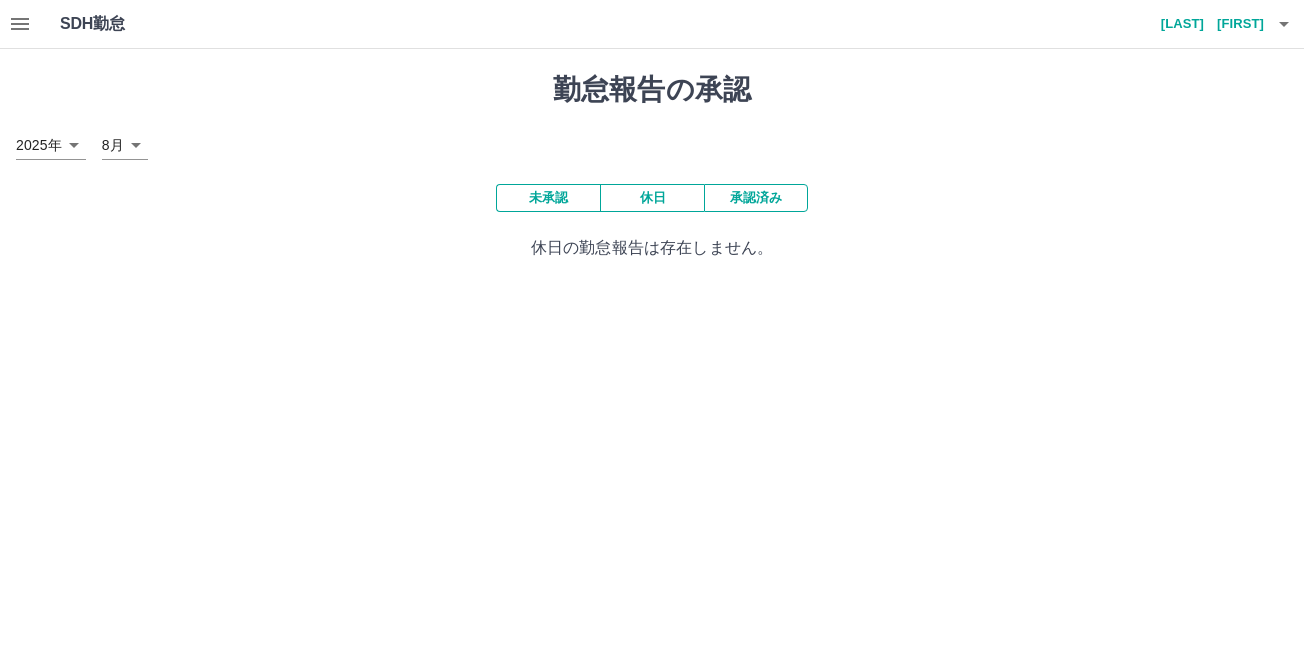 click on "SDH勤怠 [LAST]　[FIRST] 勤怠報告の承認 2025年 **** 8月 * 未承認 休日 承認済み 休日の勤怠報告は存在しません。 SDH勤怠" at bounding box center (652, 142) 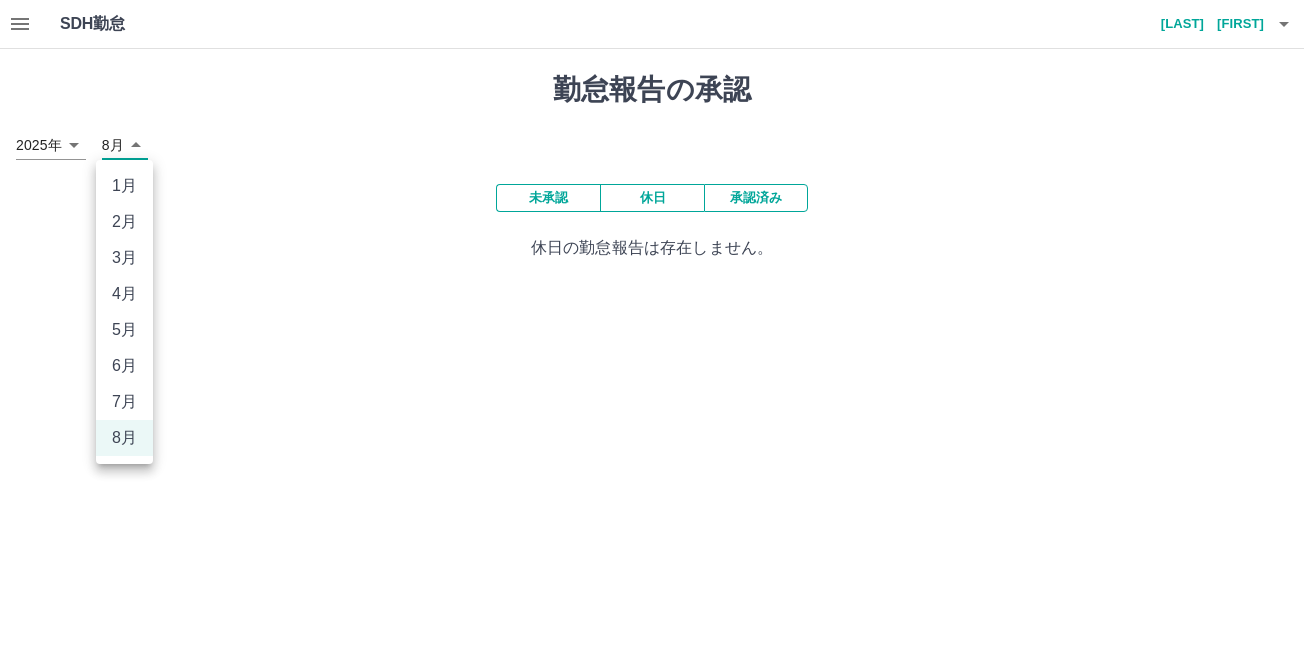 click on "7月" at bounding box center [124, 402] 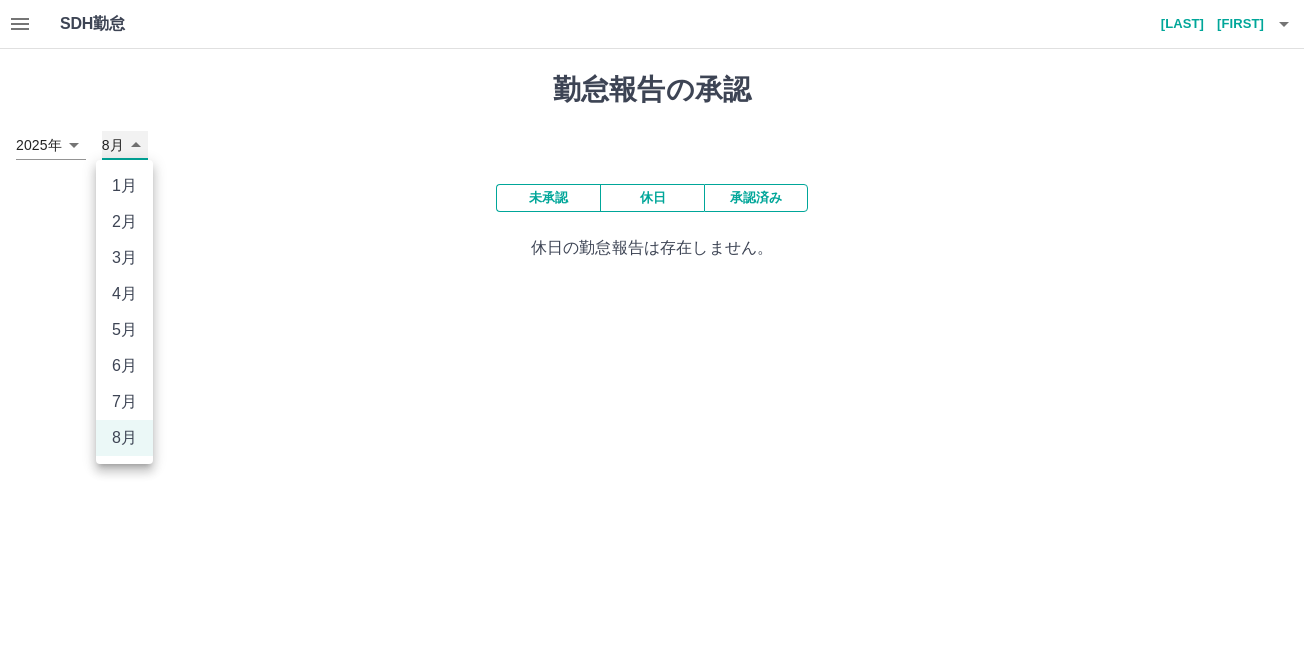 type on "*" 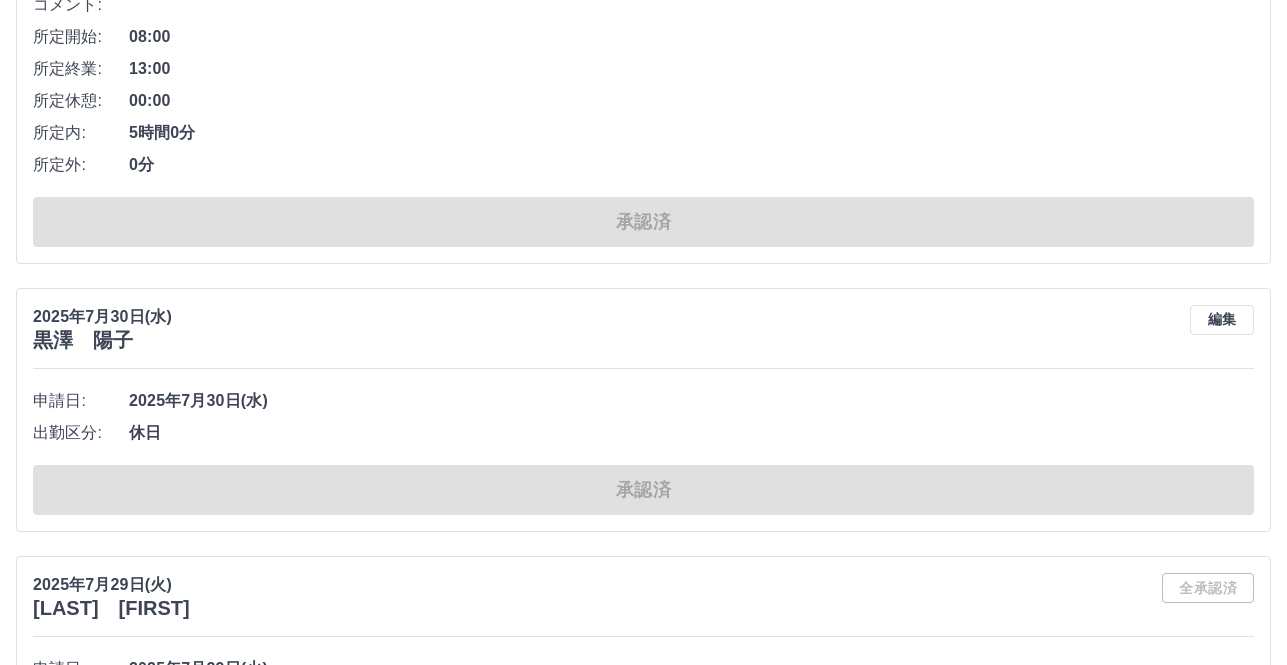 scroll, scrollTop: 4100, scrollLeft: 0, axis: vertical 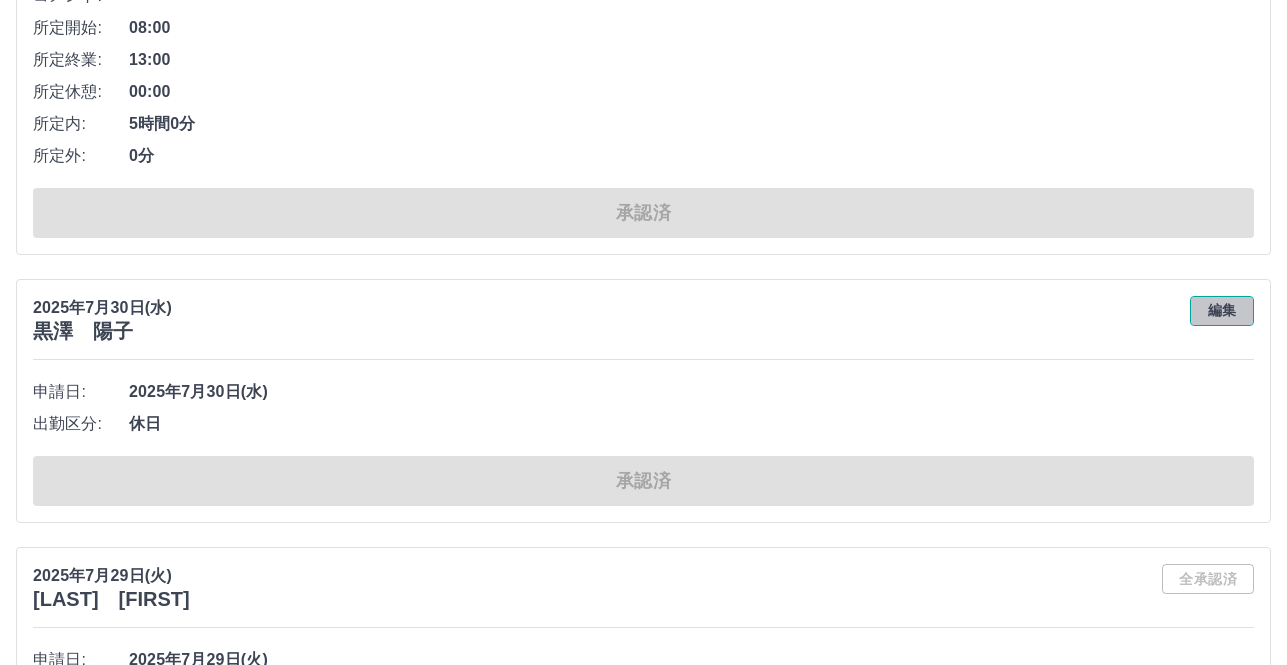 click on "編集" at bounding box center (1222, 311) 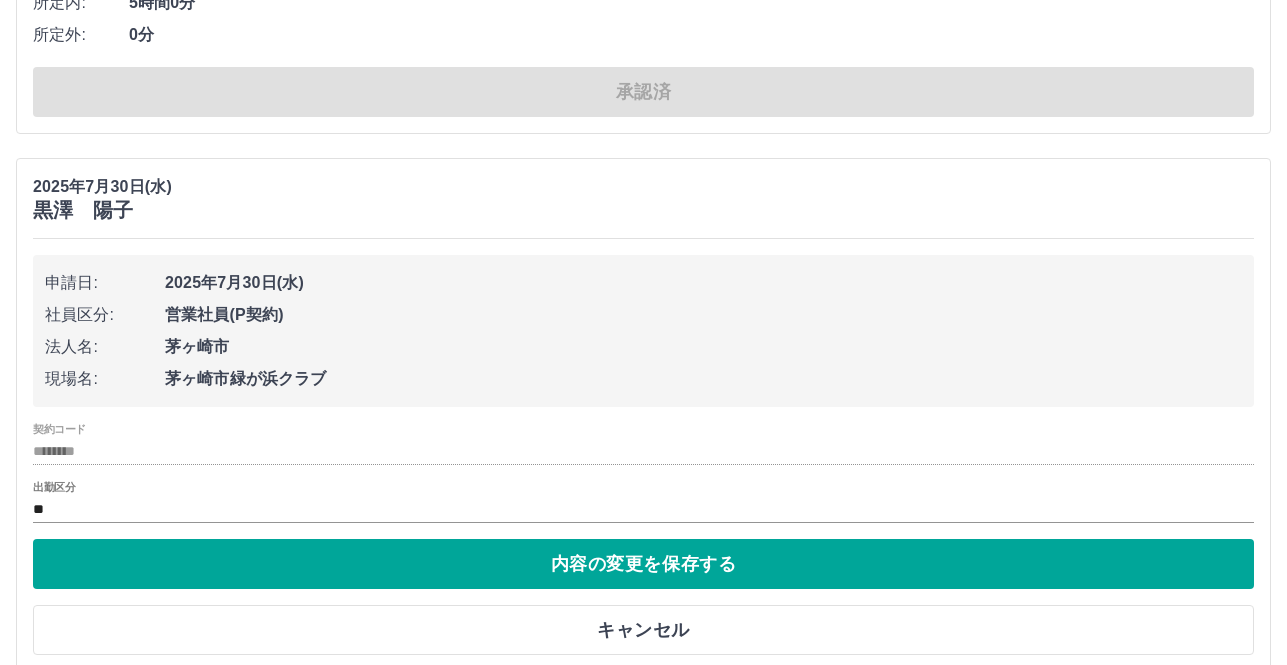scroll, scrollTop: 4400, scrollLeft: 0, axis: vertical 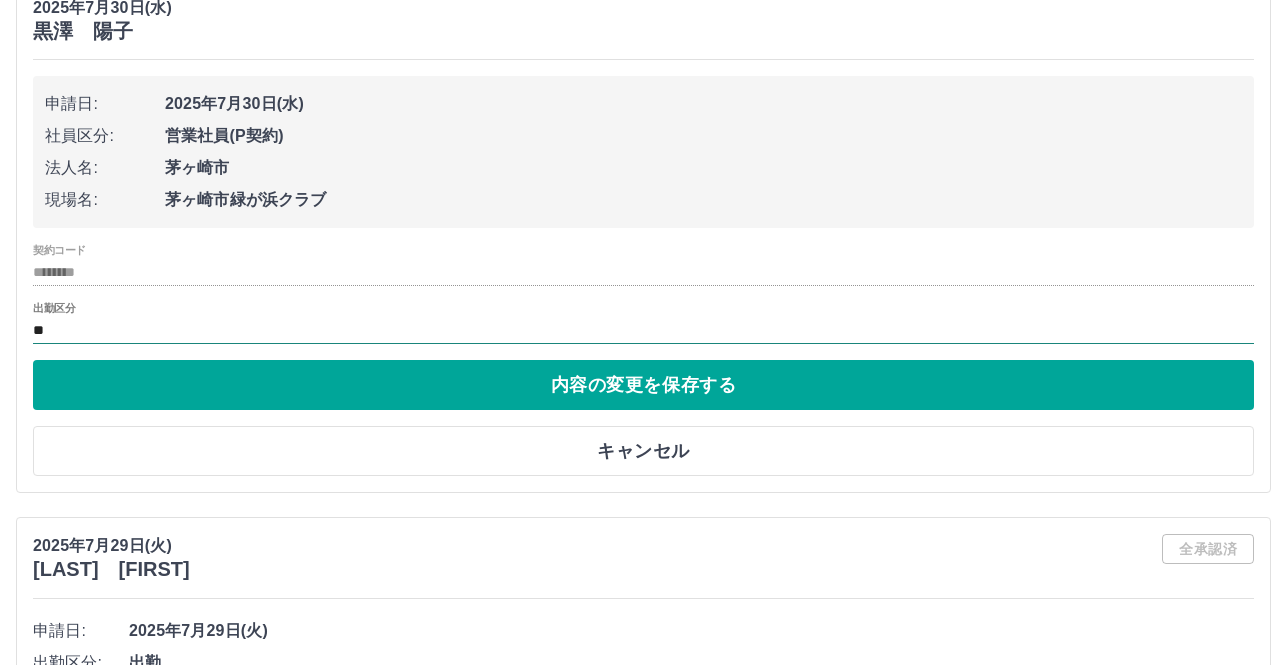 click on "**" at bounding box center (643, 330) 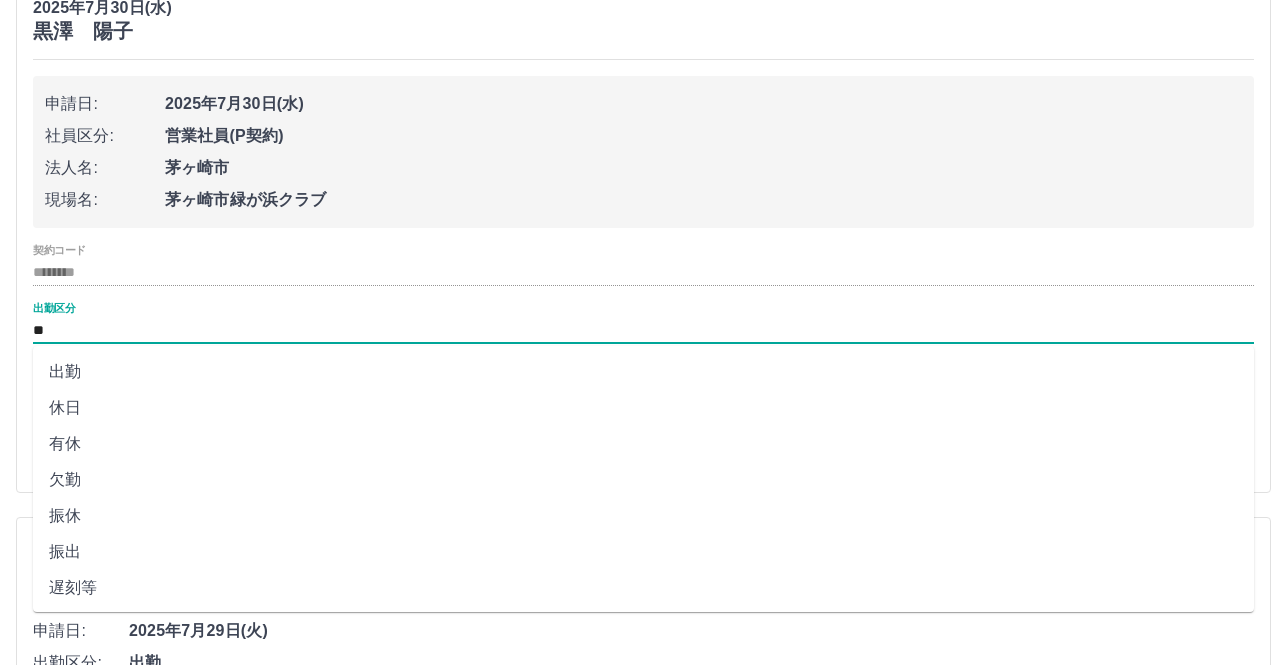 click on "出勤" at bounding box center (643, 372) 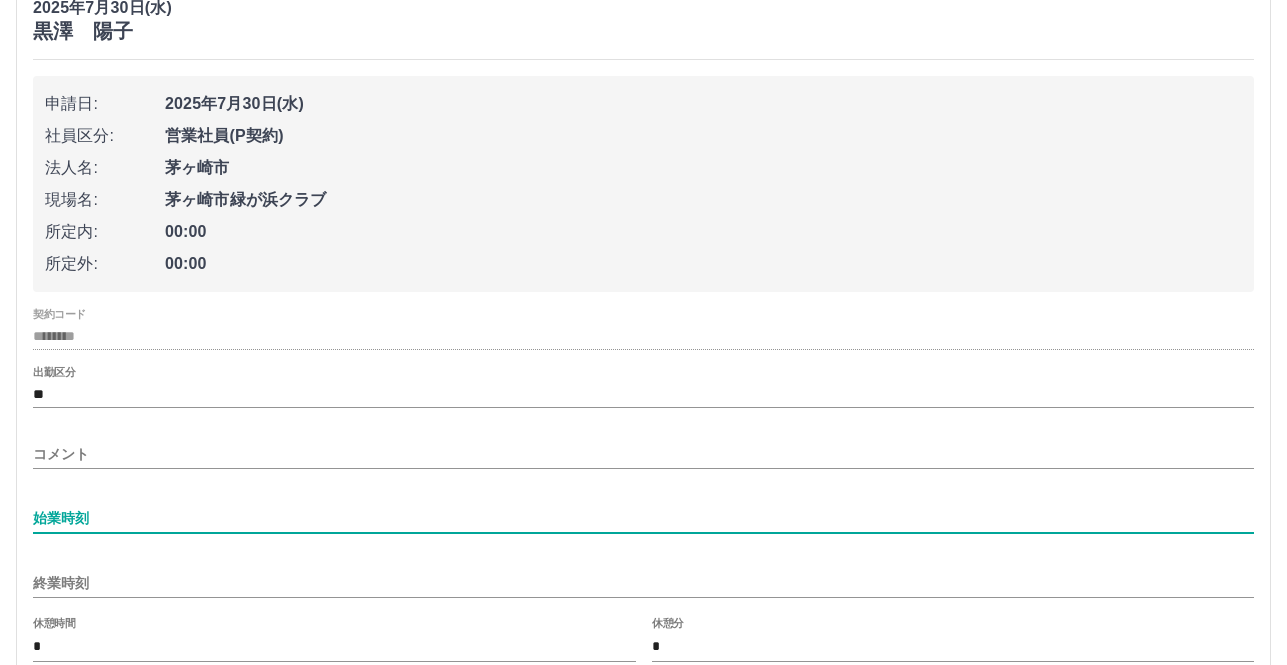 click on "始業時刻" at bounding box center (643, 518) 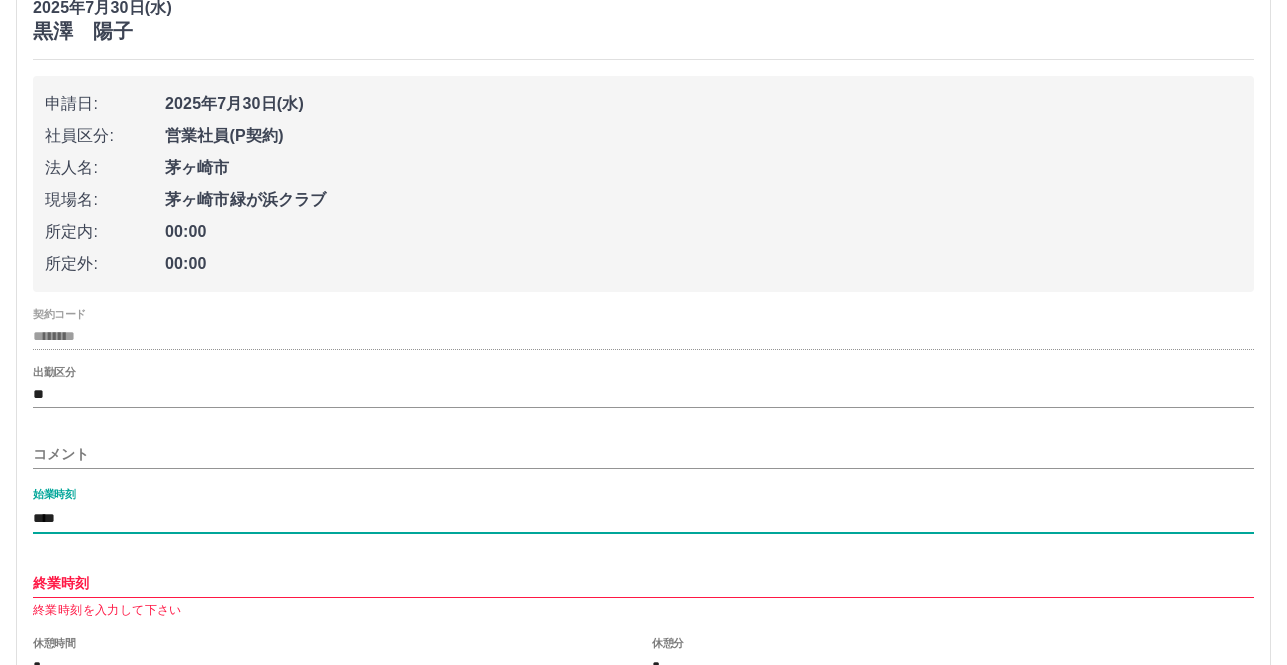 type on "****" 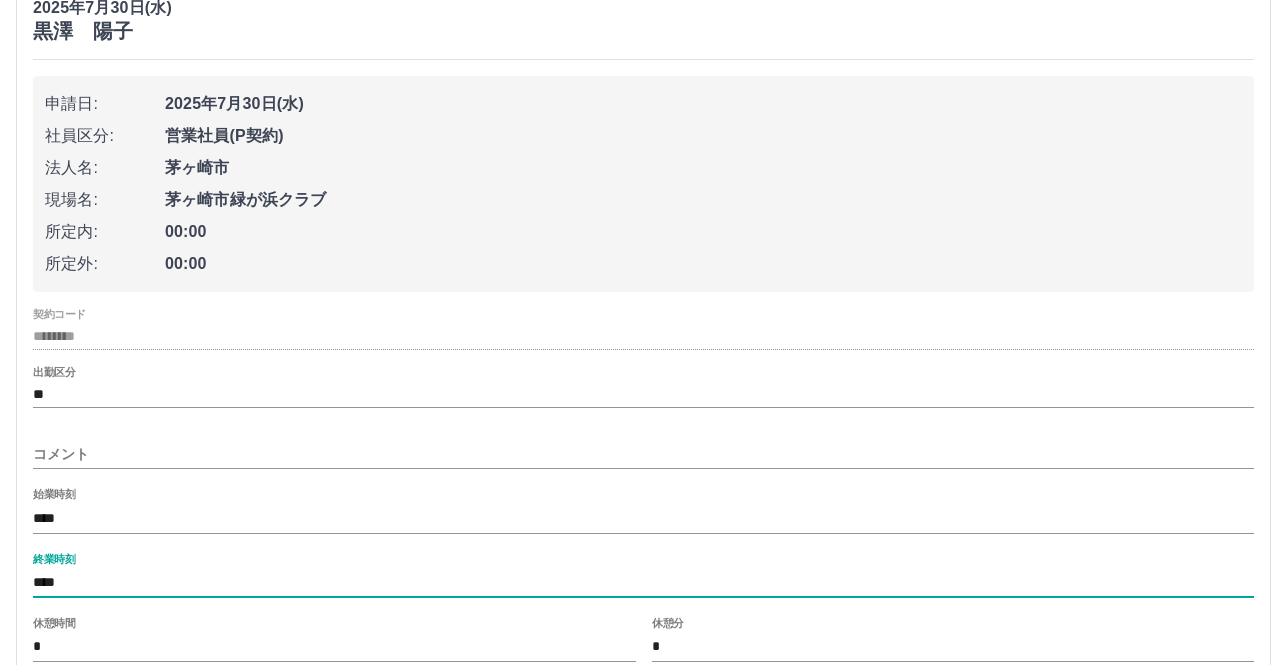 scroll, scrollTop: 4500, scrollLeft: 0, axis: vertical 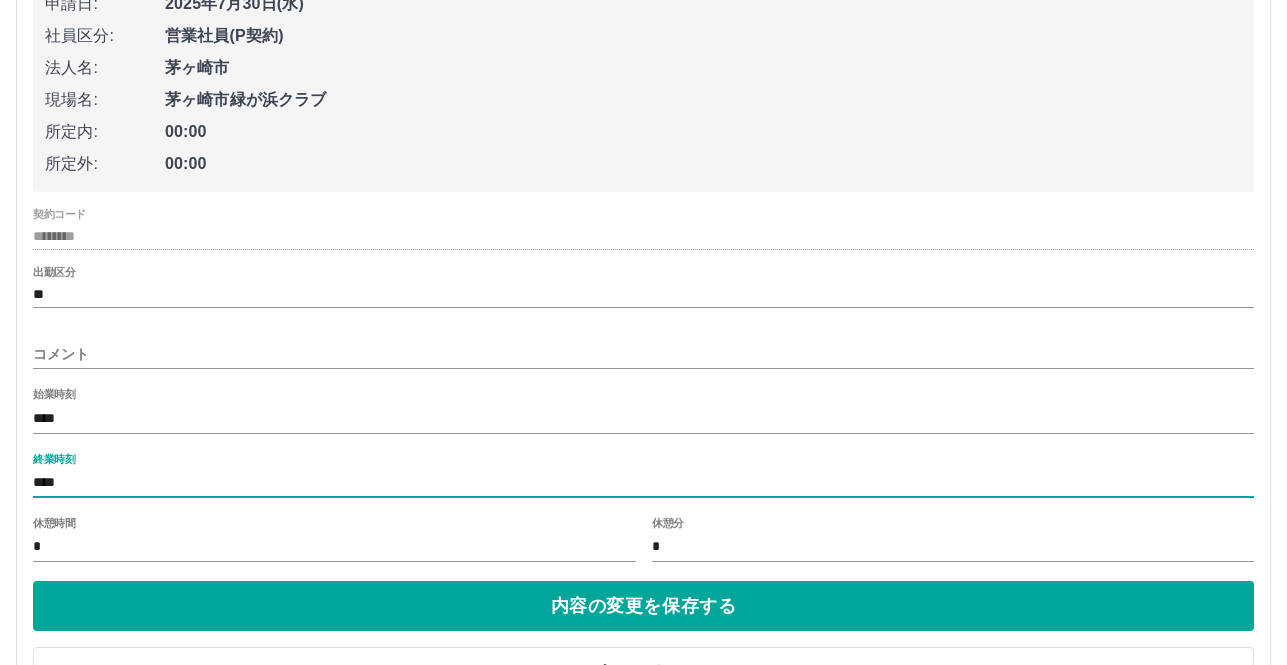 type on "****" 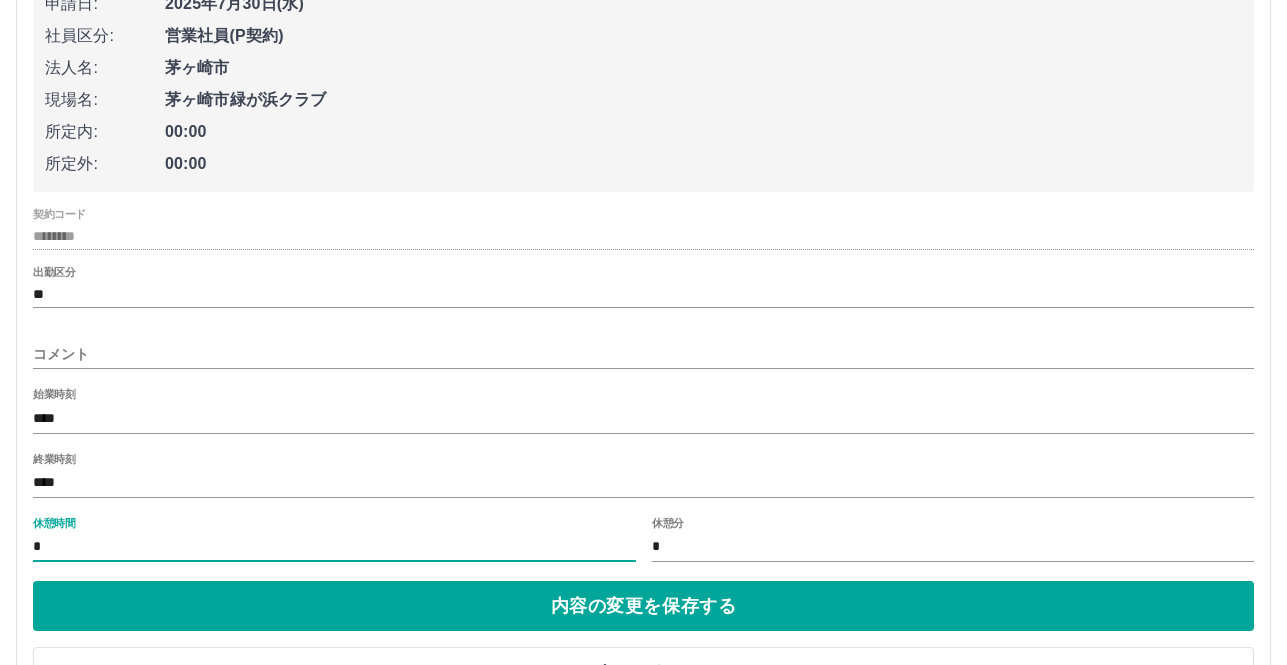 click on "*" at bounding box center [334, 547] 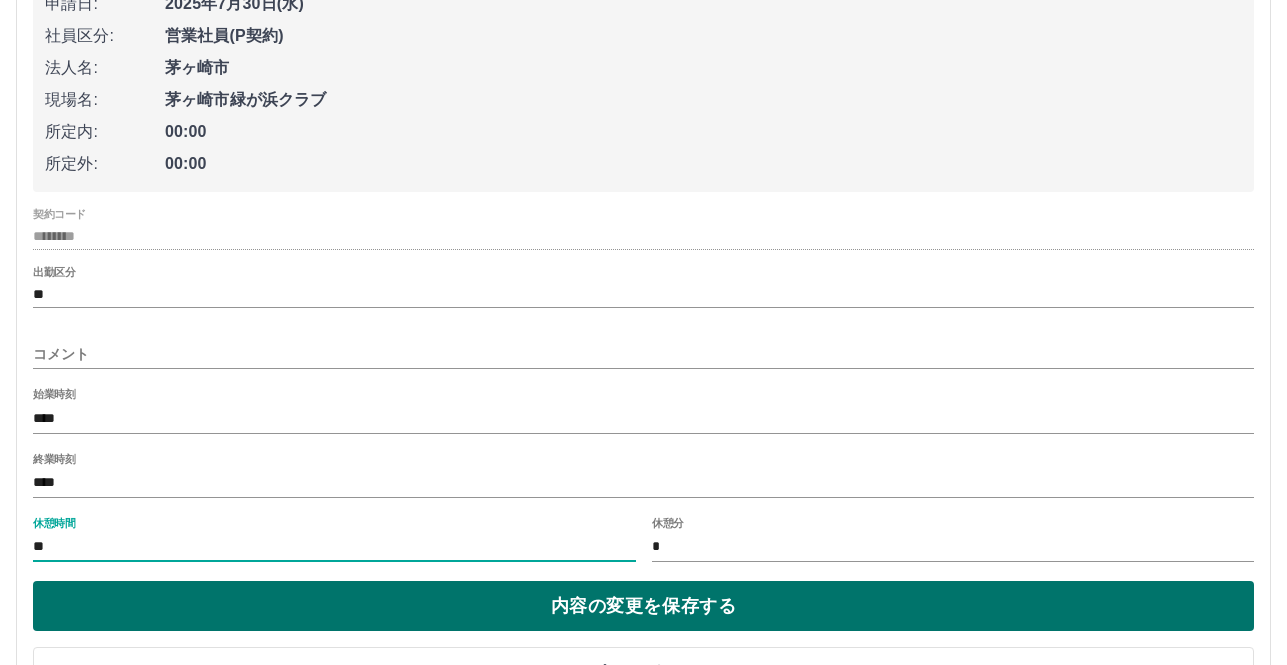 type on "**" 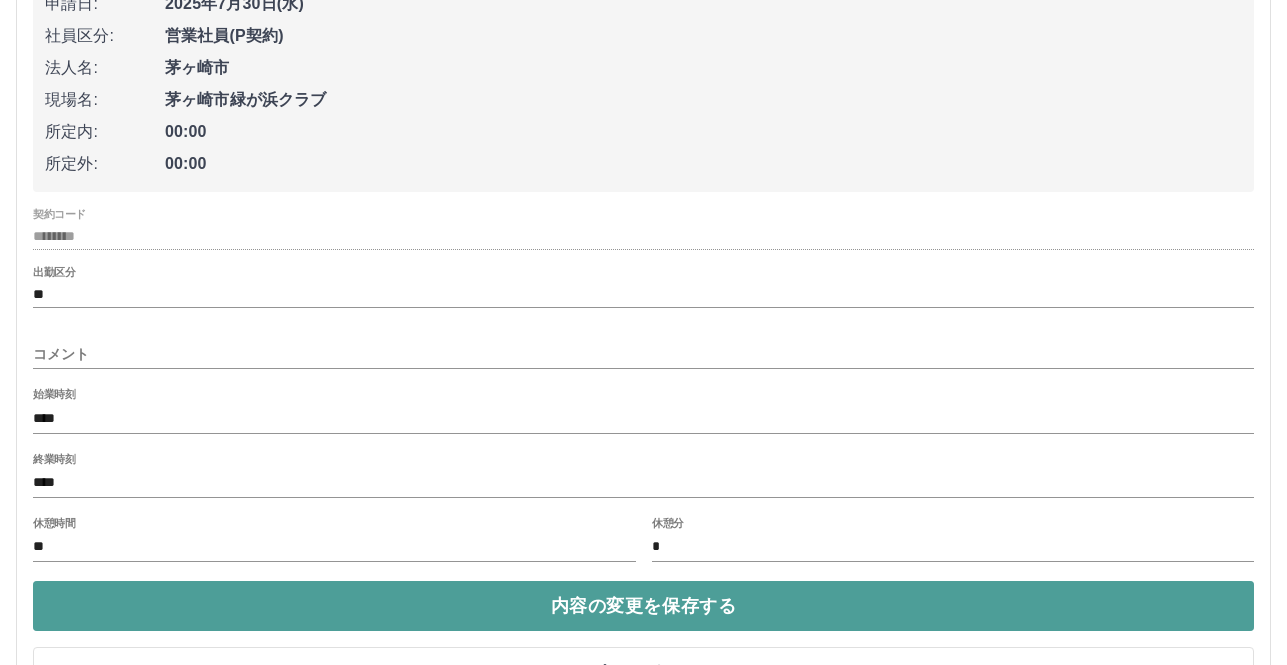 click on "内容の変更を保存する" at bounding box center (643, 606) 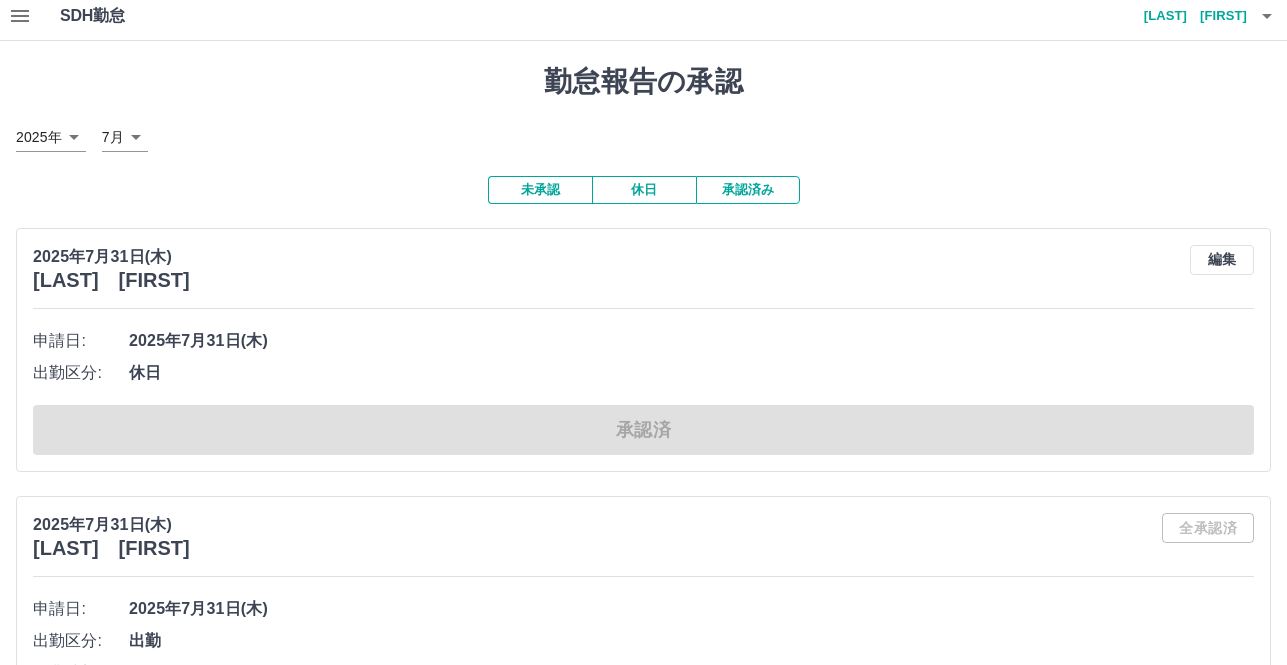 scroll, scrollTop: 0, scrollLeft: 0, axis: both 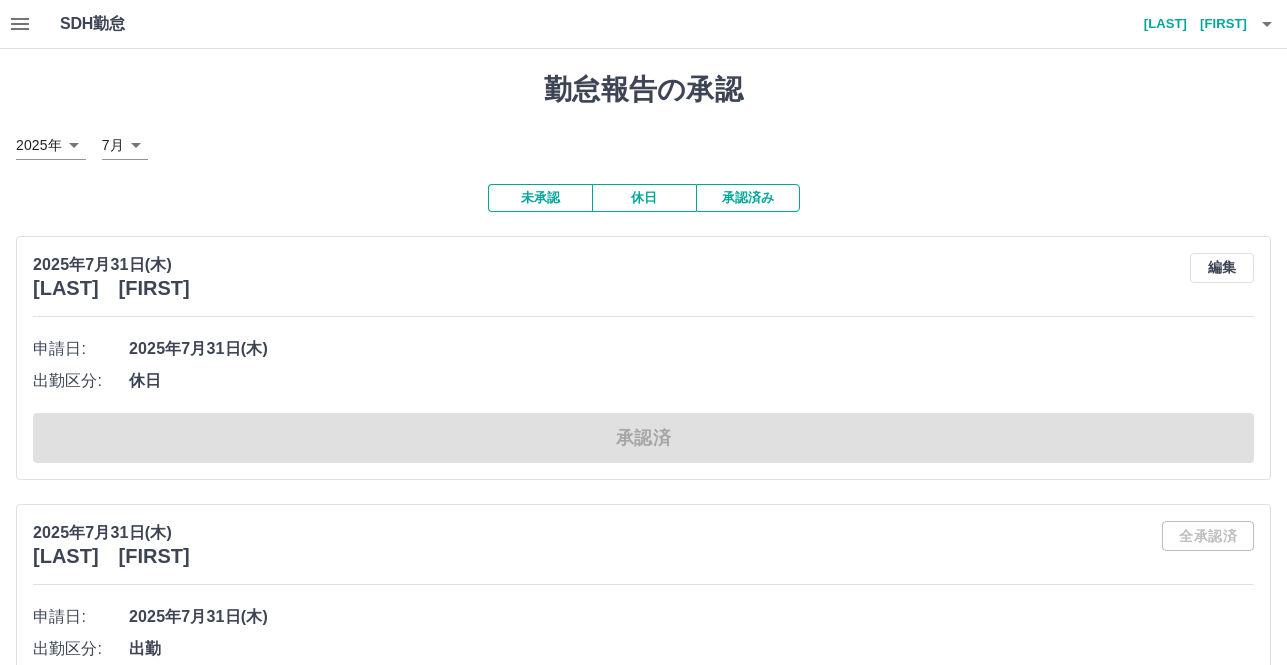 click on "未承認" at bounding box center (540, 198) 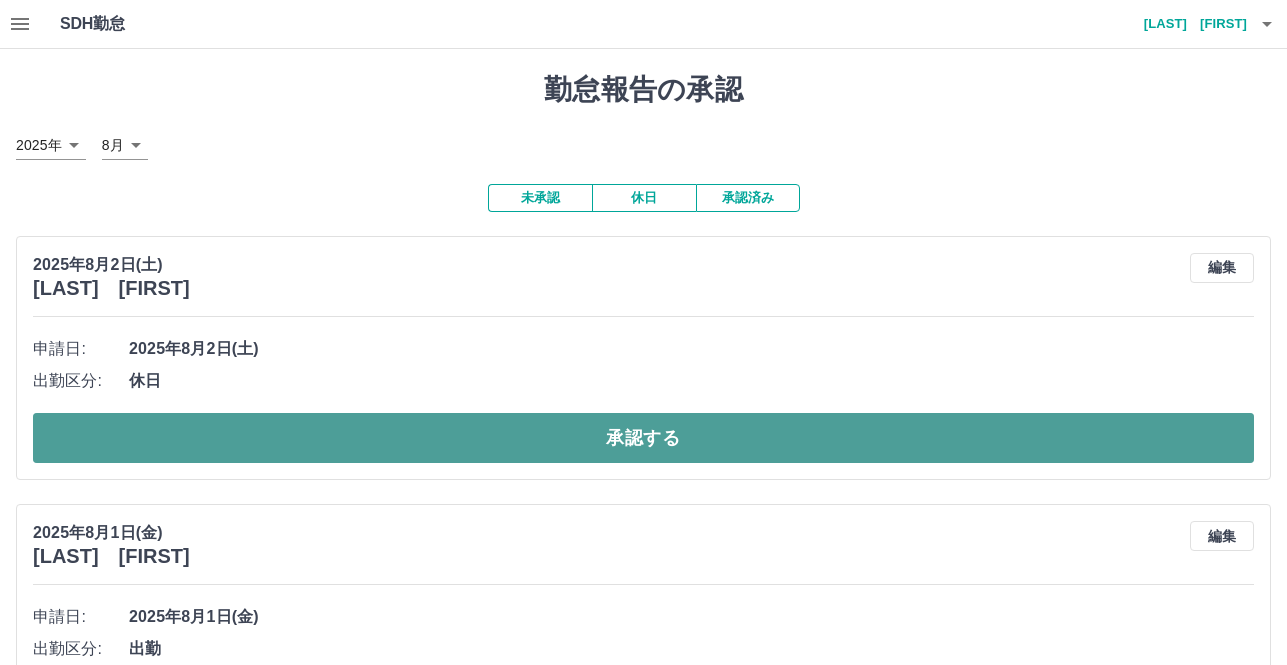 click on "承認する" at bounding box center [643, 438] 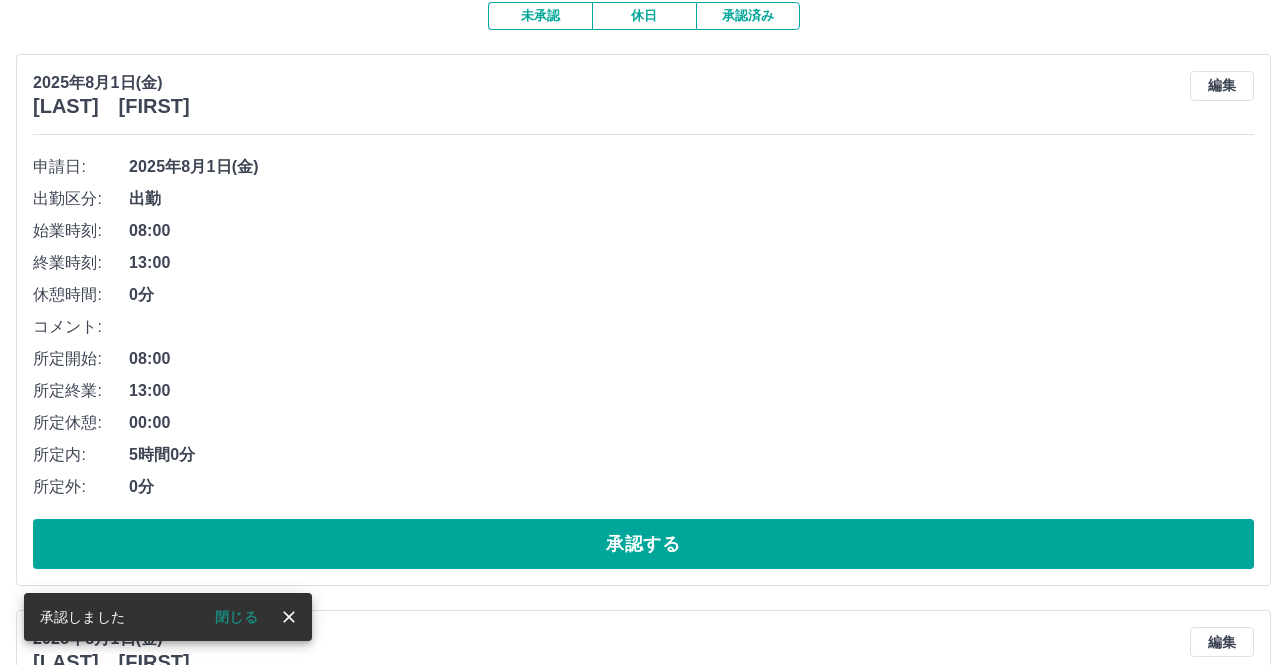 scroll, scrollTop: 200, scrollLeft: 0, axis: vertical 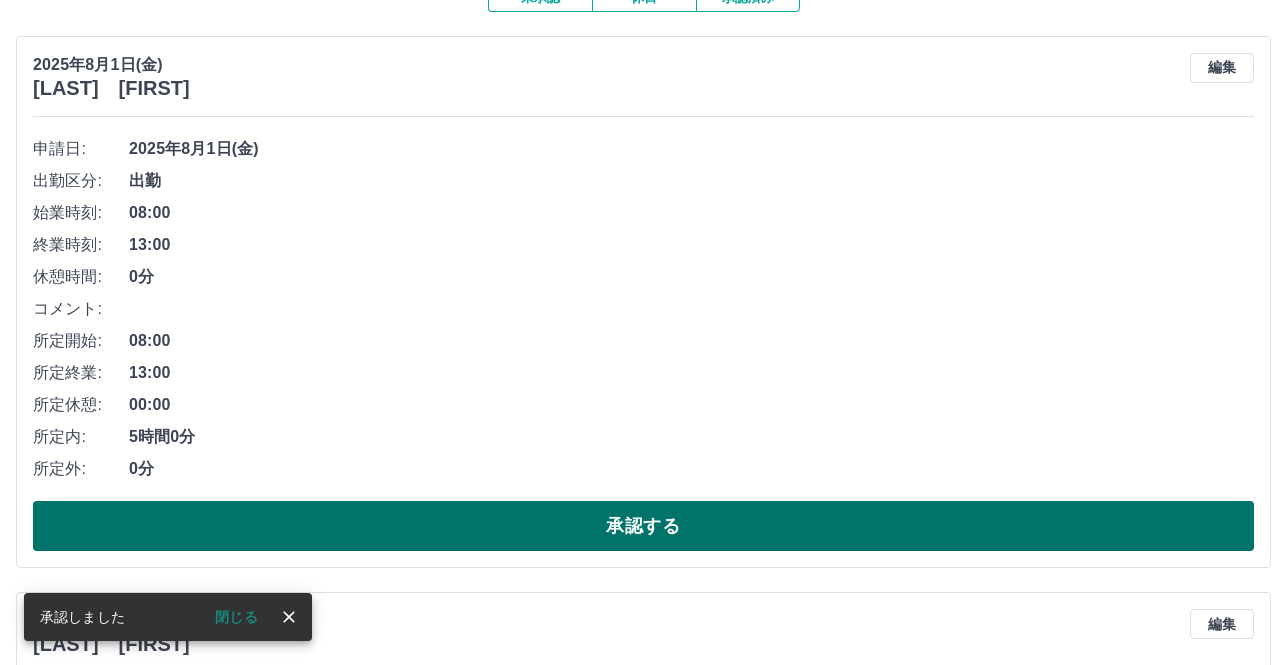 click on "承認する" at bounding box center [643, 526] 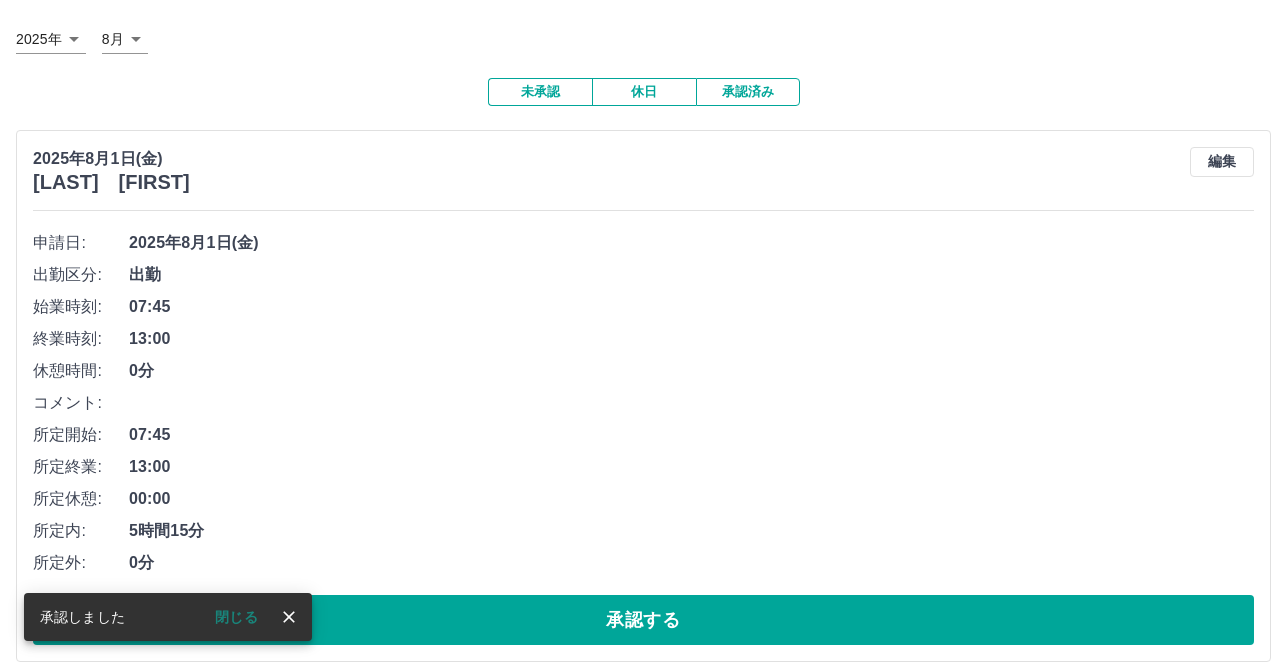 scroll, scrollTop: 200, scrollLeft: 0, axis: vertical 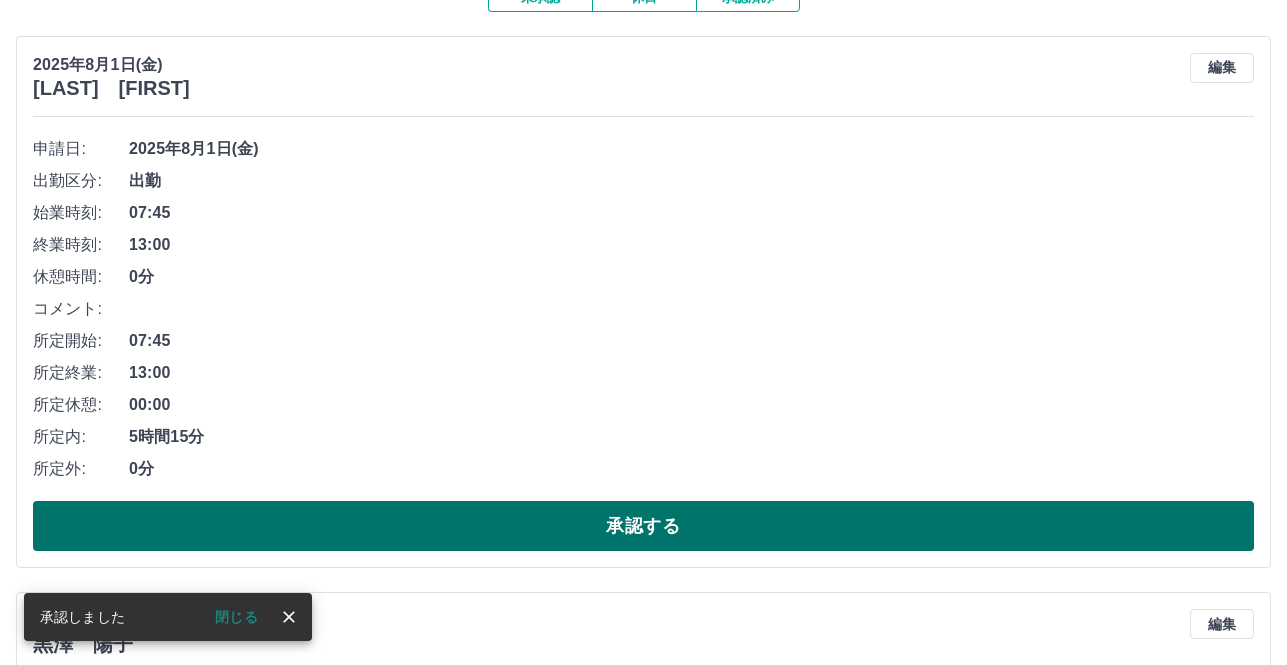 click on "承認する" at bounding box center [643, 526] 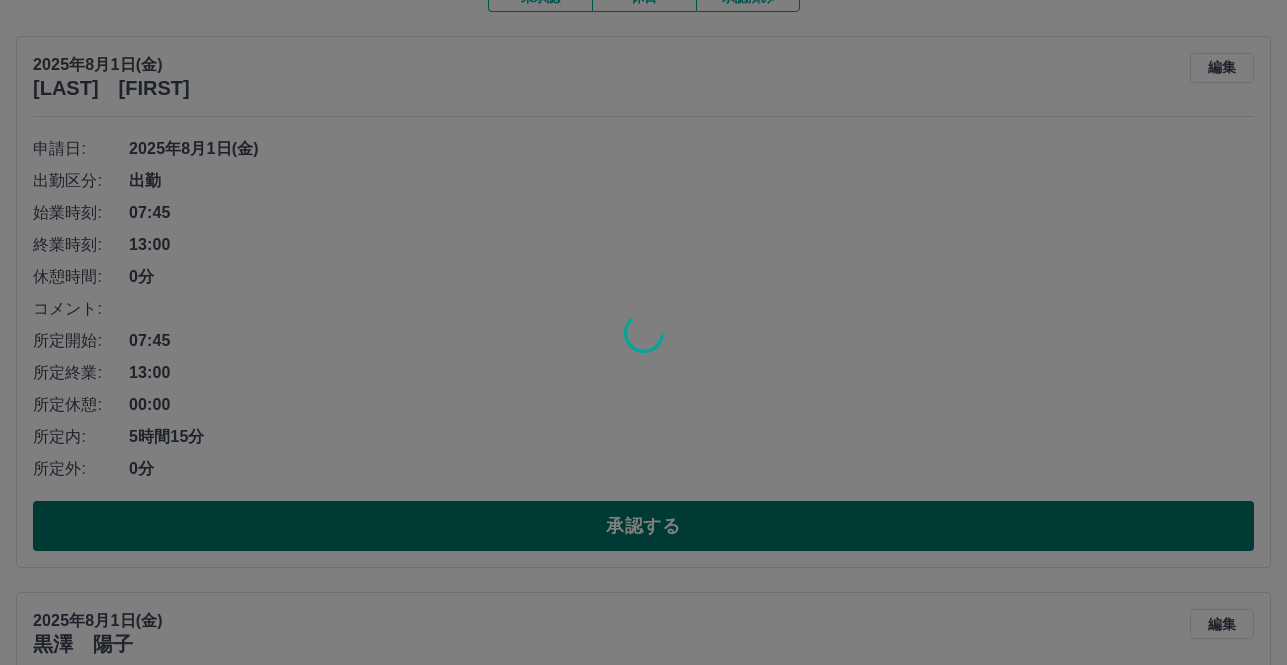 scroll, scrollTop: 129, scrollLeft: 0, axis: vertical 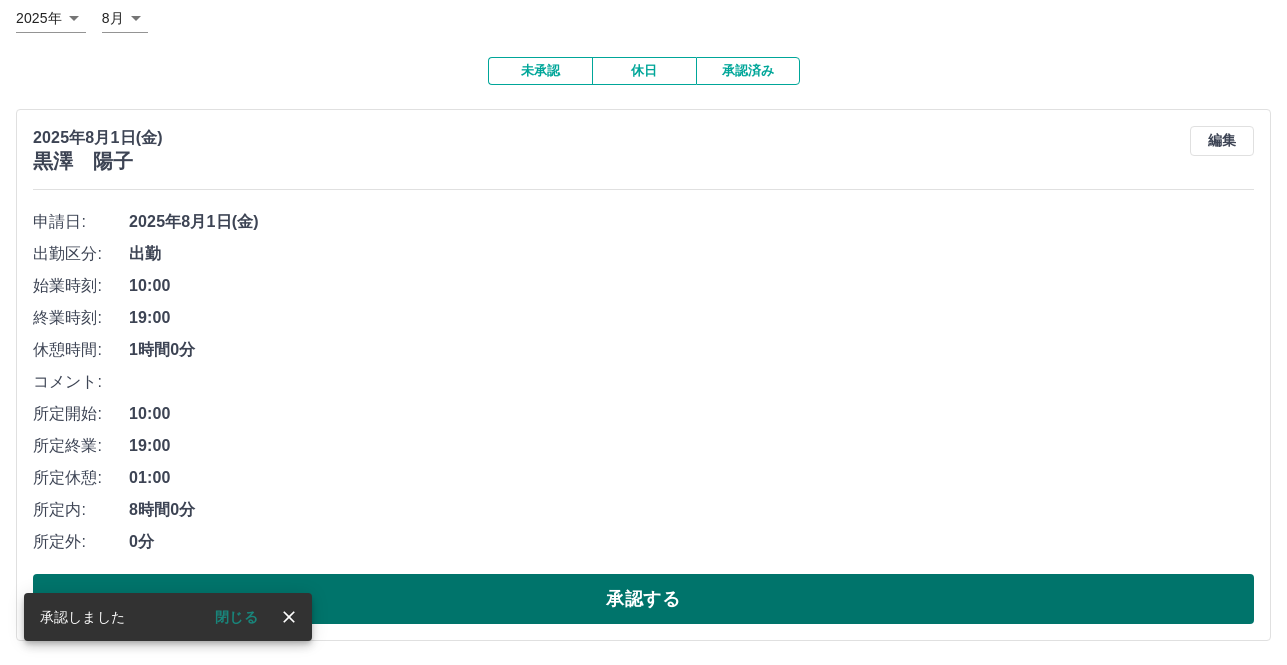 click on "承認する" at bounding box center (643, 599) 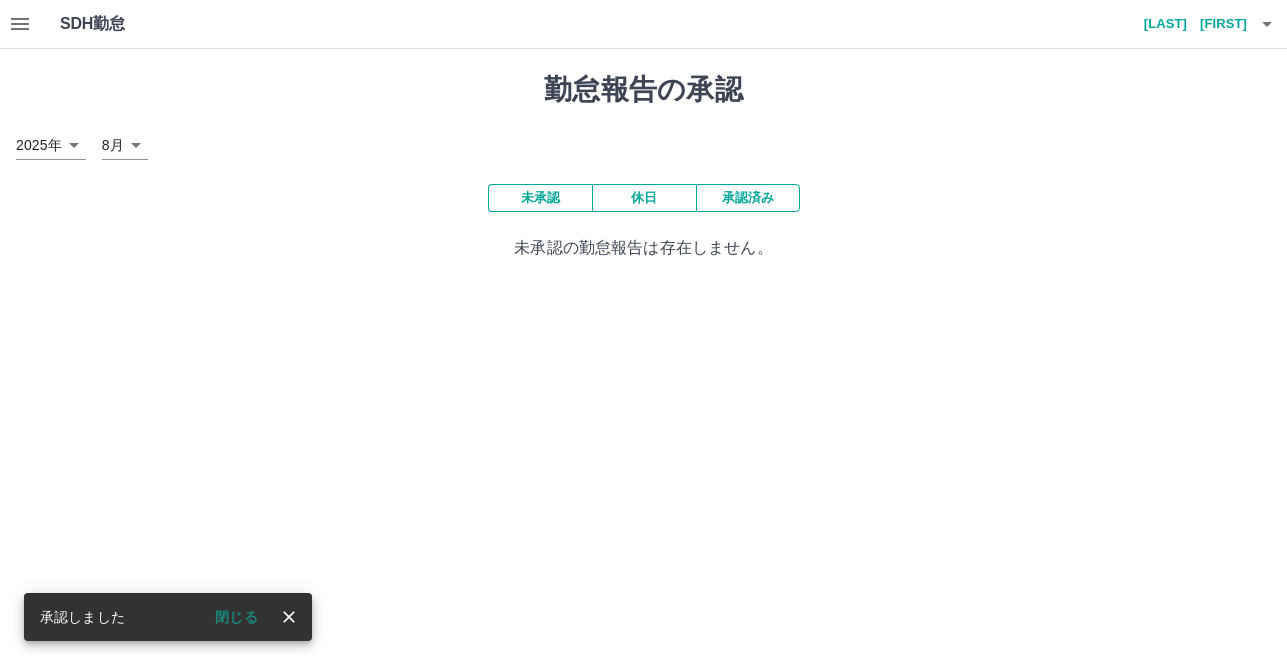 scroll, scrollTop: 0, scrollLeft: 0, axis: both 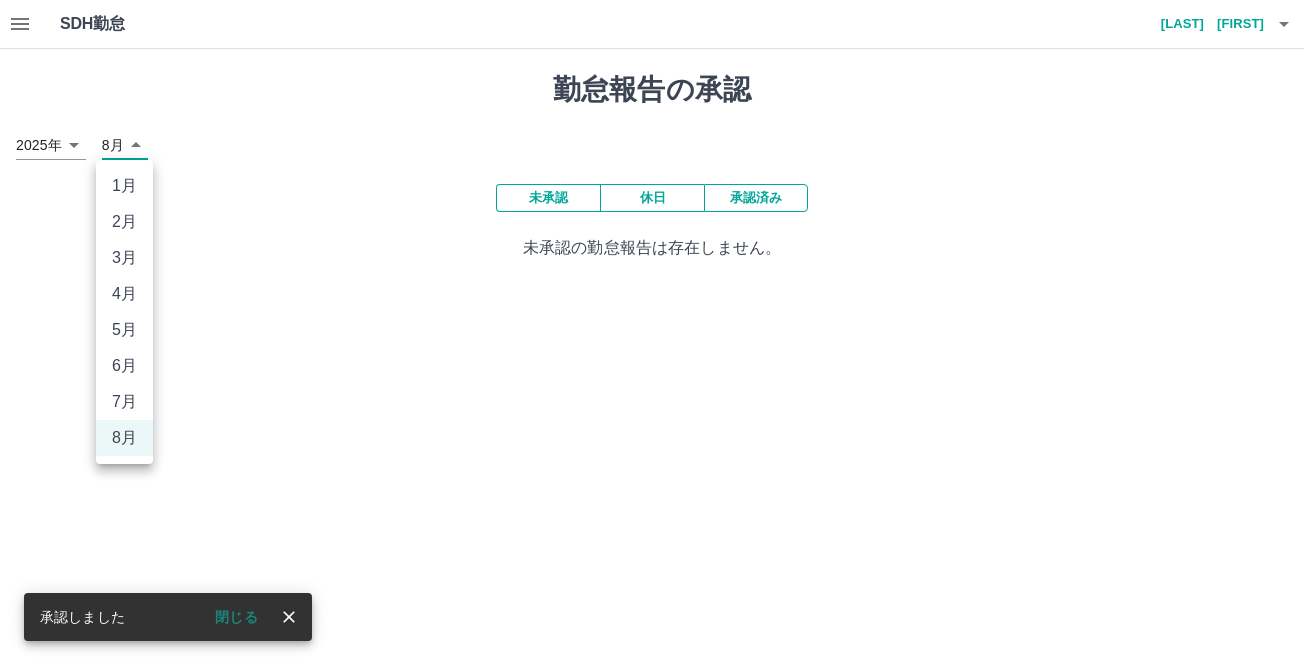 click on "SDH勤怠 [LAST]　[FIRST] 承認しました 閉じる 勤怠報告の承認 2025年 **** 8月 * 未承認 休日 承認済み 未承認の勤怠報告は存在しません。 SDH勤怠 1月 2月 3月 4月 5月 6月 7月 8月" at bounding box center [652, 142] 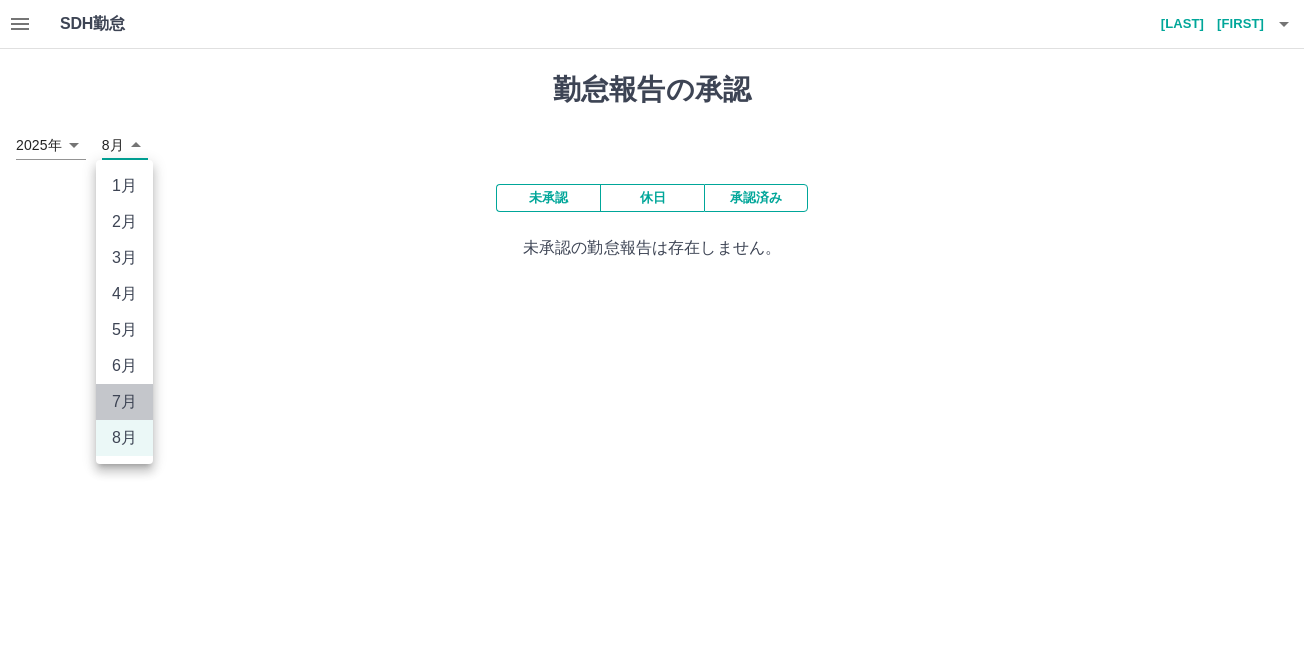 click on "7月" at bounding box center (124, 402) 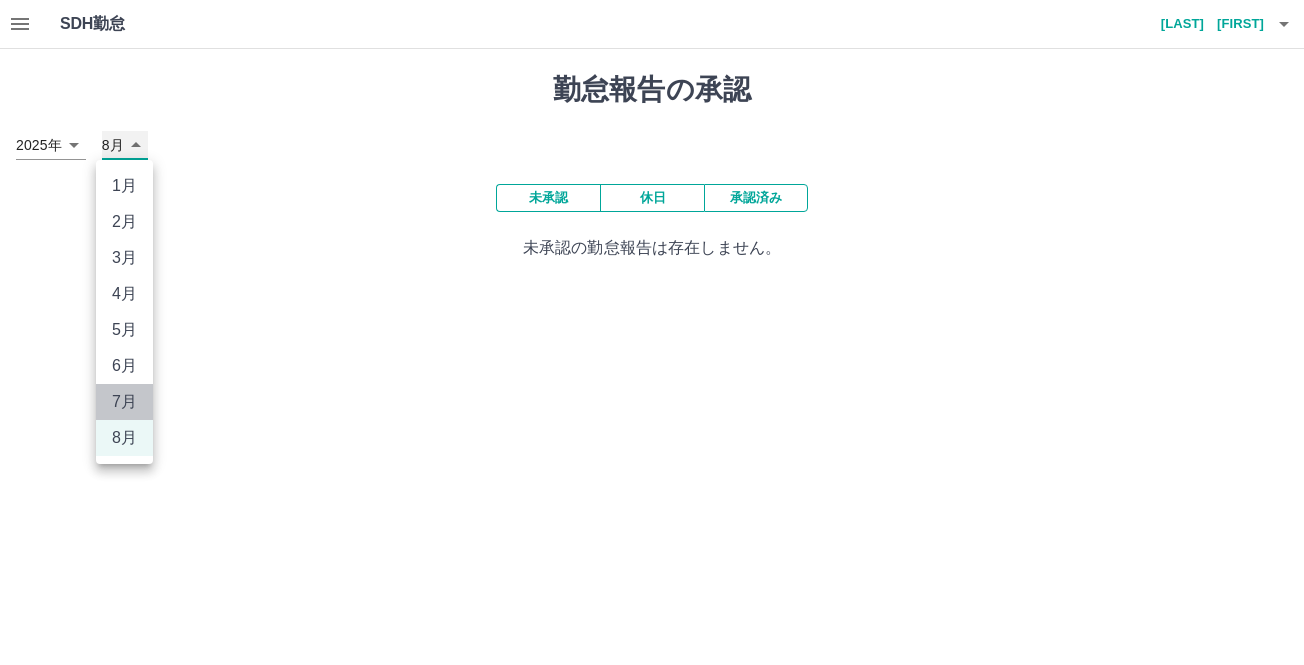 type on "*" 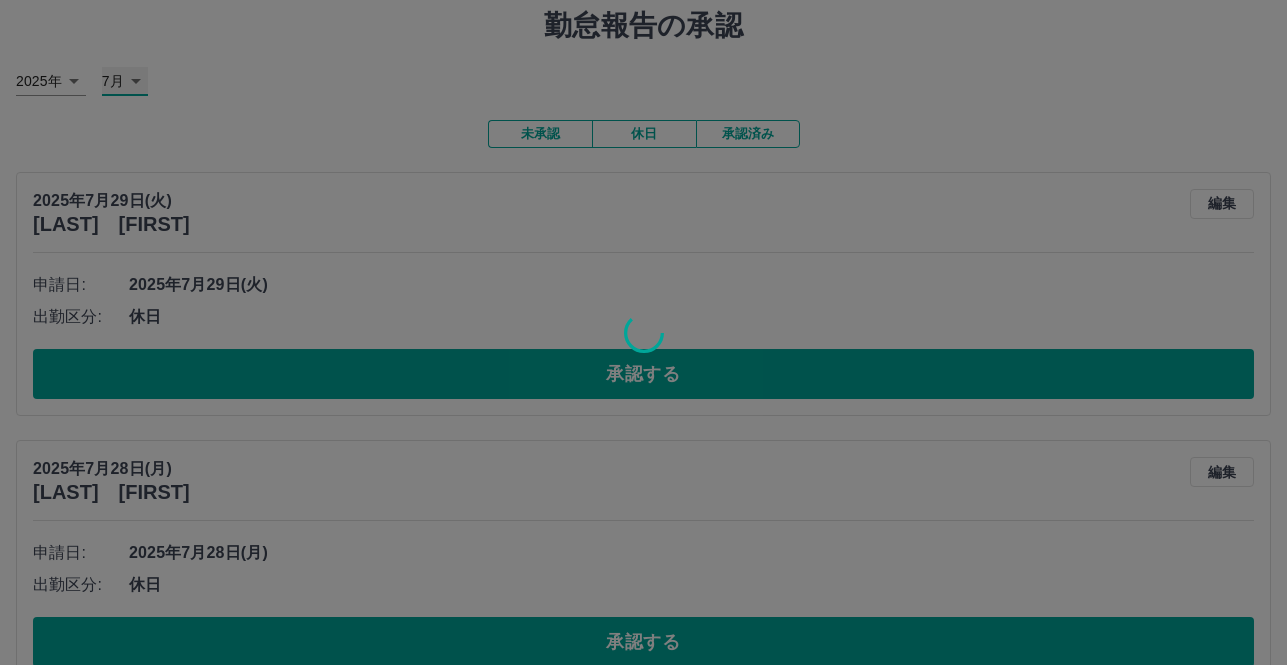 scroll, scrollTop: 100, scrollLeft: 0, axis: vertical 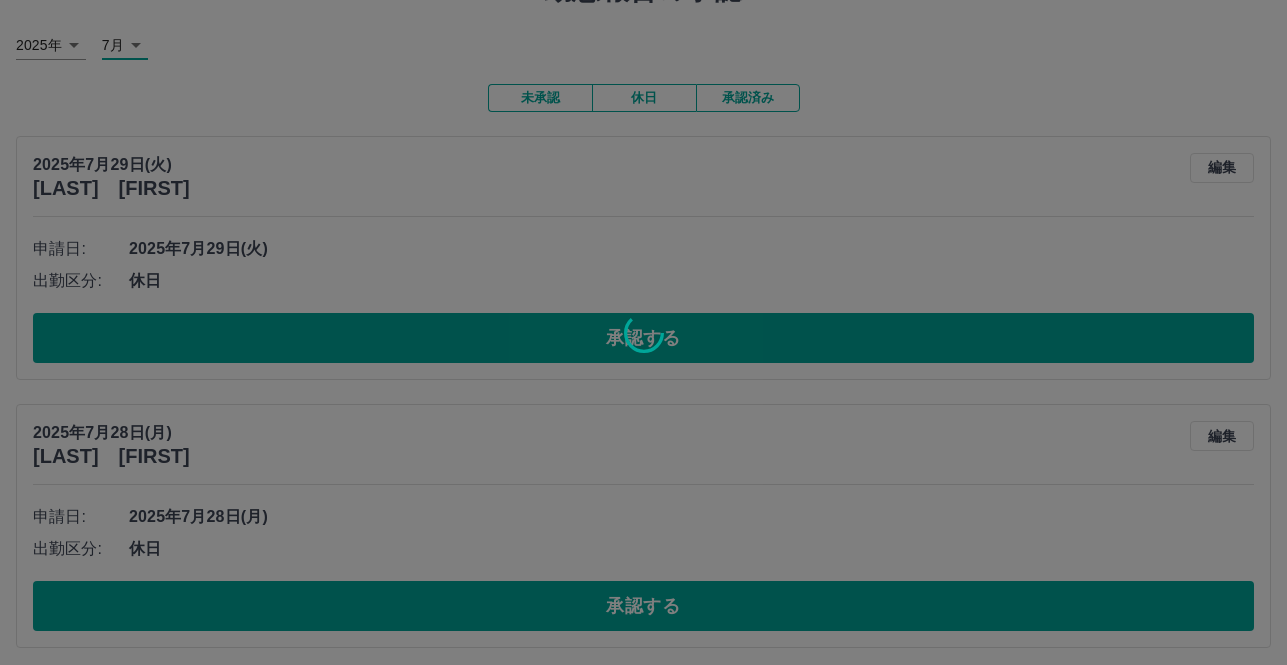 click 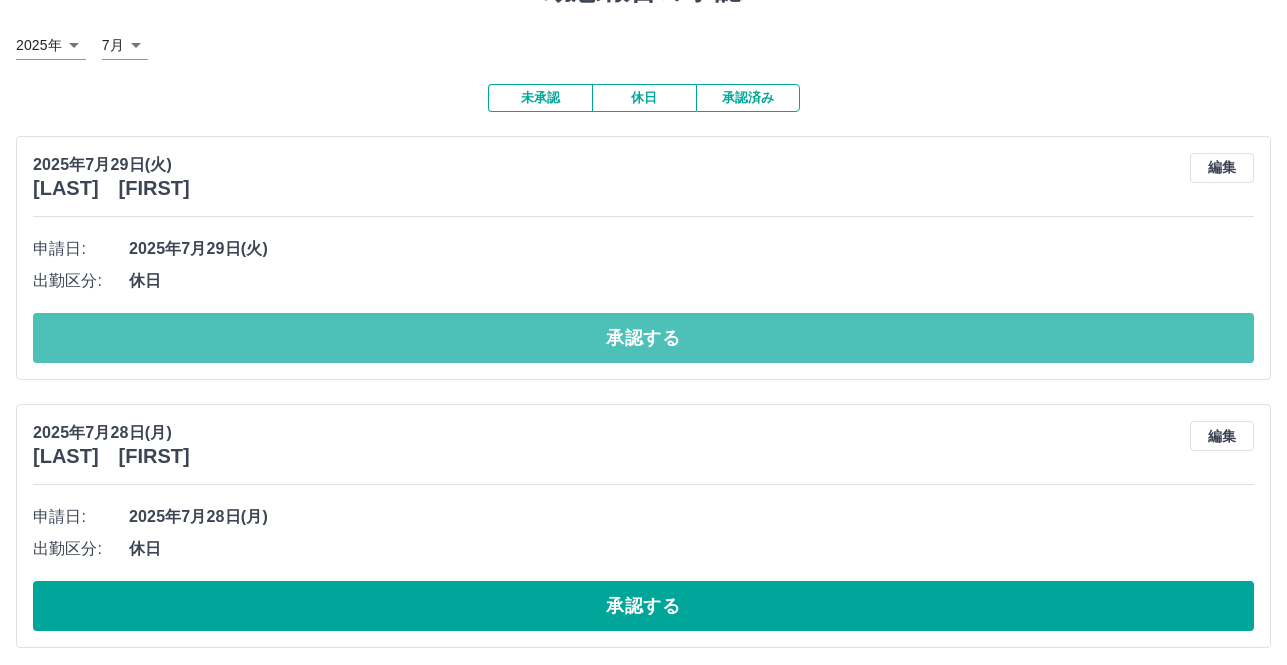 click on "承認する" at bounding box center (643, 338) 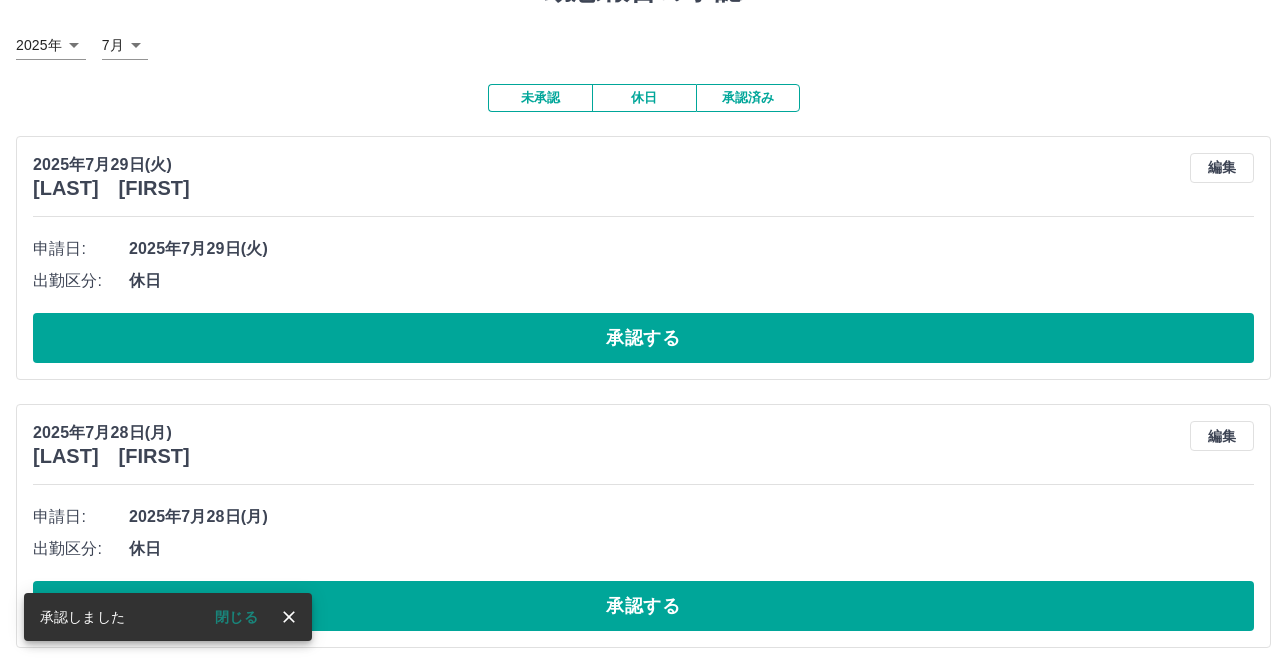 click on "承認する" at bounding box center [643, 338] 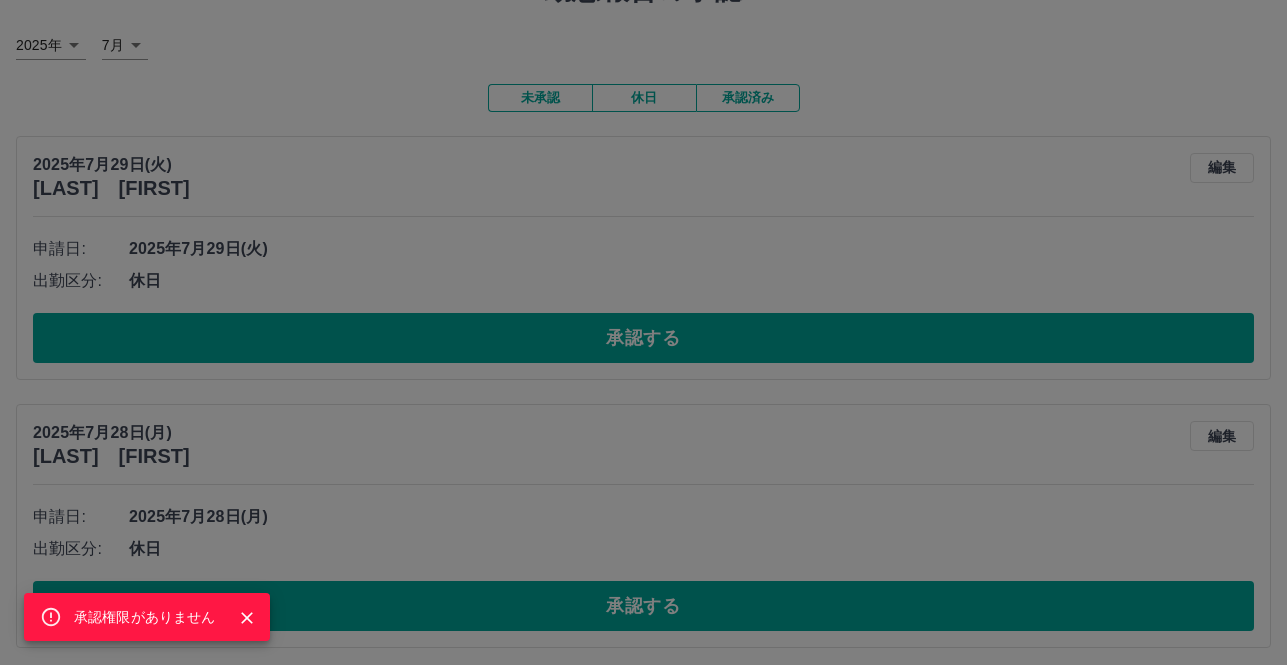 click on "承認権限がありません" at bounding box center [643, 332] 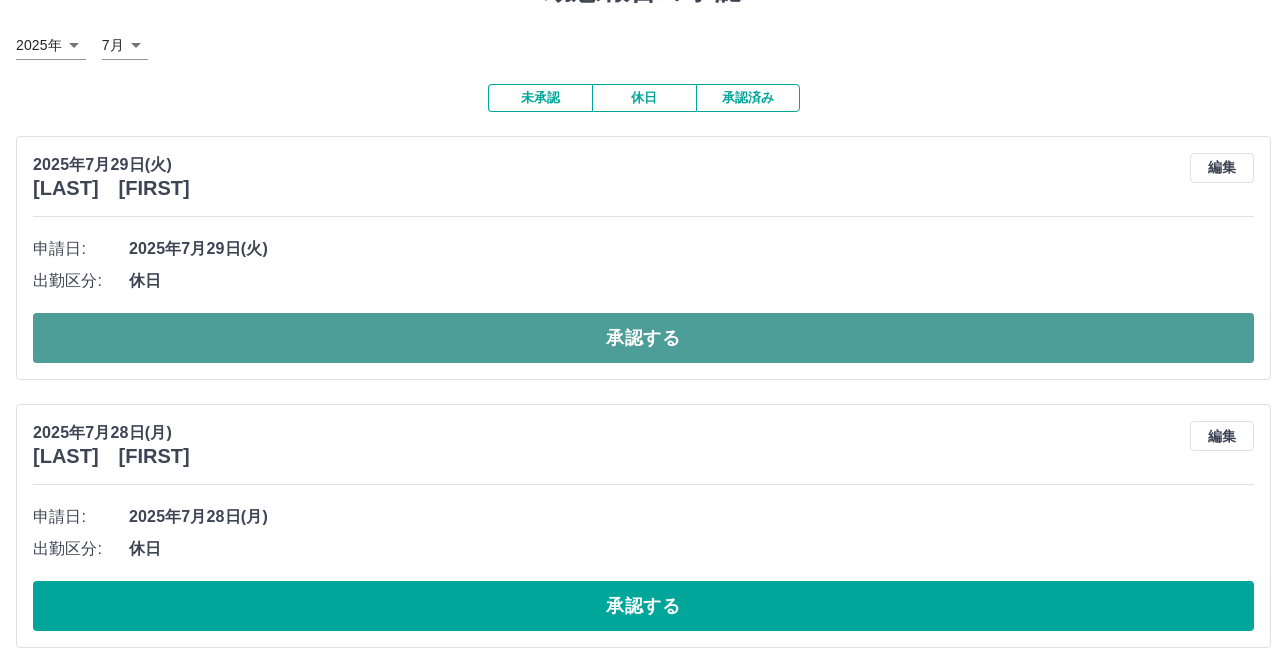 click on "承認する" at bounding box center (643, 338) 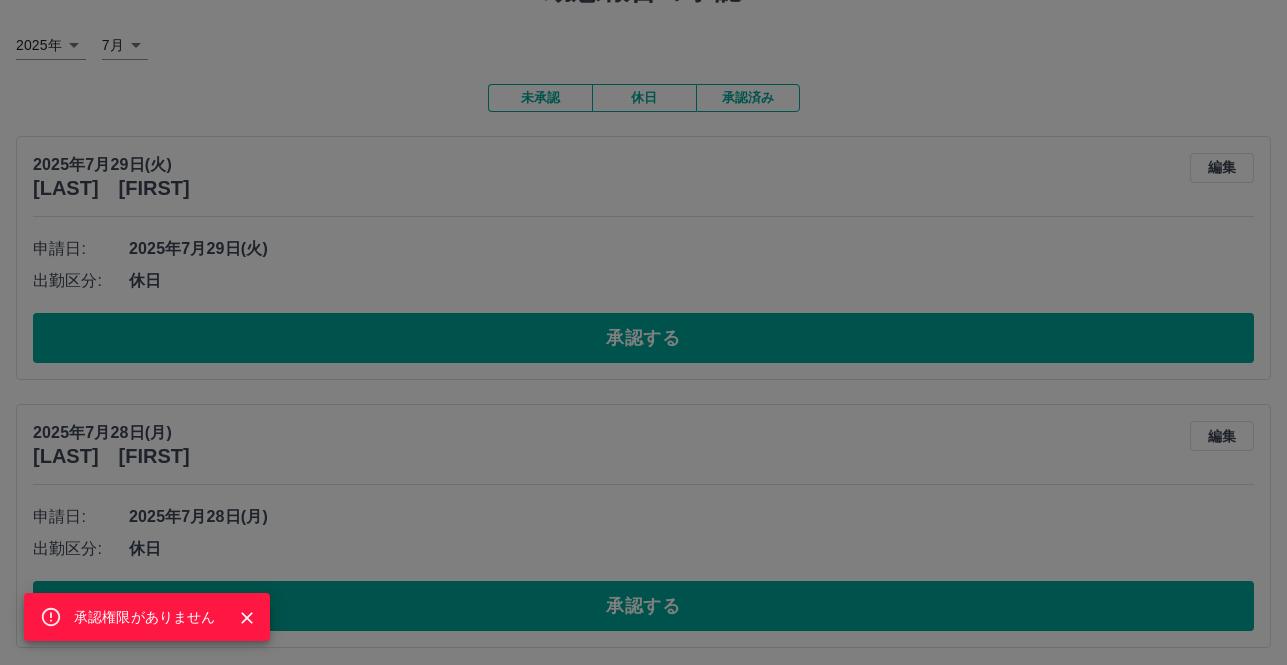 click 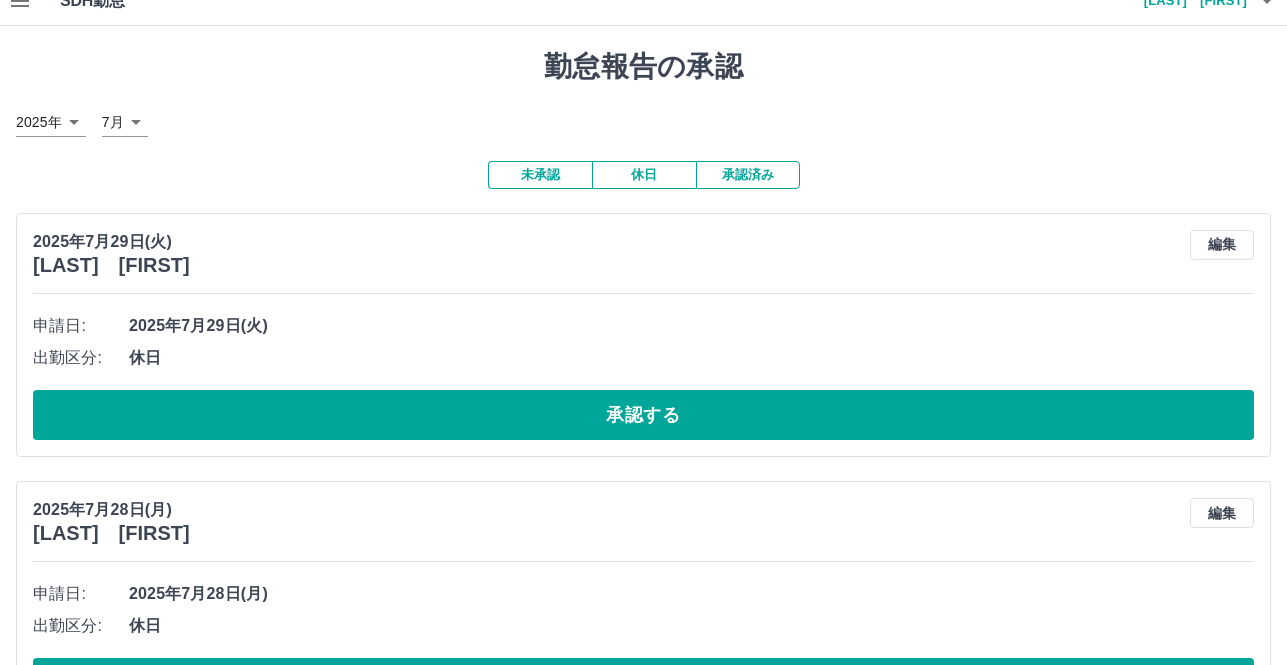 scroll, scrollTop: 0, scrollLeft: 0, axis: both 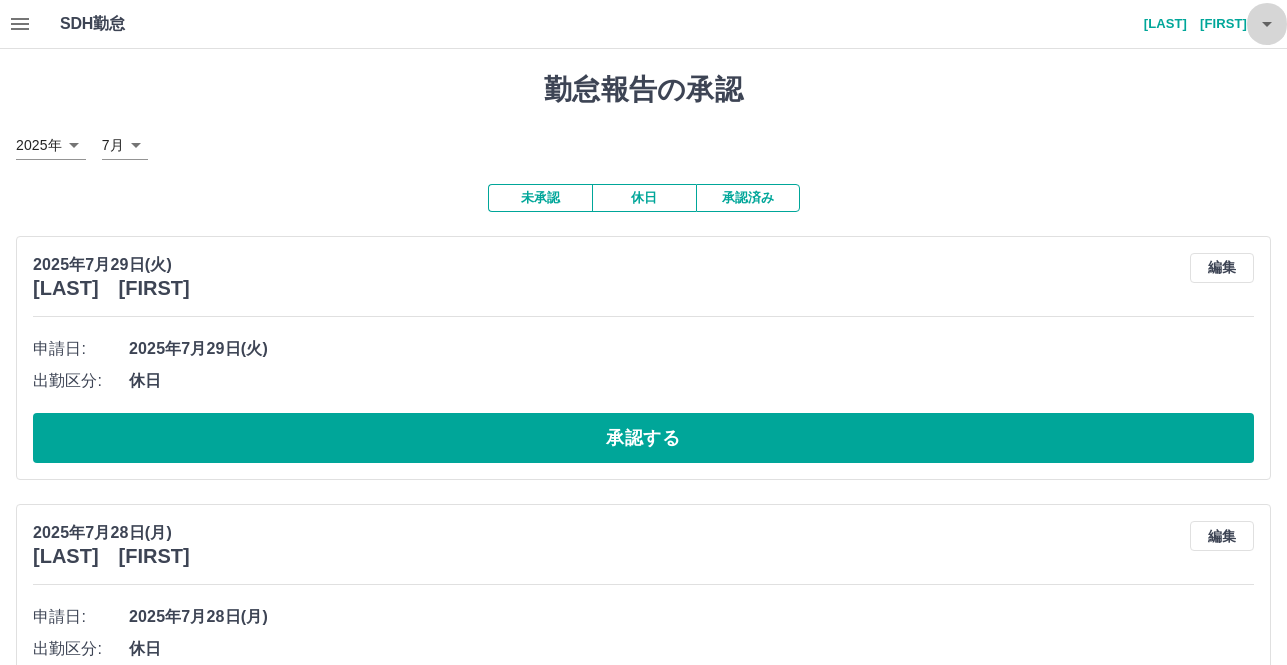 click 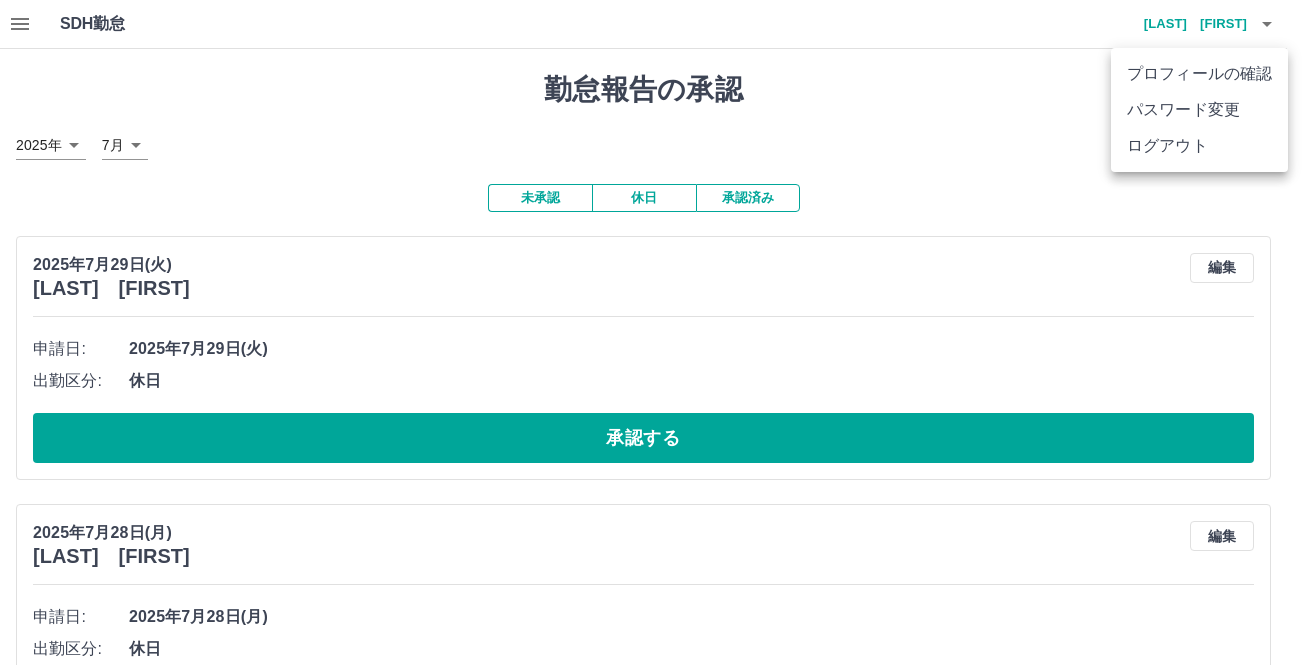 click at bounding box center [652, 332] 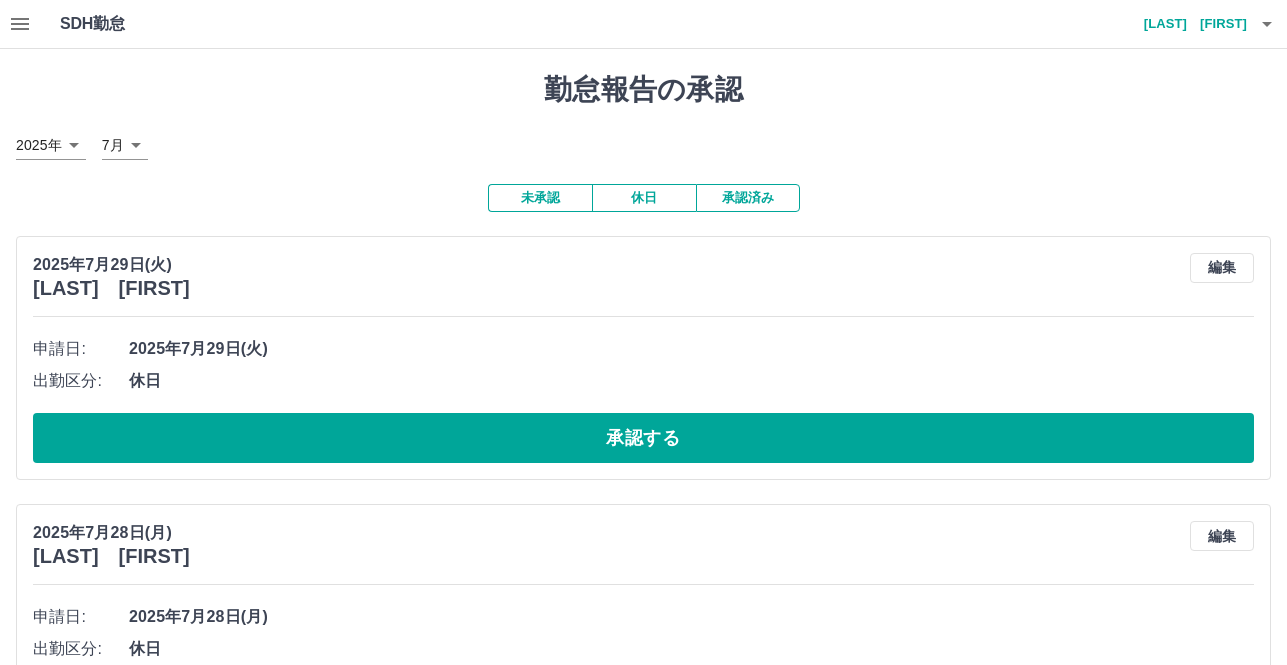 click on "勤怠報告の承認" at bounding box center [643, 90] 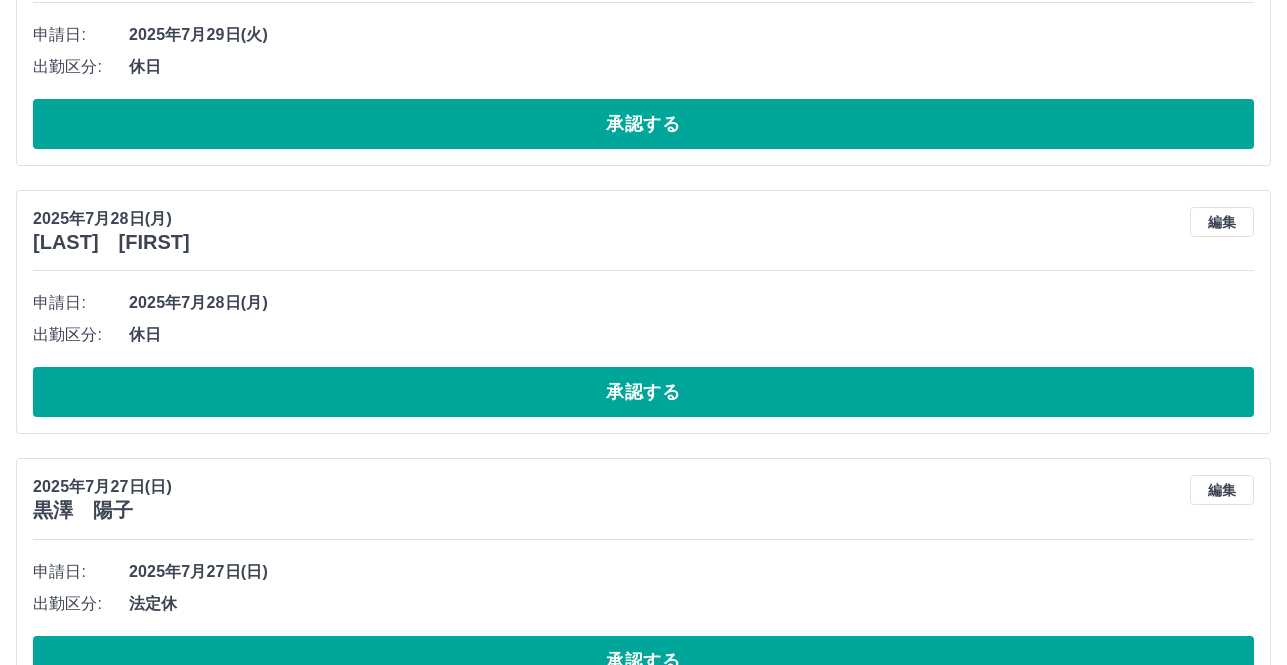 scroll, scrollTop: 500, scrollLeft: 0, axis: vertical 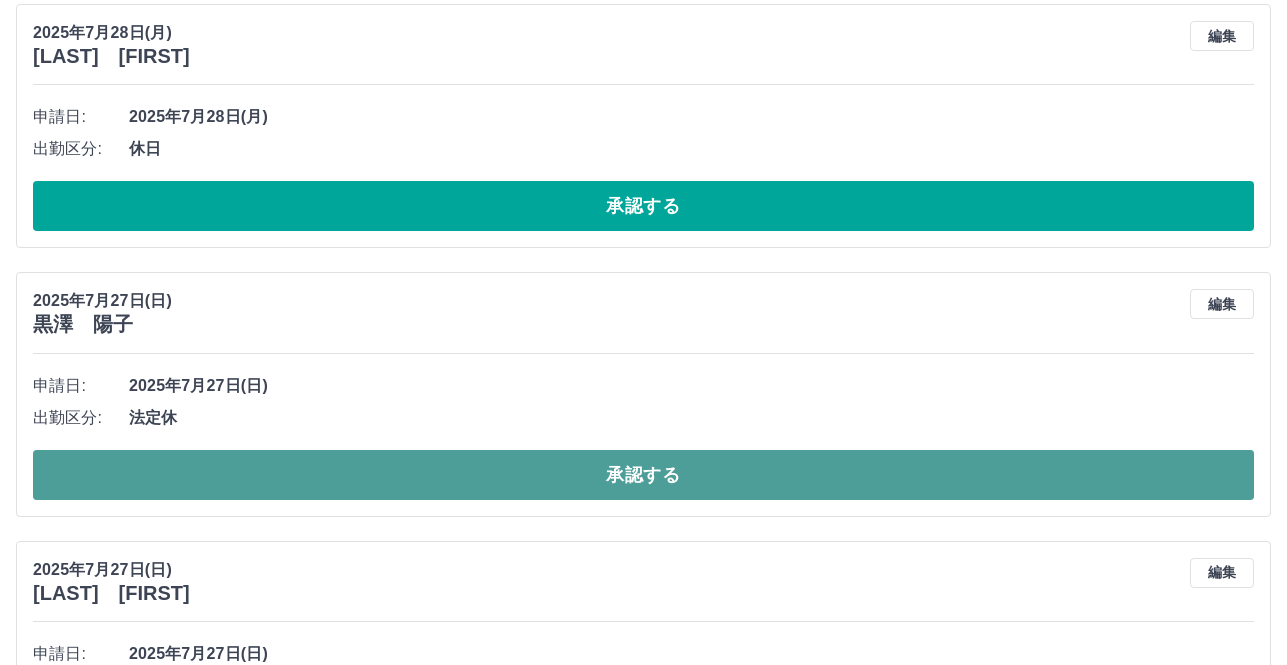 click on "承認する" at bounding box center [643, 475] 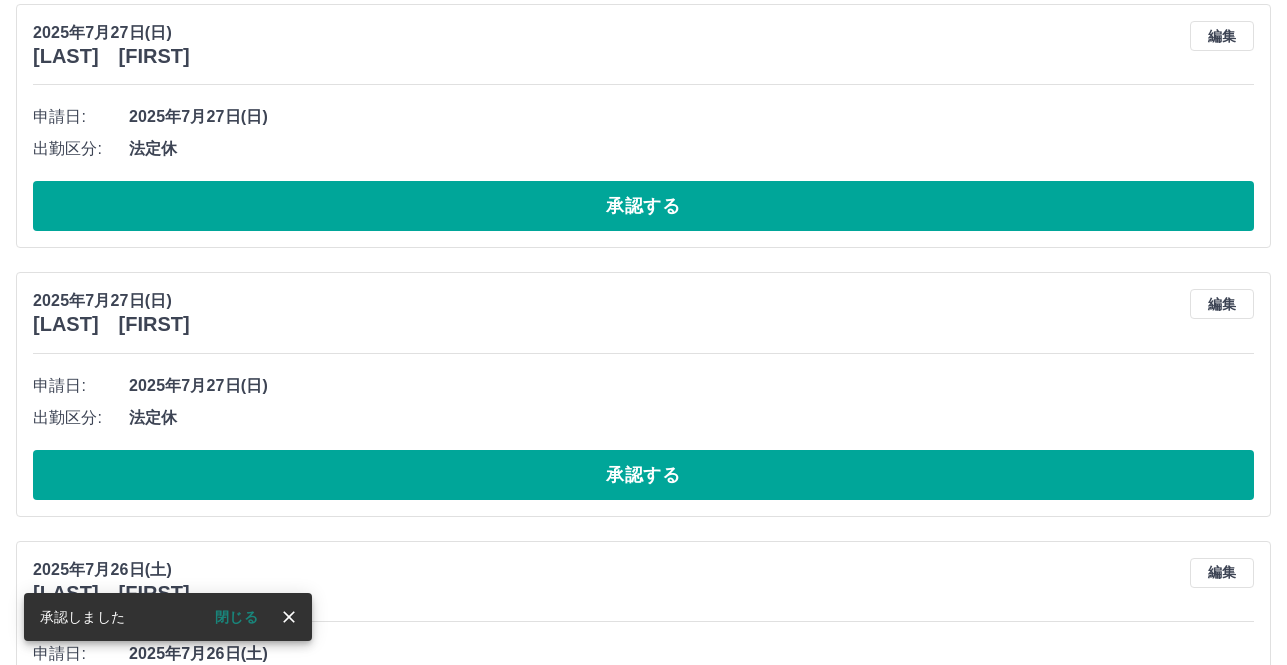 scroll, scrollTop: 232, scrollLeft: 0, axis: vertical 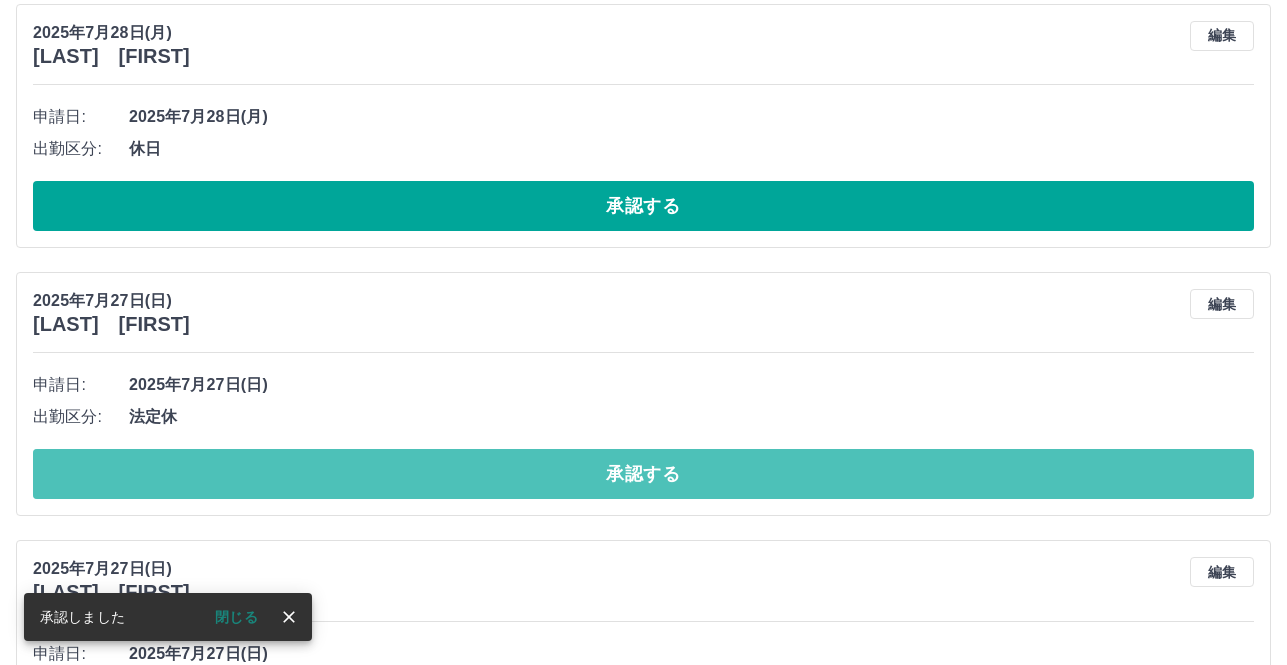 click on "承認する" at bounding box center (643, 474) 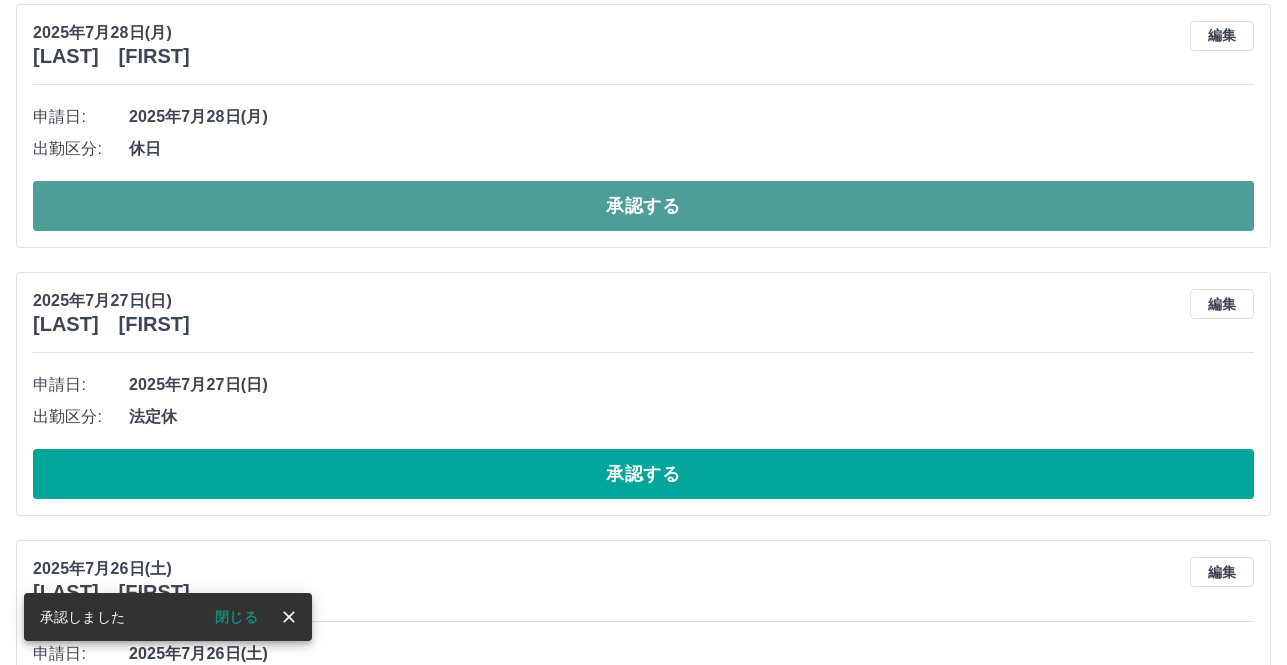 click on "承認する" at bounding box center (643, 206) 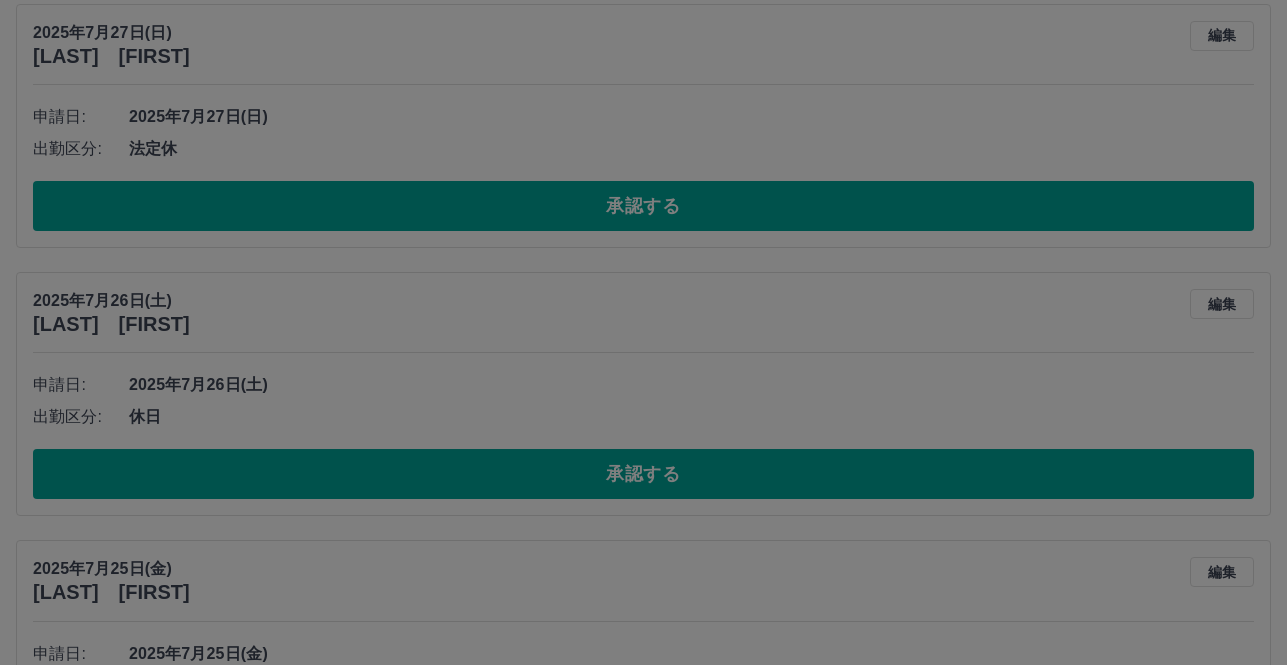scroll, scrollTop: 0, scrollLeft: 0, axis: both 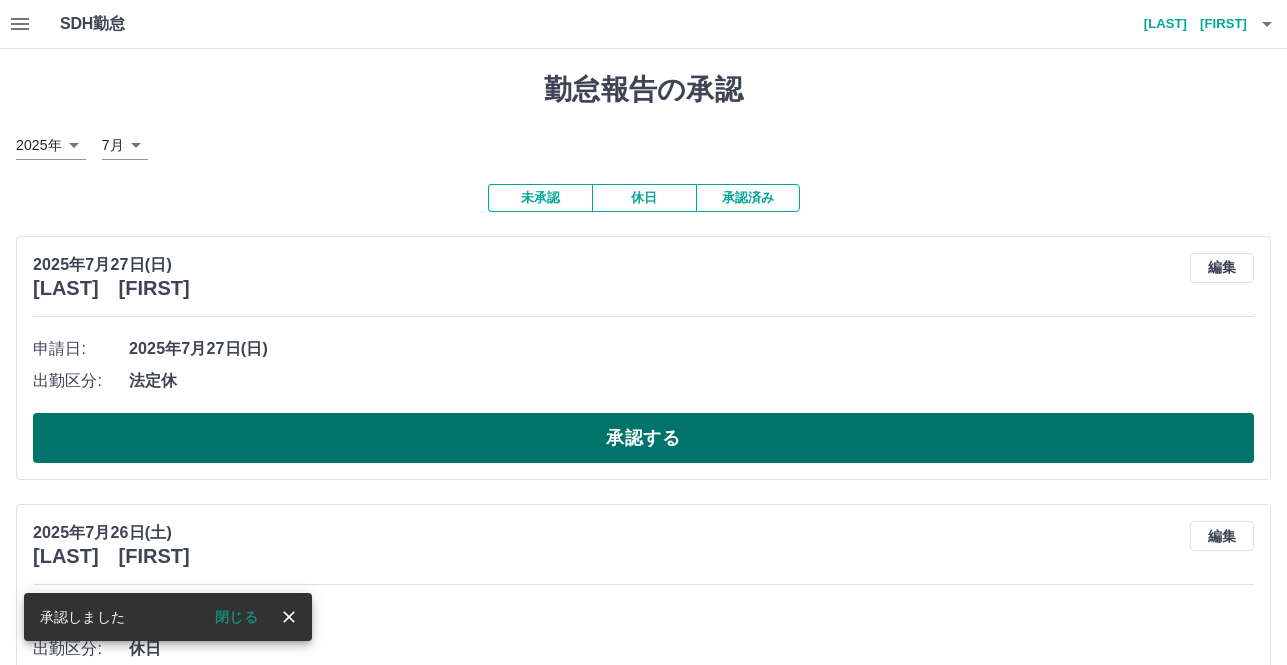 click on "承認する" at bounding box center [643, 438] 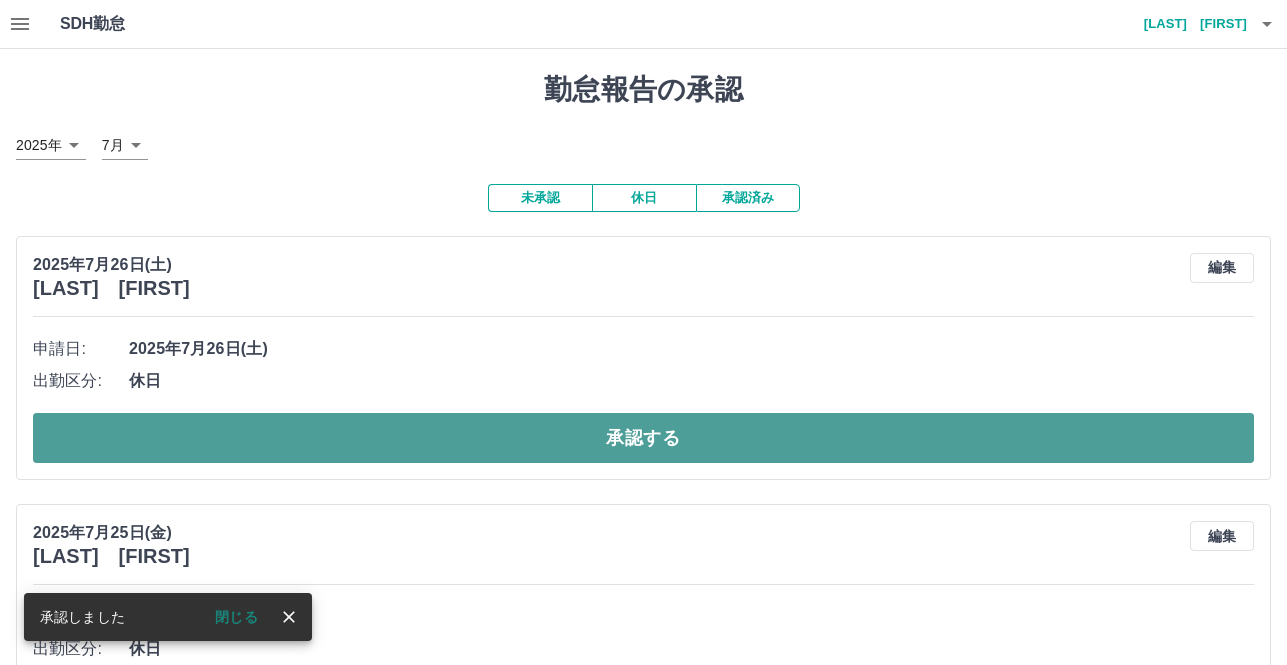 click on "承認する" at bounding box center (643, 438) 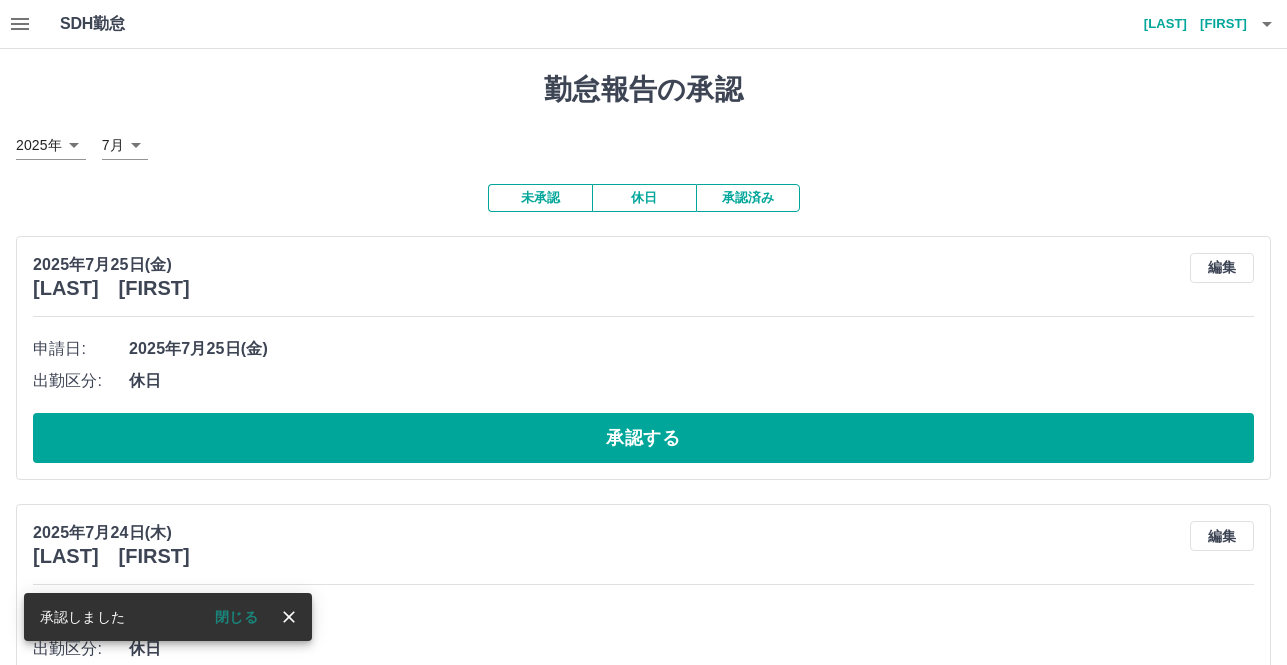 click on "承認する" at bounding box center [643, 438] 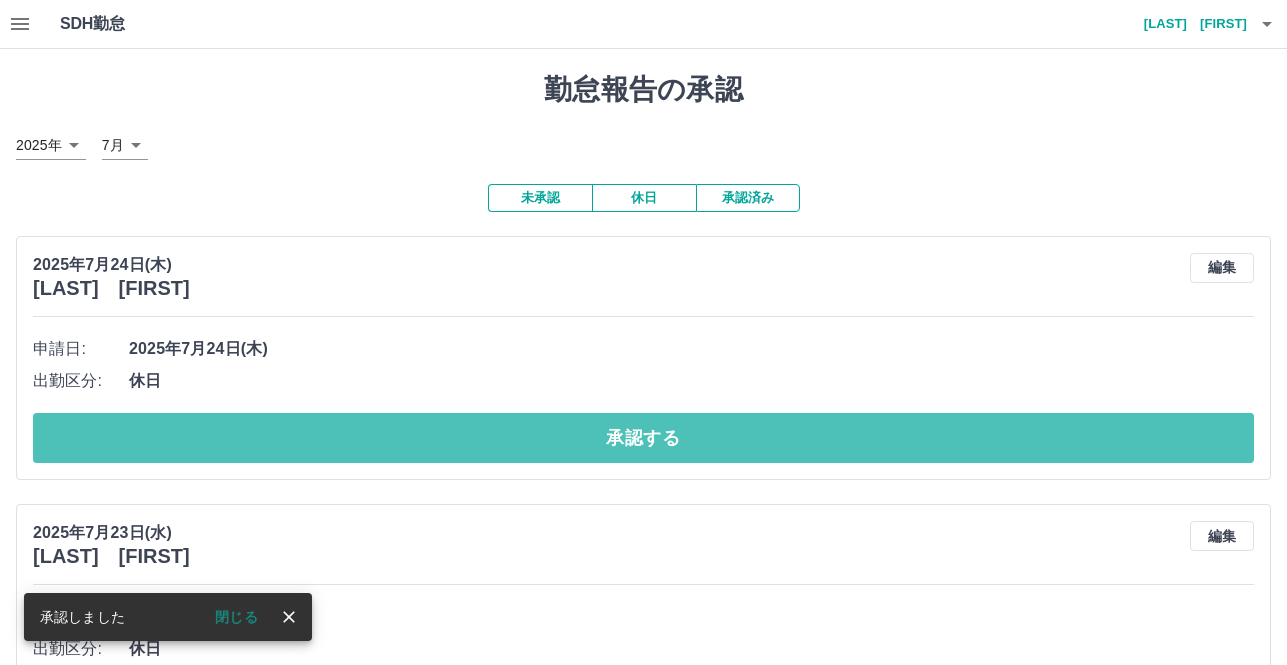 click on "承認する" at bounding box center (643, 438) 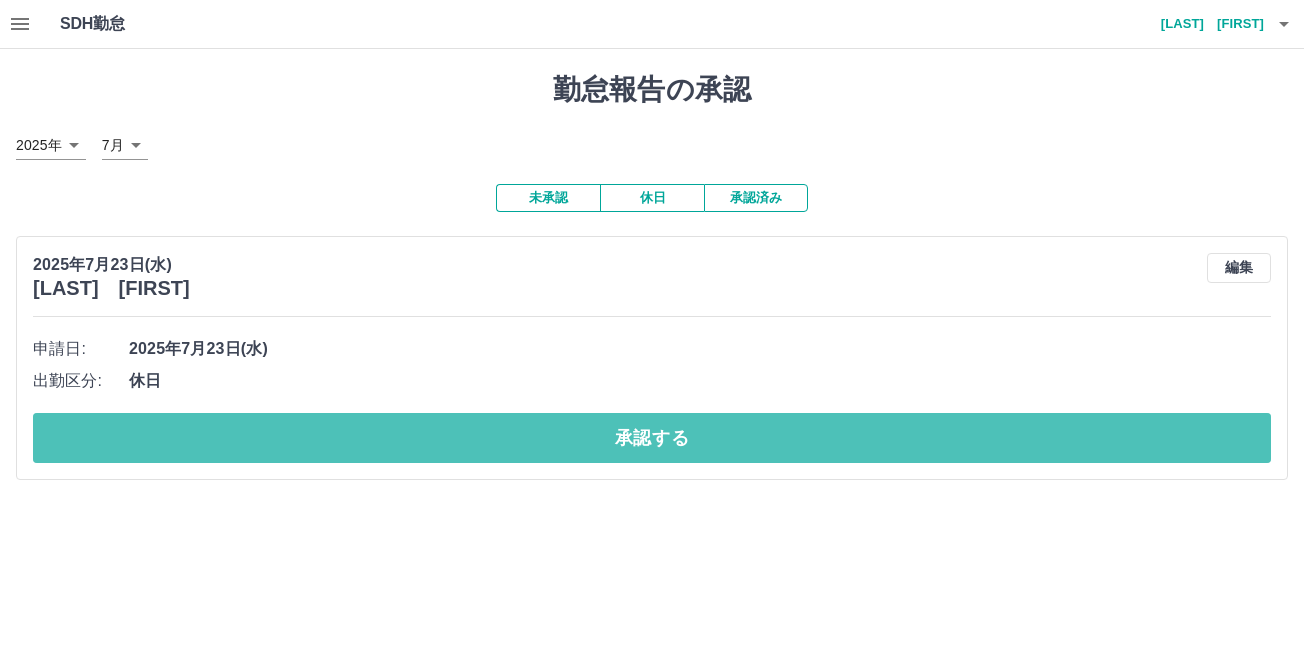 click on "承認する" at bounding box center (652, 438) 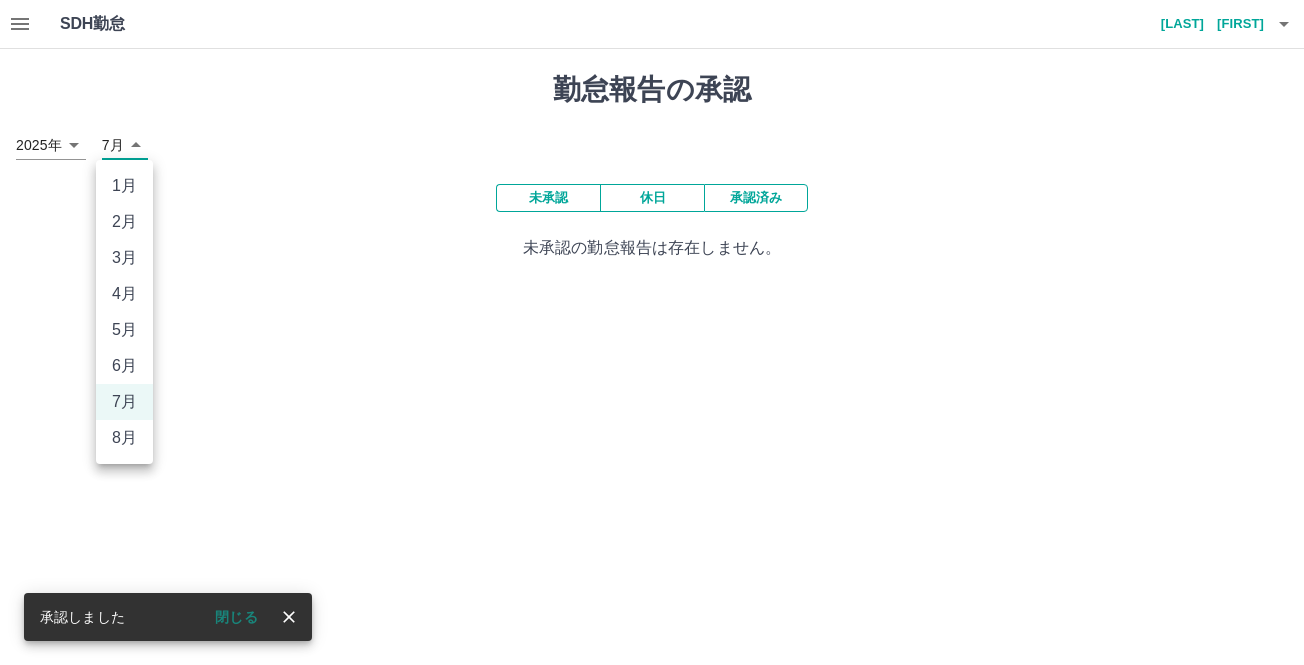 click on "SDH勤怠 [LAST]　[FIRST] 承認しました 閉じる 勤怠報告の承認 2025年 **** 7月 * 未承認 休日 承認済み 未承認の勤怠報告は存在しません。 SDH勤怠 1月 2月 3月 4月 5月 6月 7月 8月" at bounding box center (652, 142) 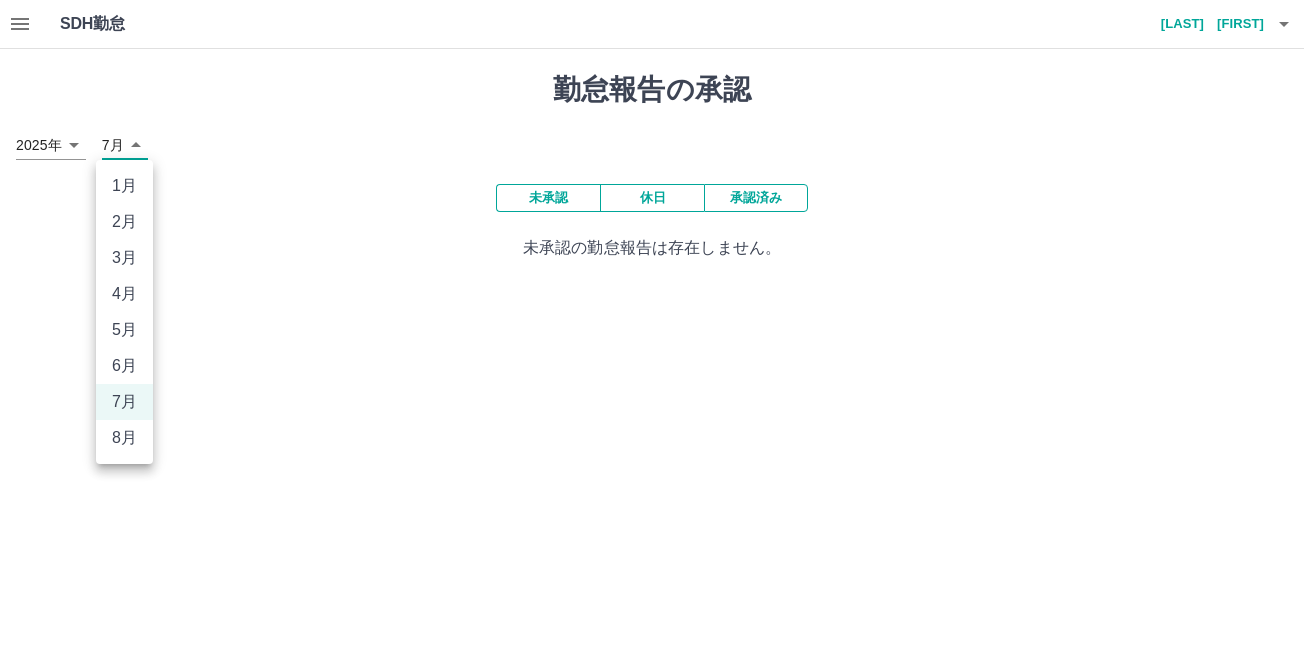 click at bounding box center (652, 332) 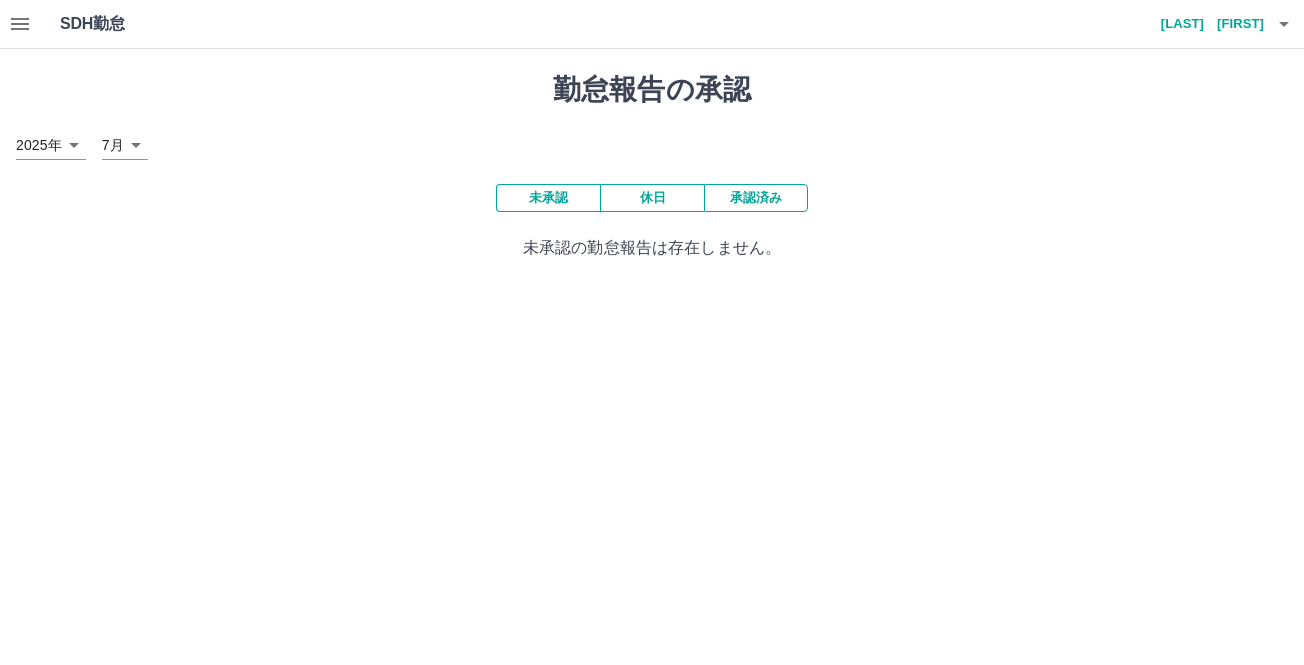 click on "未承認 休日 承認済み 未承認の勤怠報告は存在しません。" at bounding box center [652, 222] 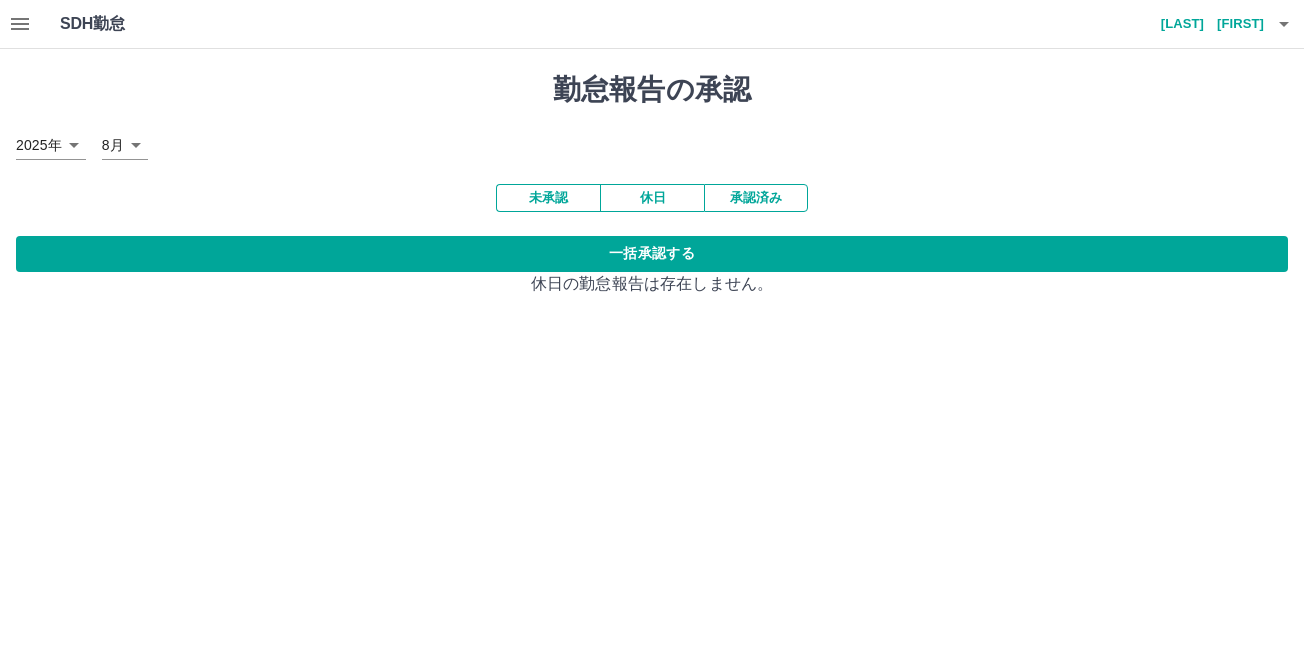 click on "承認済み" at bounding box center [756, 198] 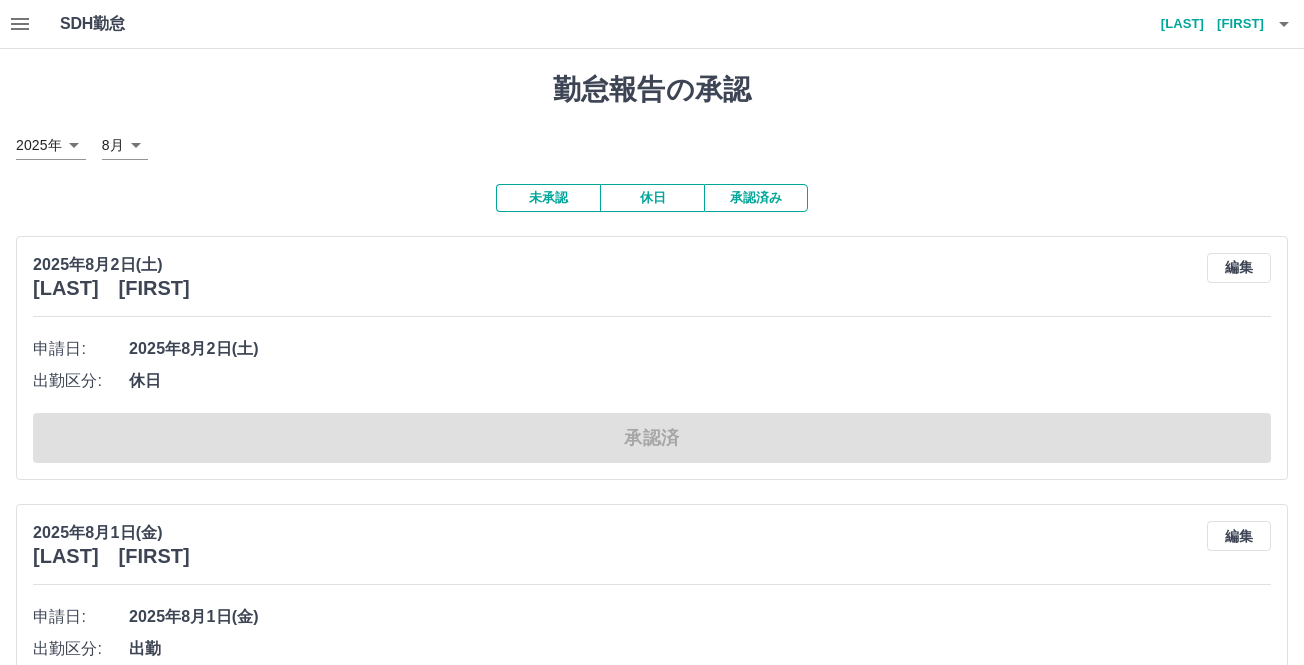 click on "SDH勤怠 [LAST]　[FIRST] 勤怠報告の承認 2025年 **** 8月 * 未承認 休日 承認済み 2025年8月2日(土) [LAST]　[FIRST] 編集 申請日: 2025年8月2日(土) 出勤区分: 休日 承認済 2025年8月1日(金) [LAST]　[FIRST] 編集 申請日: 2025年8月1日(金) 出勤区分: 出勤 始業時刻: 08:00 終業時刻: 13:00 休憩時間: 0分 コメント: 所定開始: 08:00 所定終業: 13:00 所定休憩: 00:00 所定内: 5時間0分 所定外: 0分 承認済 2025年8月1日(金) [LAST]　[FIRST] 編集 申請日: 2025年8月1日(金) 出勤区分: 出勤 始業時刻: 07:45 終業時刻: 13:00 休憩時間: 0分 コメント: 所定開始: 07:45 所定終業: 13:00 所定休憩: 00:00 所定内: 5時間15分 所定外: 0分 承認済 2025年8月1日(金) [LAST]　[FIRST] 編集 申請日: 2025年8月1日(金) 出勤区分: 出勤 始業時刻: 10:00 終業時刻: 19:00 休憩時間: 1時間0分 コメント: 所定開始: 10:00 所定終業: 19:00 所定休憩: 01:00 所定内: 8時間0分" at bounding box center (652, 1086) 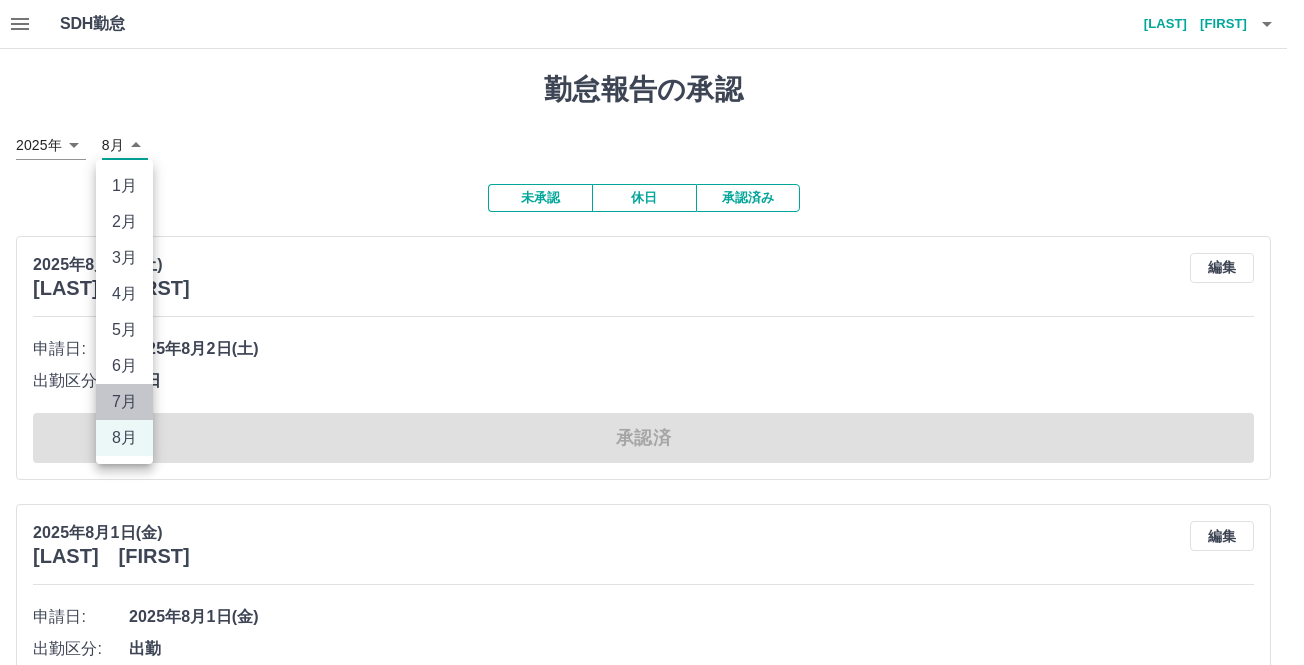 click on "7月" at bounding box center (124, 402) 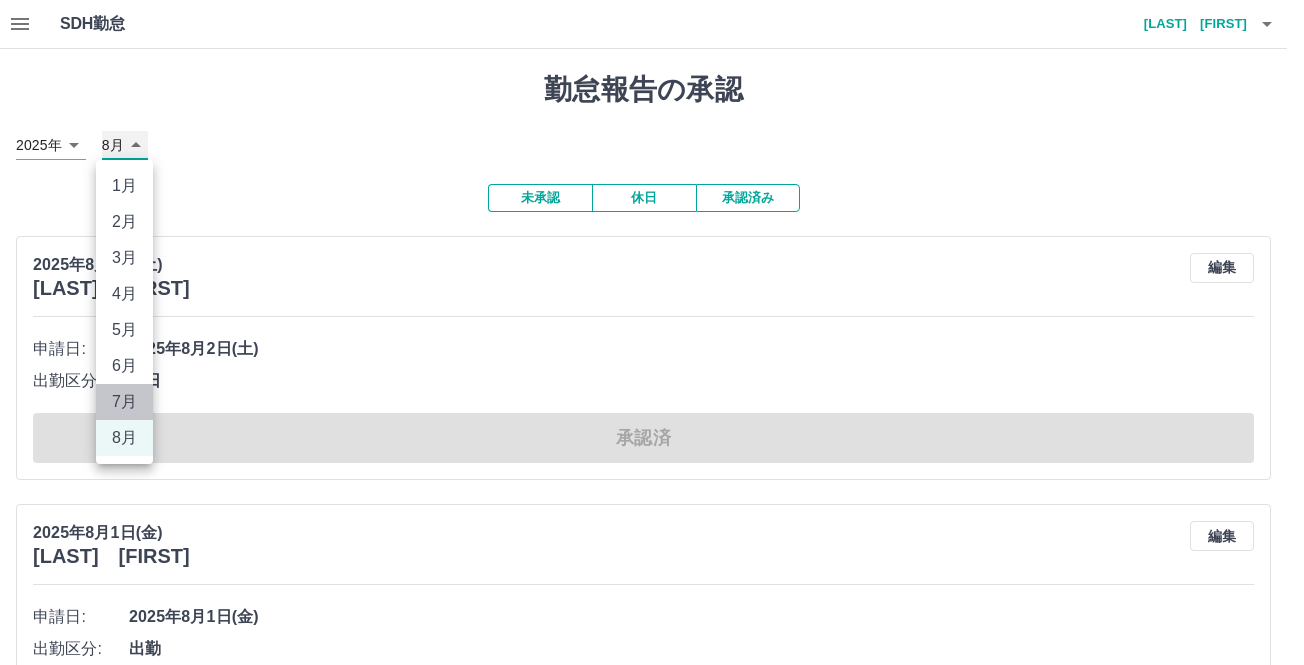 type on "*" 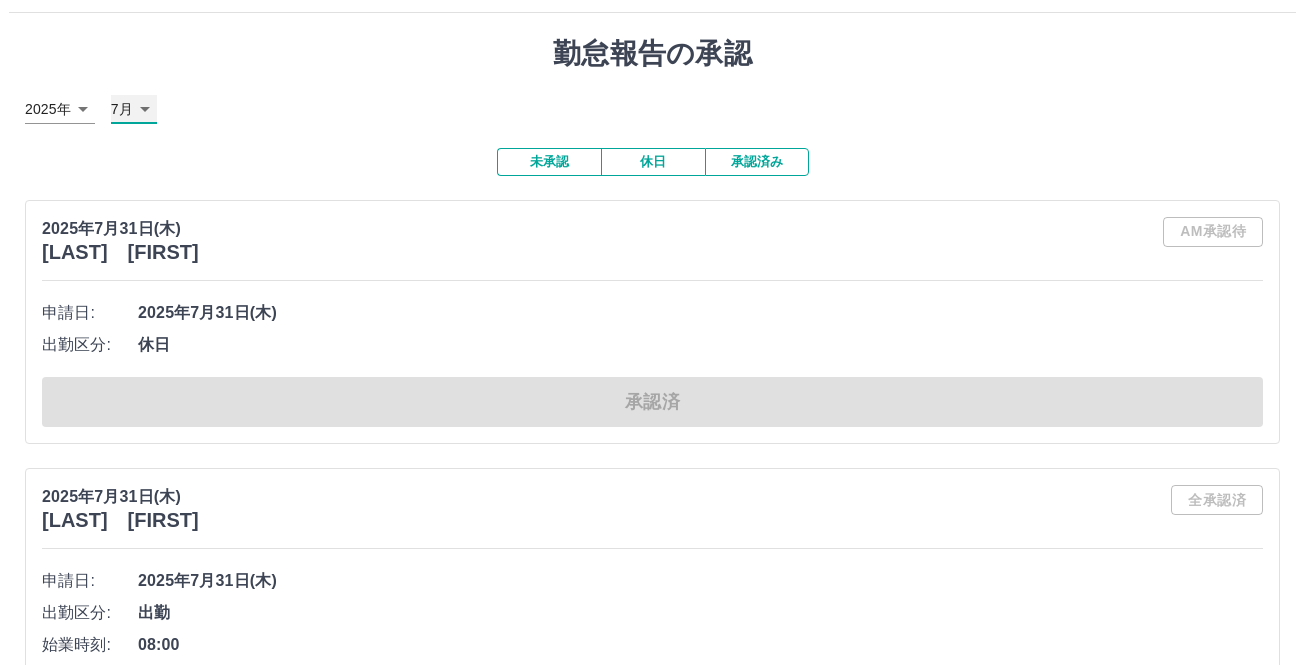scroll, scrollTop: 0, scrollLeft: 0, axis: both 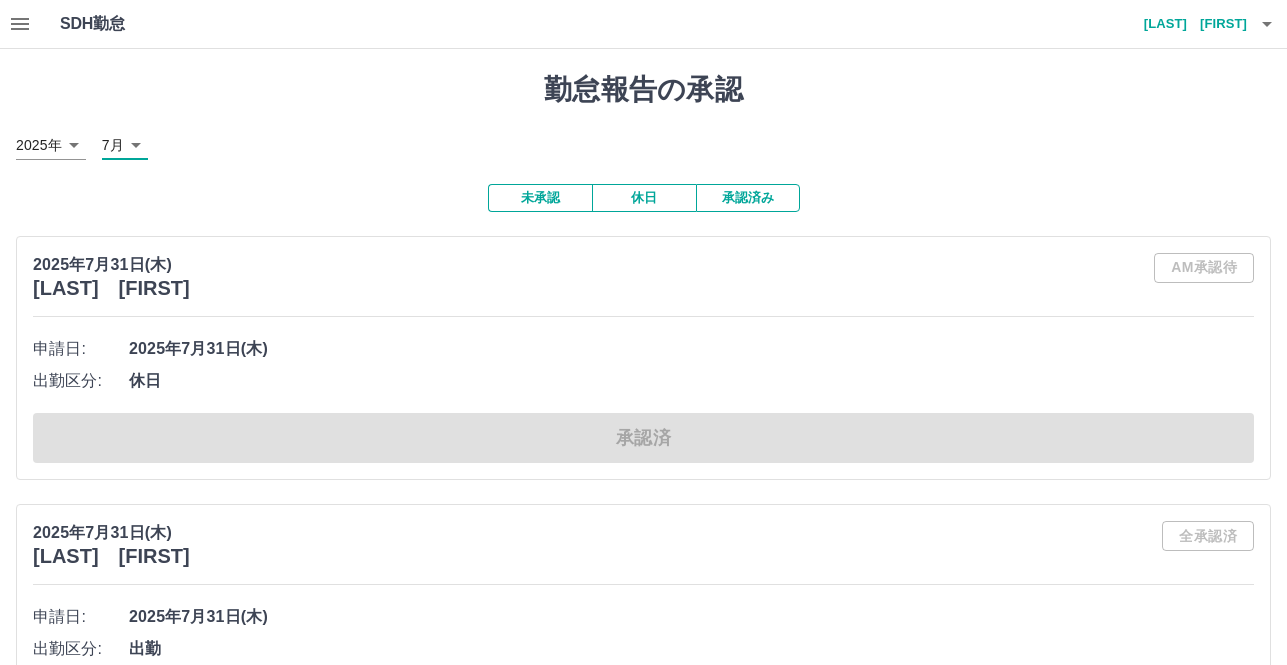 click on "未承認" at bounding box center (540, 198) 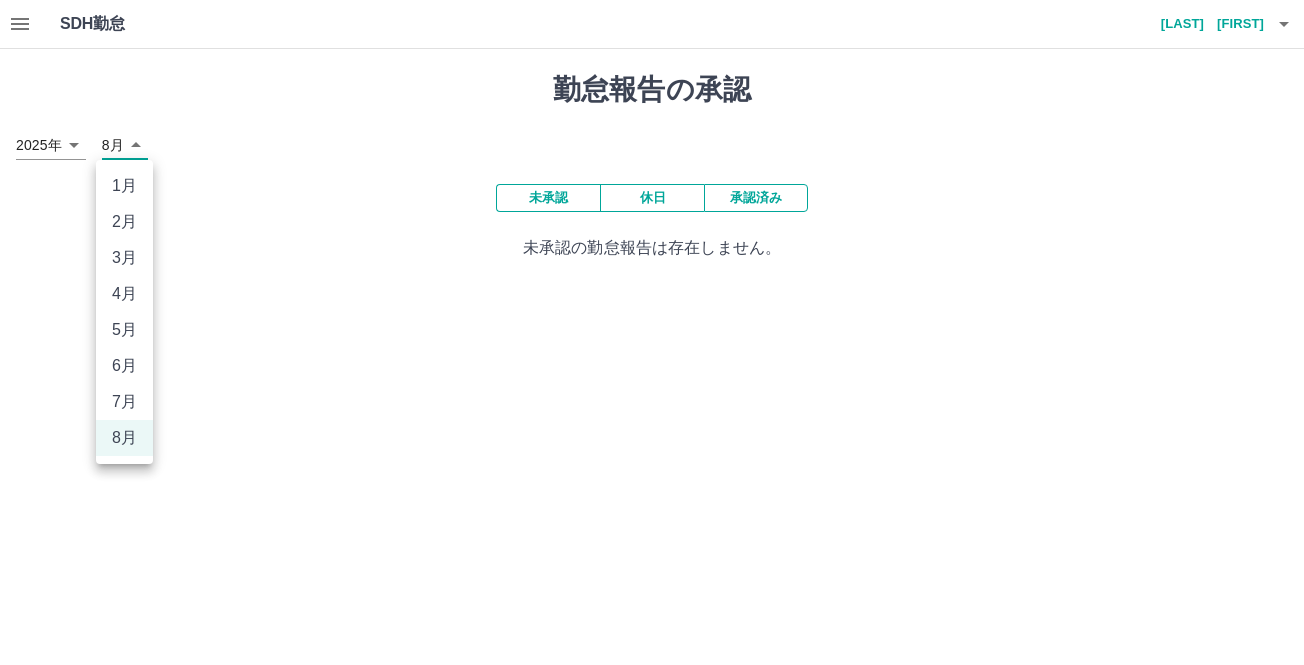 click on "SDH勤怠 [LAST]　[FIRST] 勤怠報告の承認 2025年 **** 8月 * 未承認 休日 承認済み 未承認の勤怠報告は存在しません。 SDH勤怠 1月 2月 3月 4月 5月 6月 7月 8月" at bounding box center [652, 142] 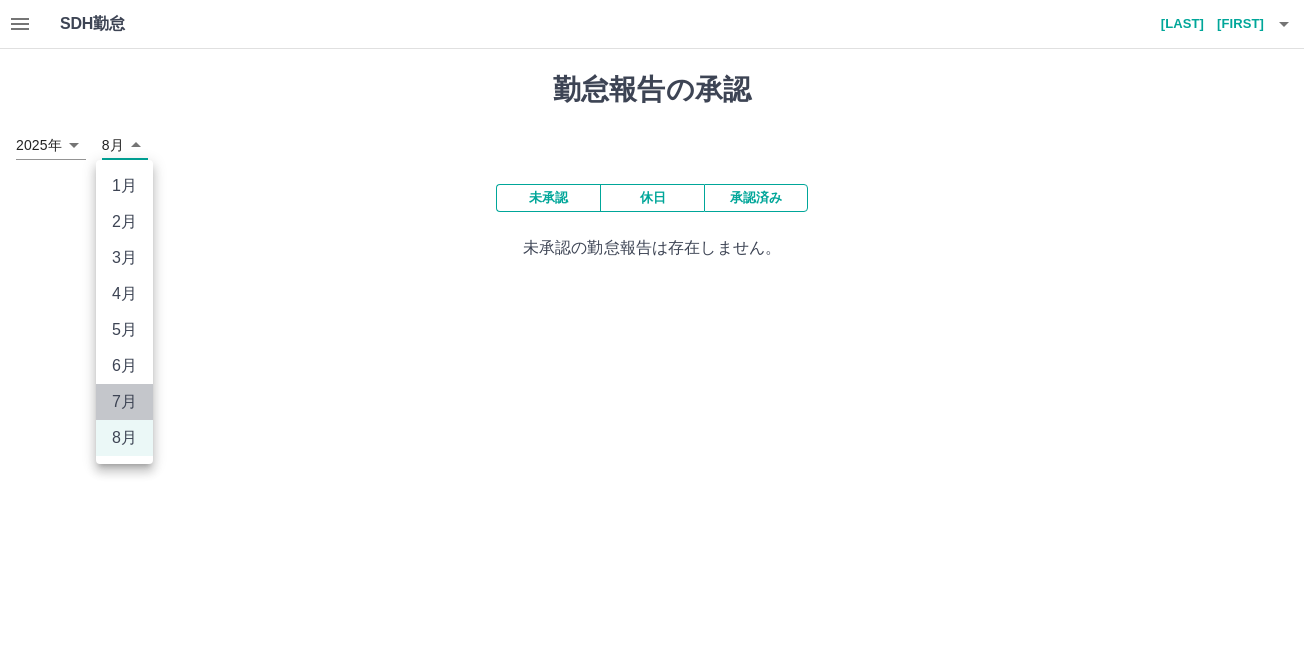 click on "7月" at bounding box center (124, 402) 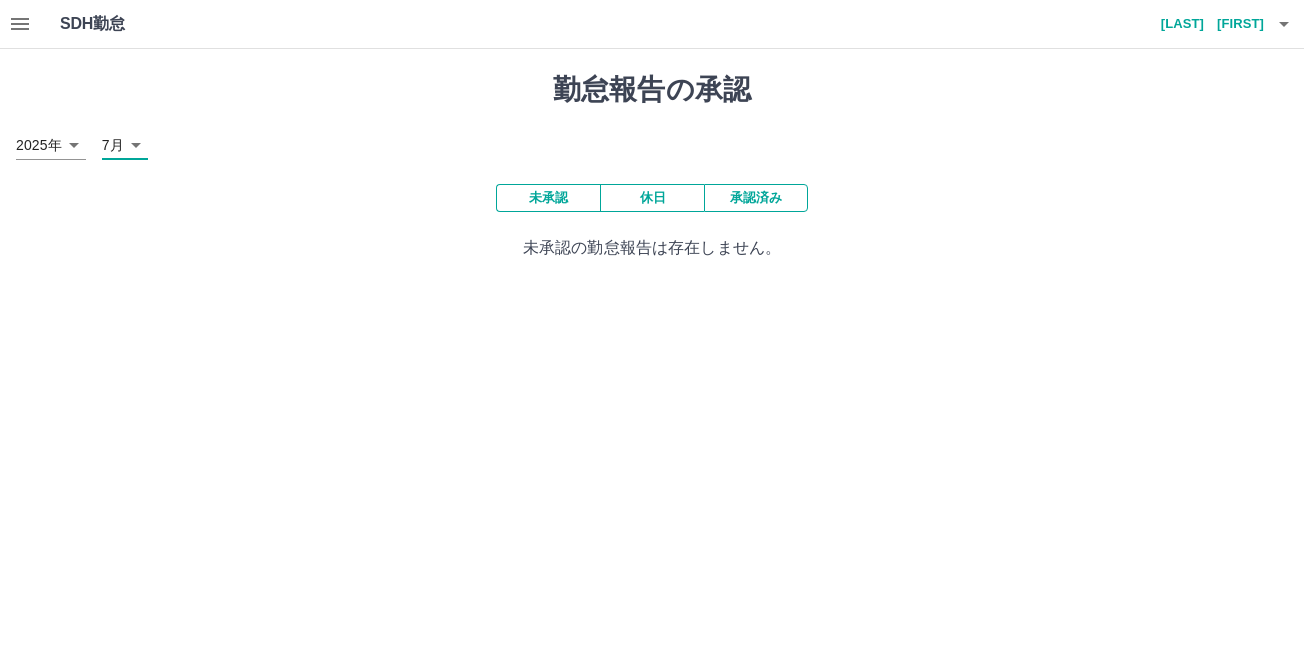 click on "未承認" at bounding box center [548, 198] 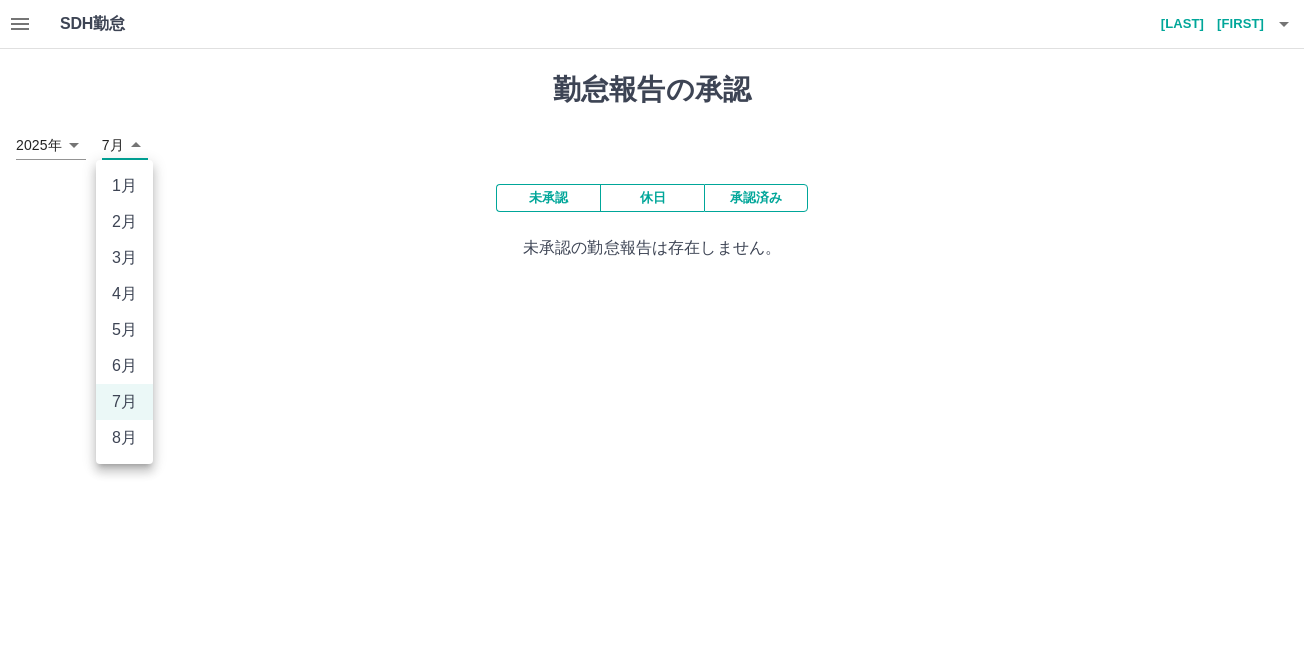click on "SDH勤怠 [LAST]　[FIRST] 勤怠報告の承認 2025年 **** 7月 * 未承認 休日 承認済み 未承認の勤怠報告は存在しません。 SDH勤怠 1月 2月 3月 4月 5月 6月 7月 8月" at bounding box center (652, 142) 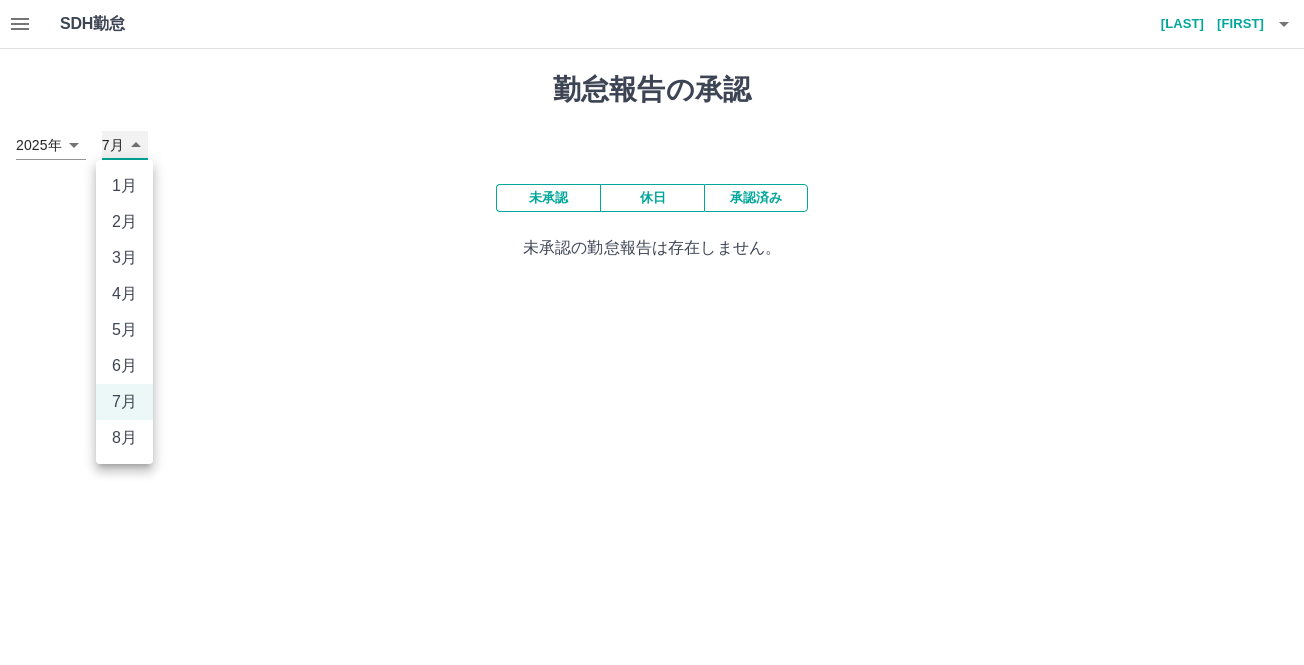type on "*" 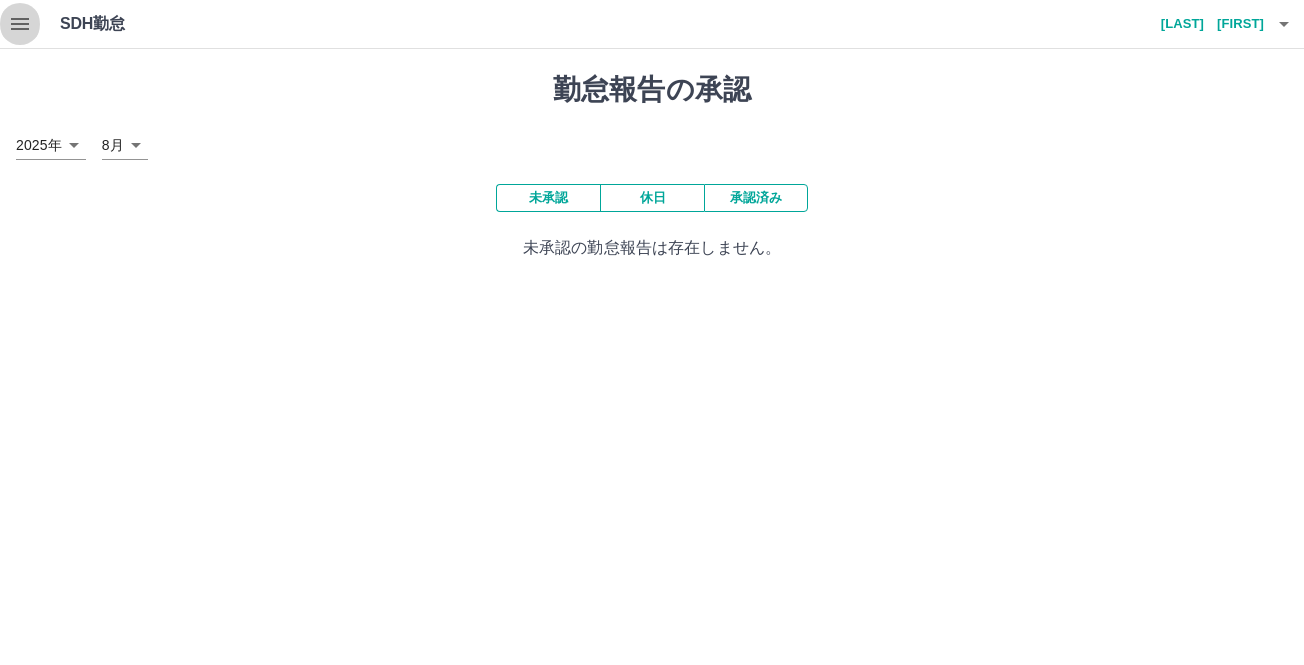 click 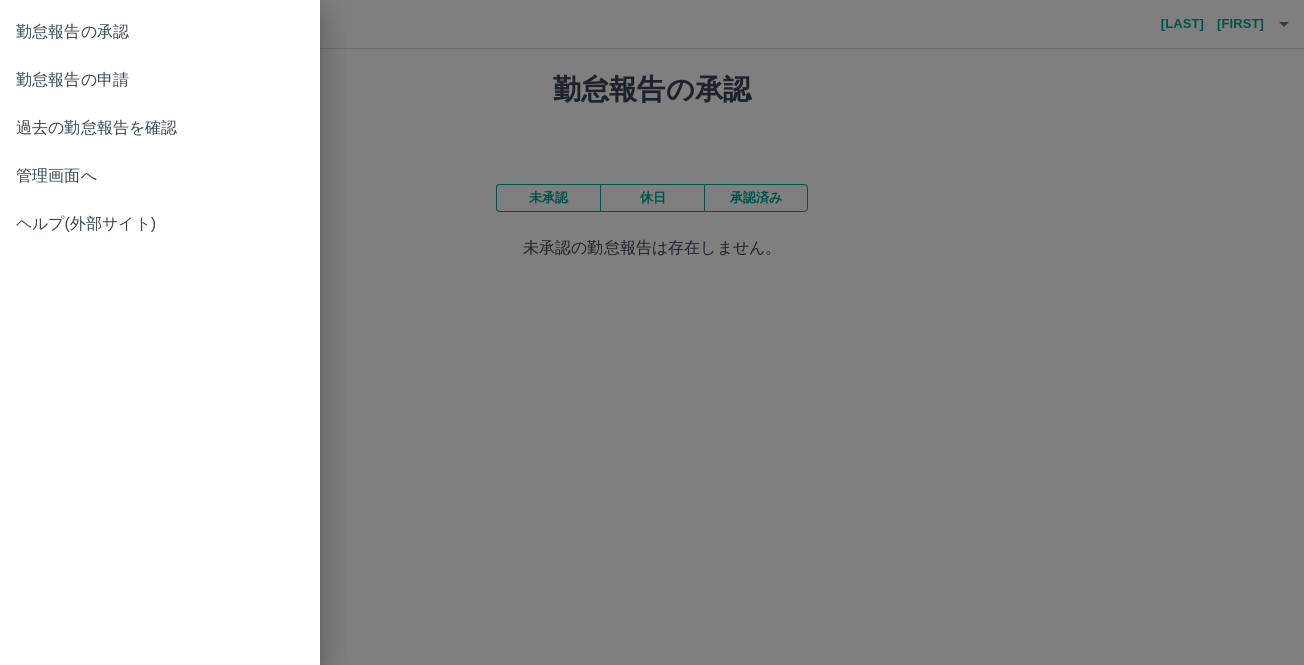 click on "勤怠報告の承認" at bounding box center [160, 32] 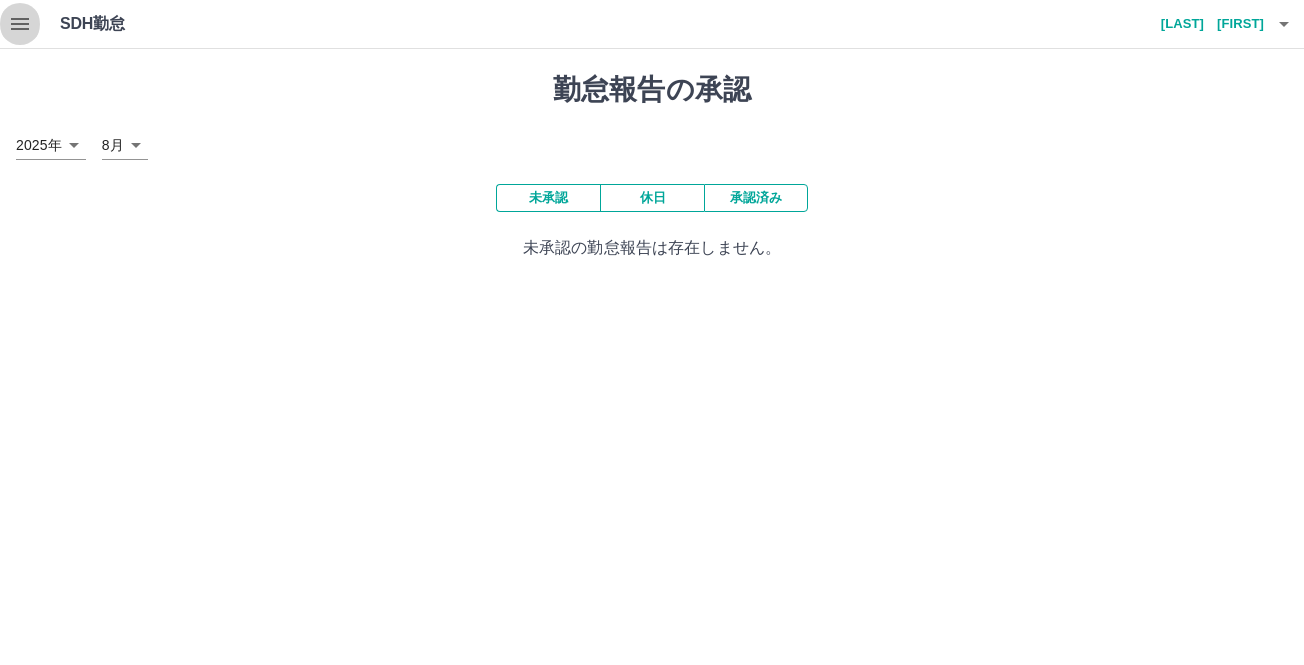 click 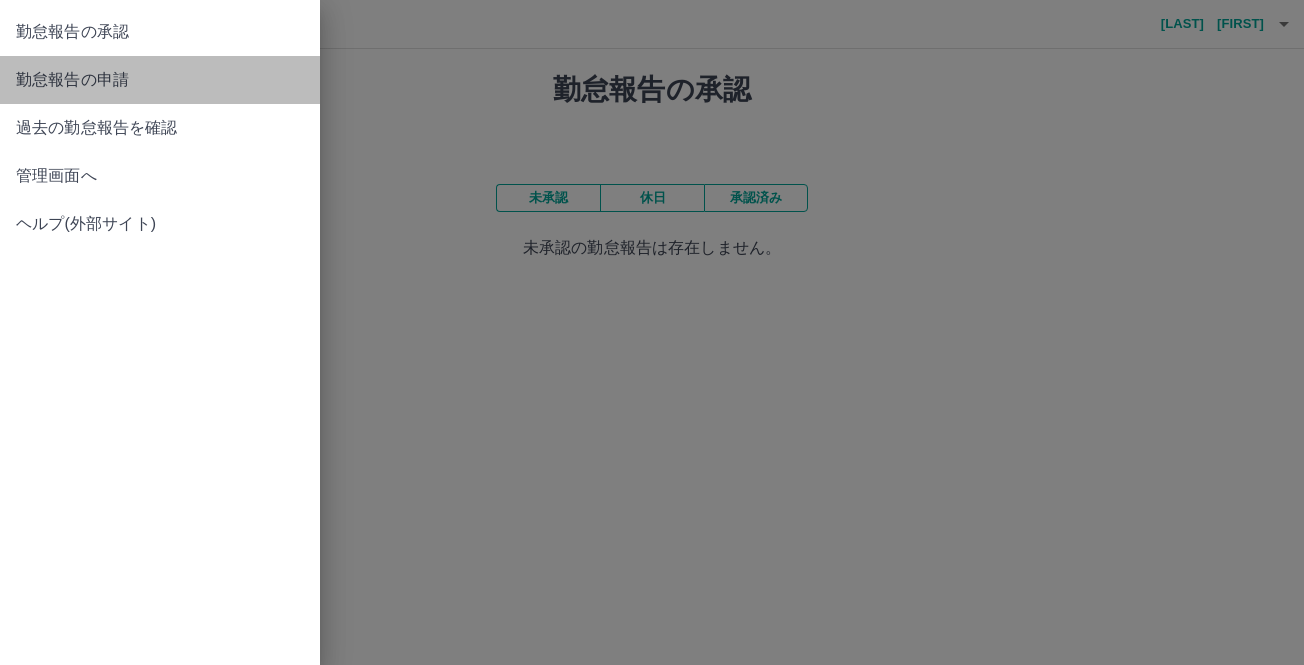 click on "勤怠報告の申請" at bounding box center [160, 80] 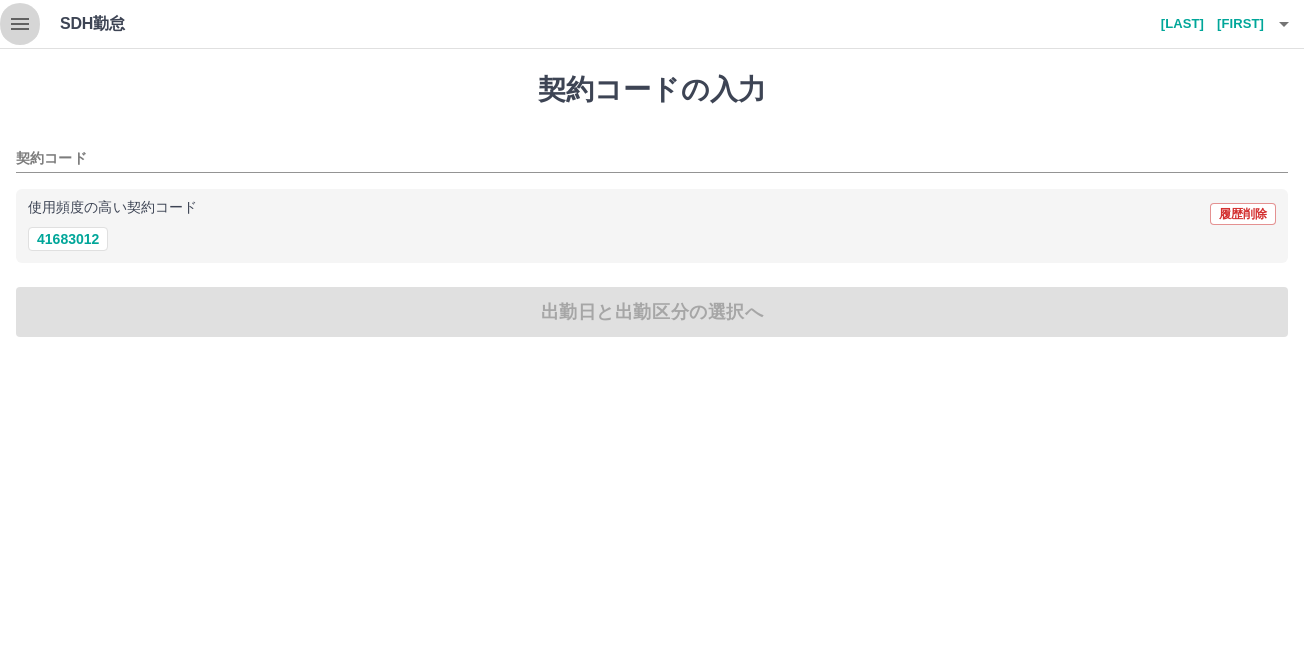 click 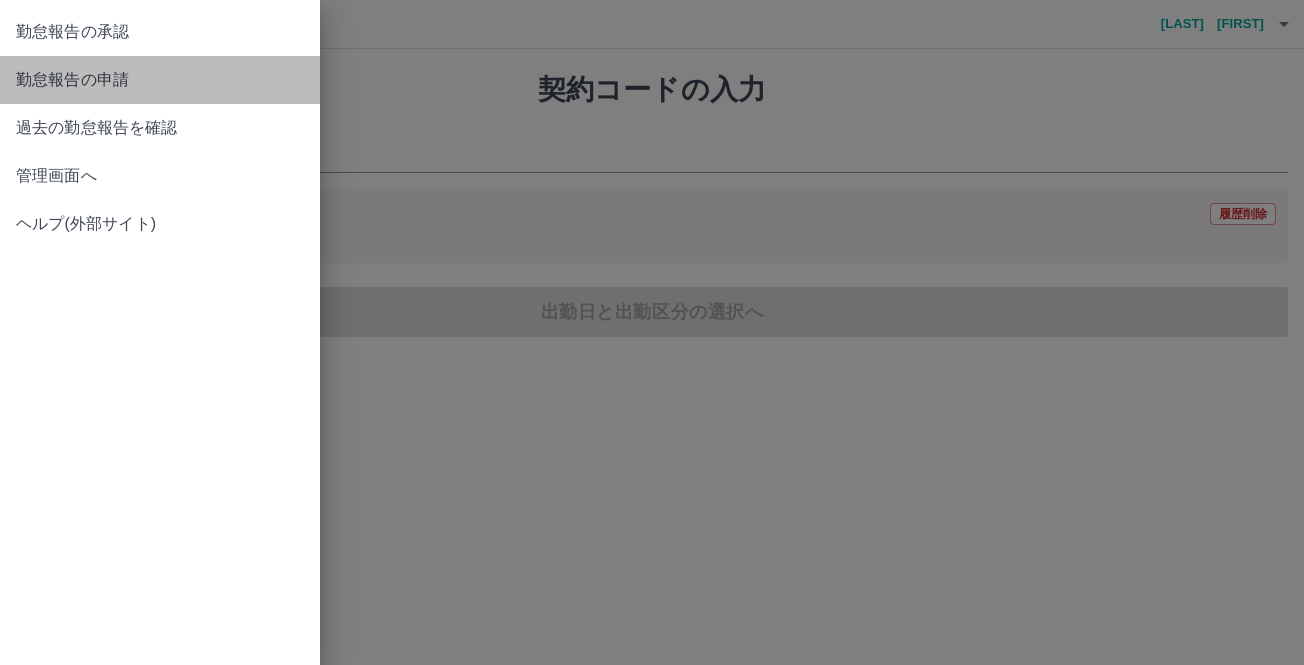click on "勤怠報告の申請" at bounding box center (160, 80) 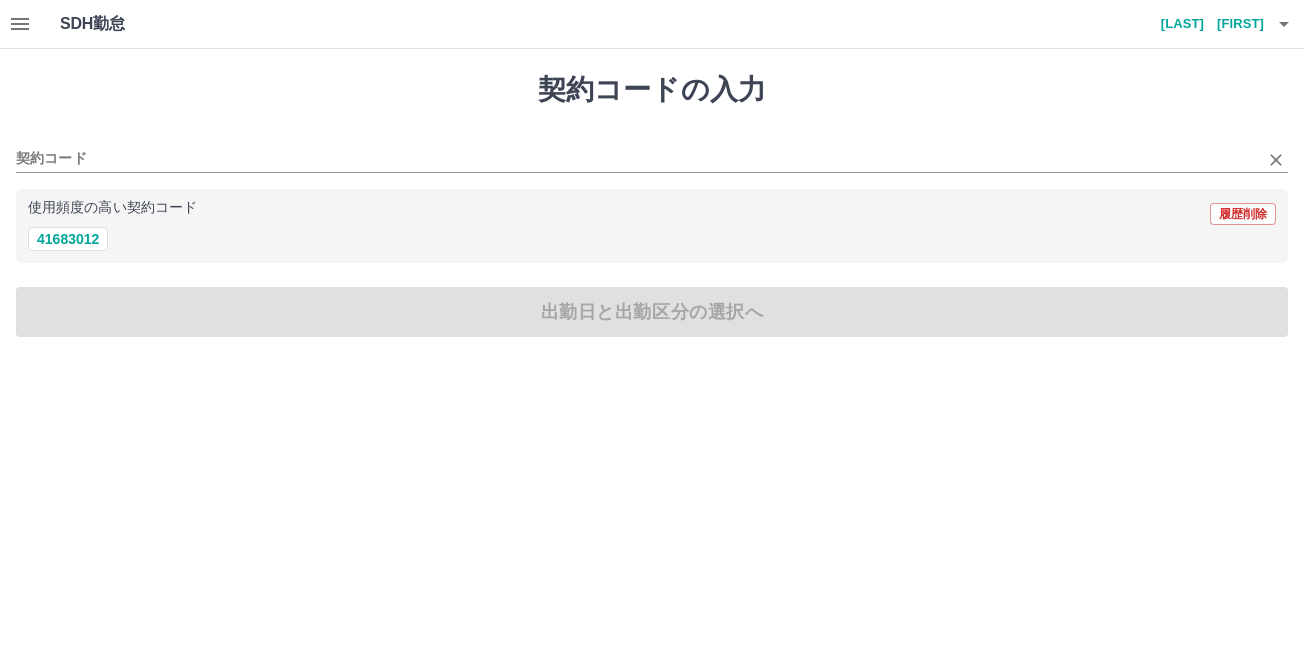 click on "契約コード" at bounding box center (652, 152) 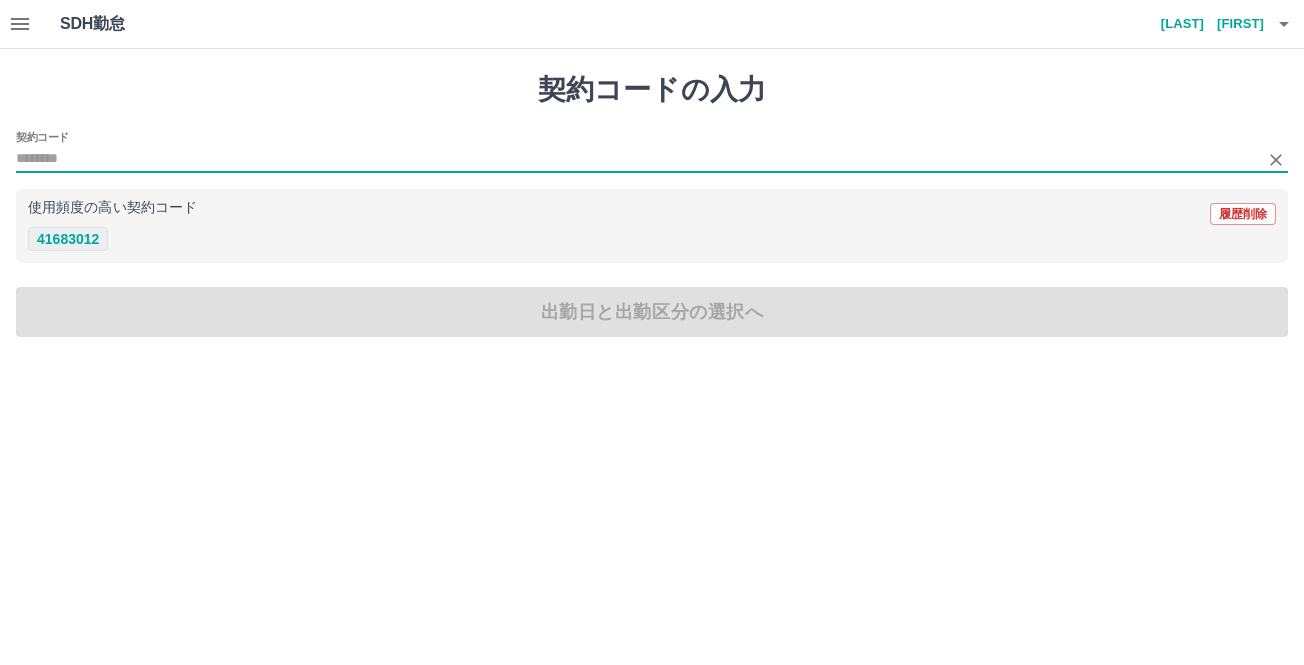 click on "41683012" at bounding box center [68, 239] 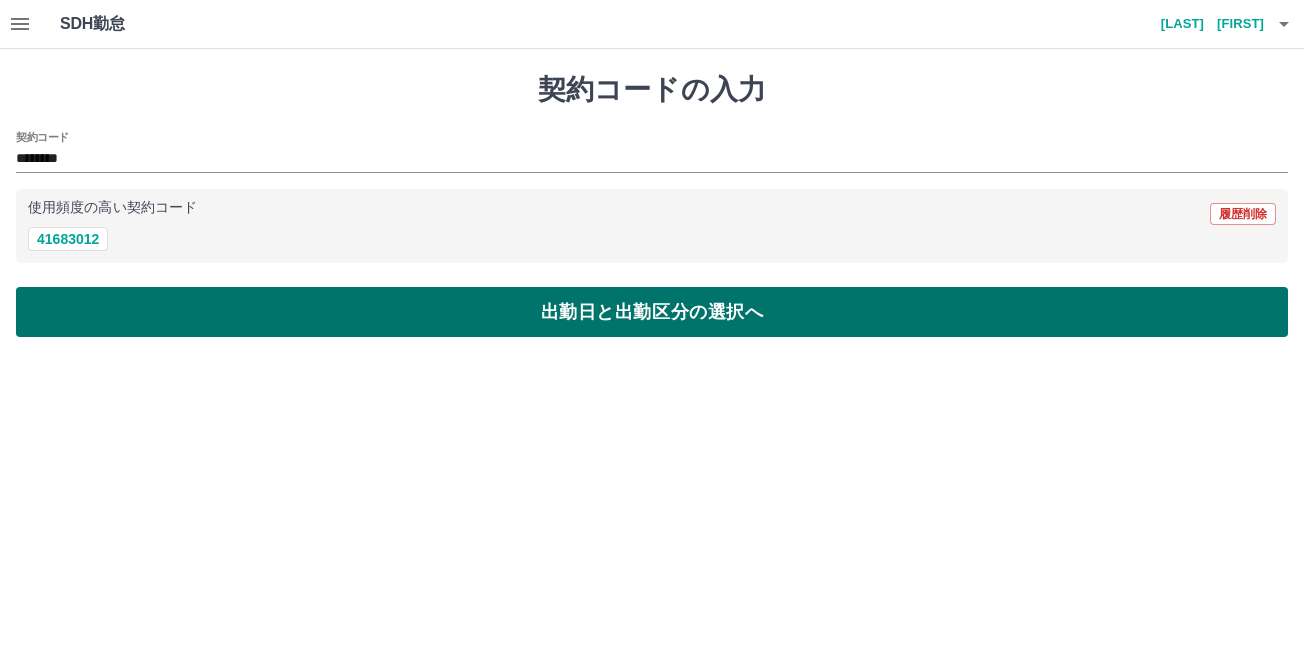 click on "出勤日と出勤区分の選択へ" at bounding box center (652, 312) 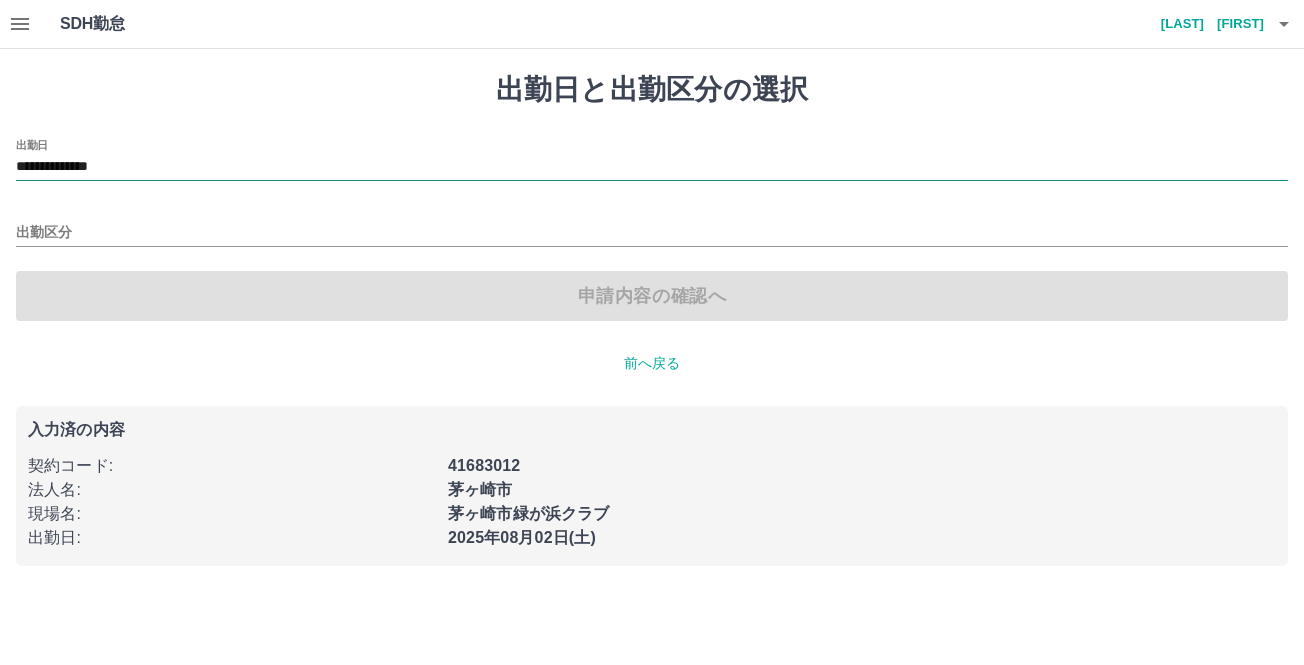 click on "**********" at bounding box center [652, 167] 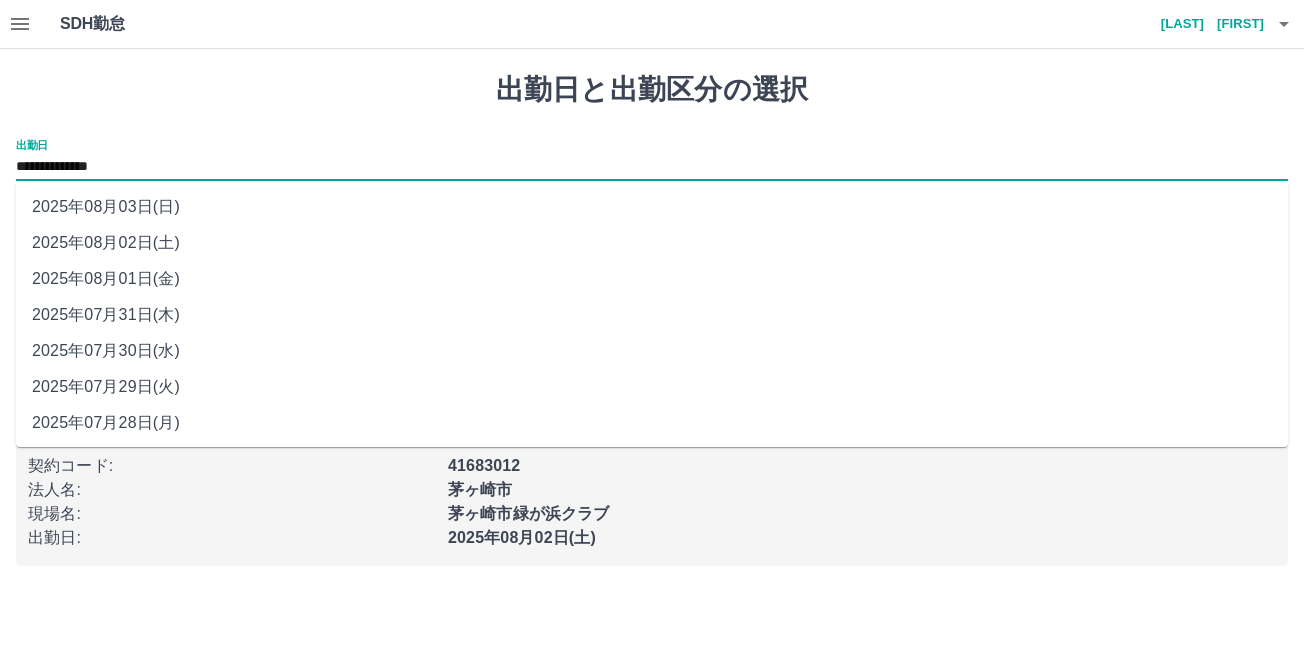 click on "2025年08月03日(日)" at bounding box center [652, 207] 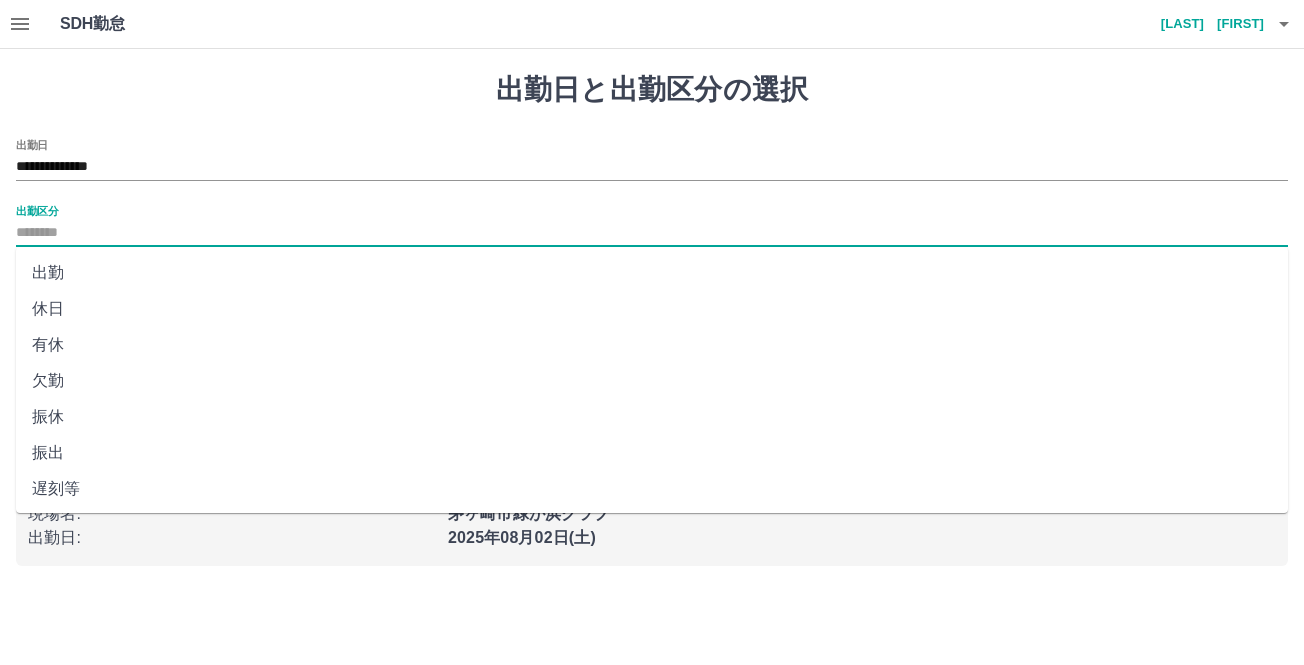 click on "出勤区分" at bounding box center (652, 233) 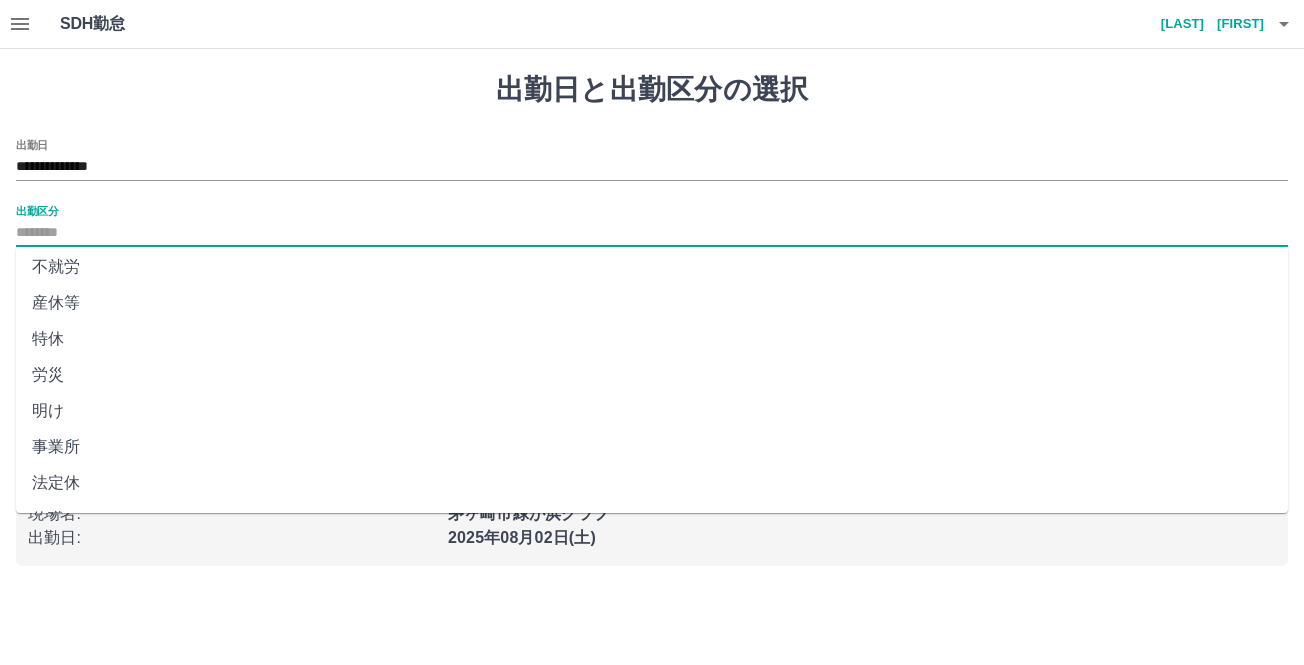 scroll, scrollTop: 398, scrollLeft: 0, axis: vertical 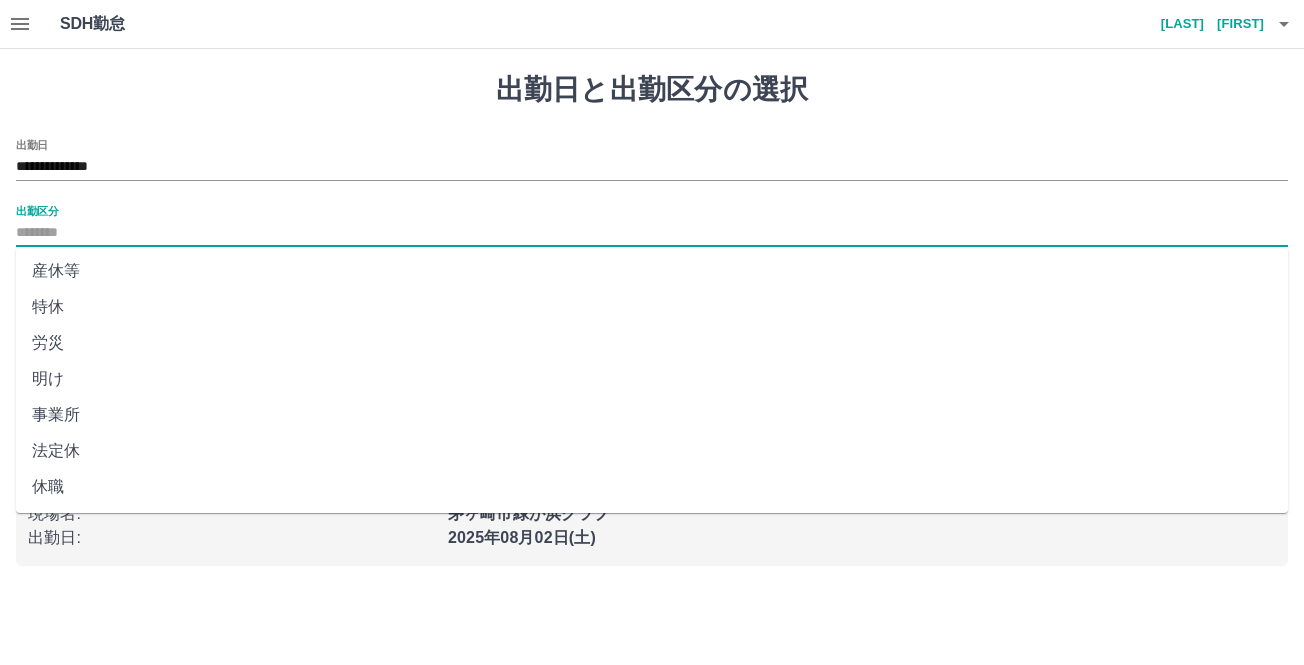 click on "法定休" at bounding box center (652, 451) 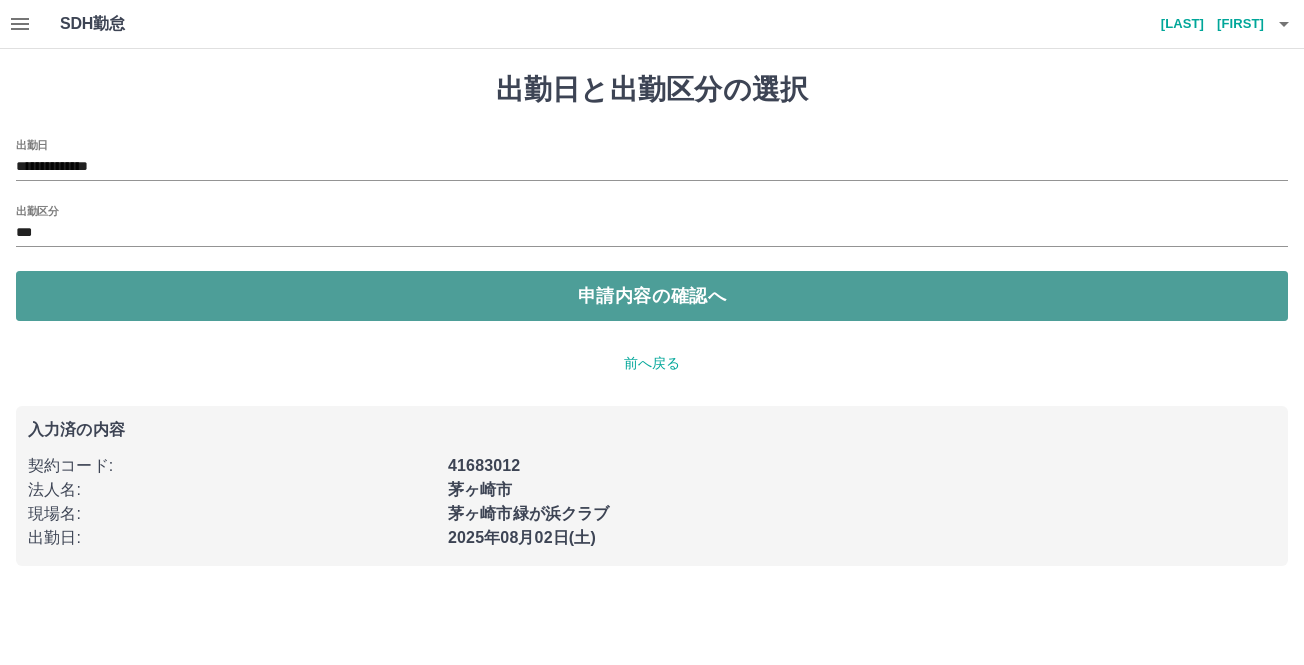 click on "申請内容の確認へ" at bounding box center (652, 296) 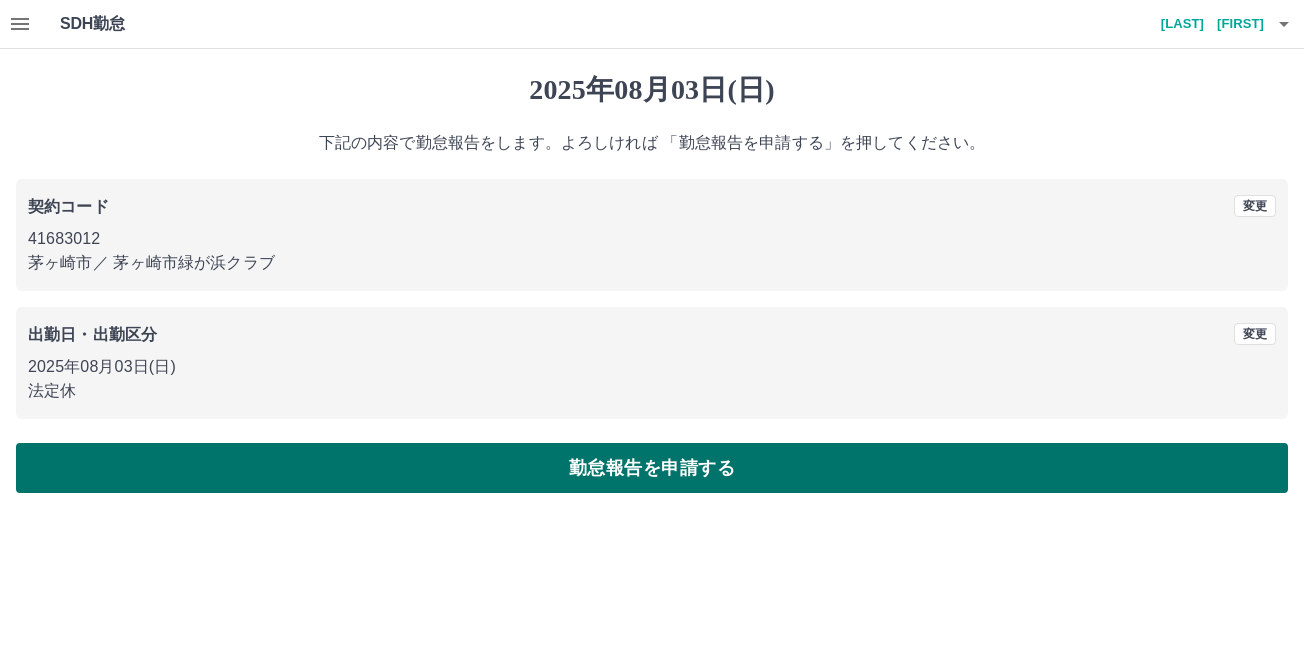 click on "勤怠報告を申請する" at bounding box center [652, 468] 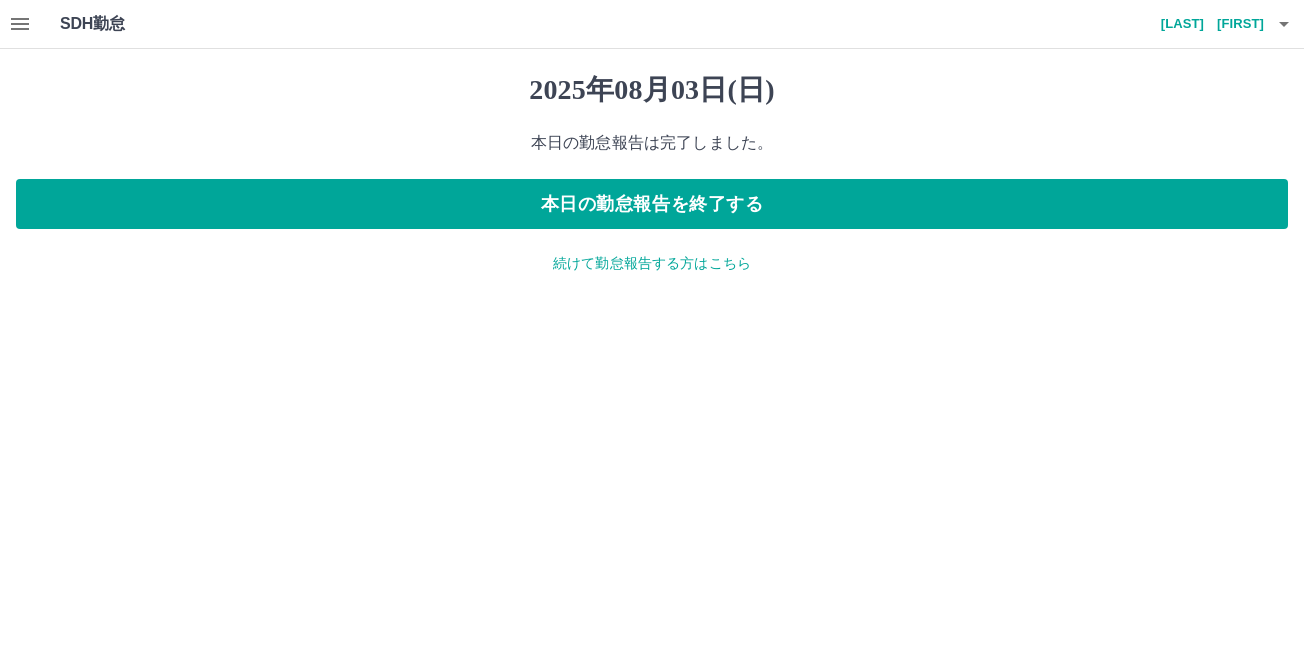 click on "続けて勤怠報告する方はこちら" at bounding box center (652, 263) 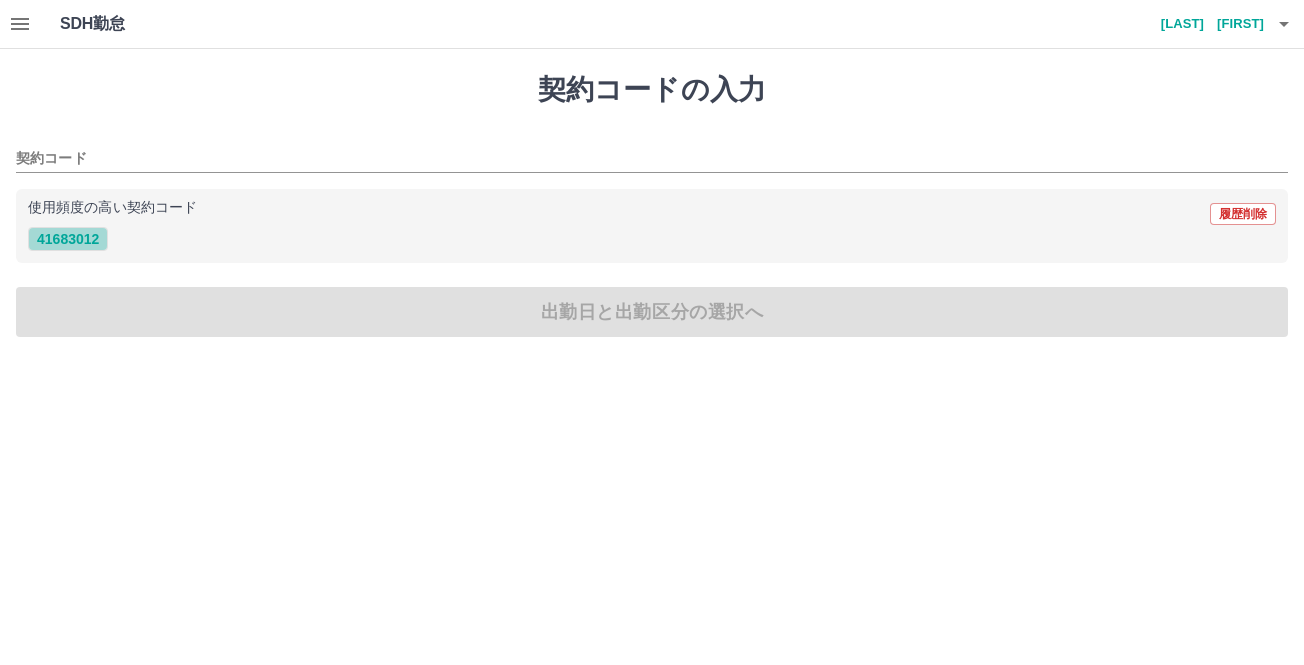 click on "41683012" at bounding box center [68, 239] 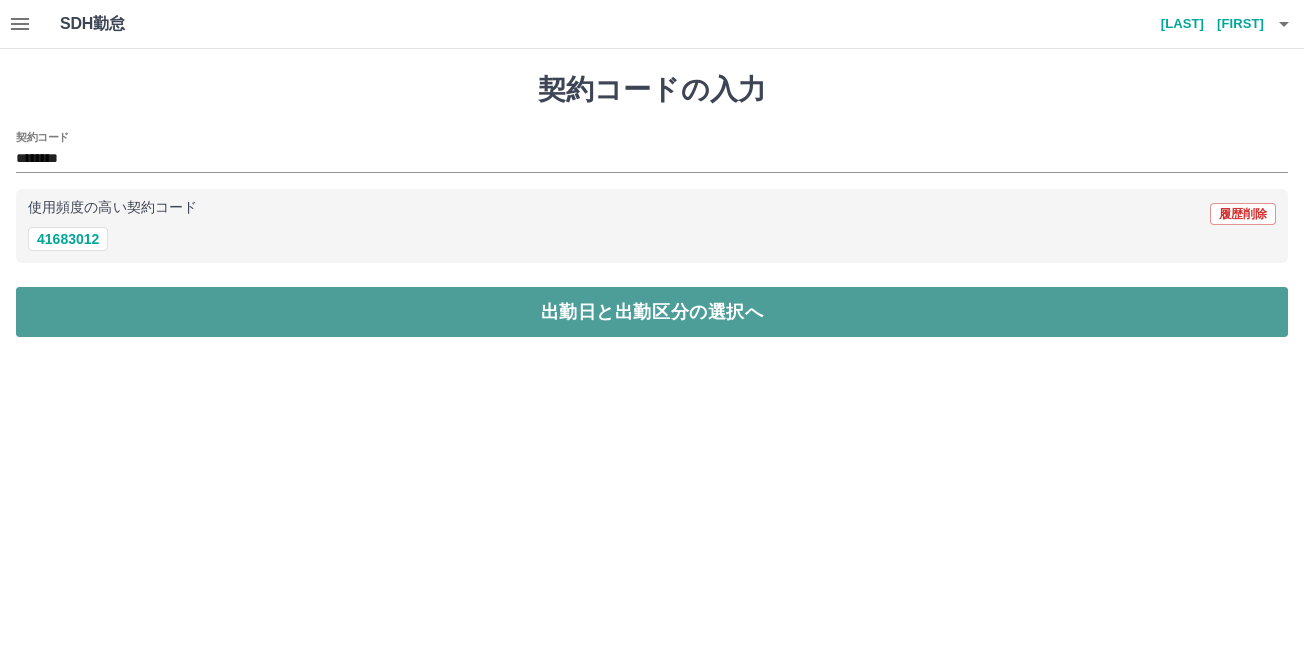 click on "出勤日と出勤区分の選択へ" at bounding box center [652, 312] 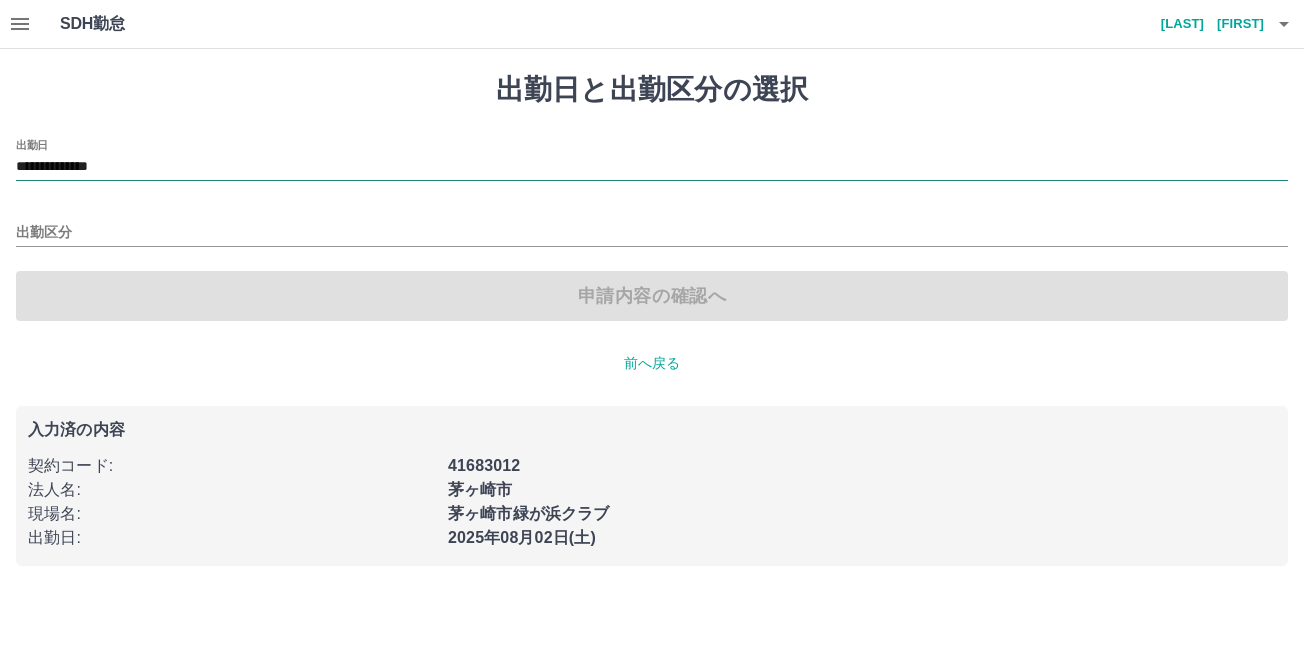 click on "**********" at bounding box center [652, 167] 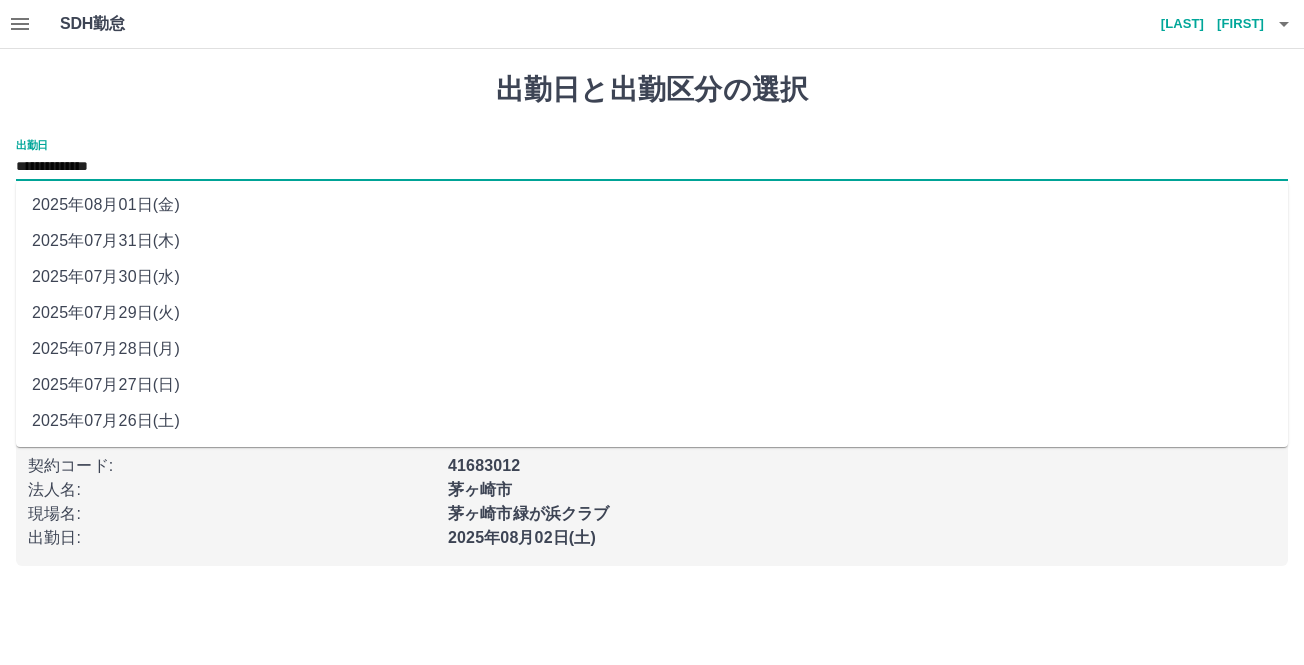 scroll, scrollTop: 0, scrollLeft: 0, axis: both 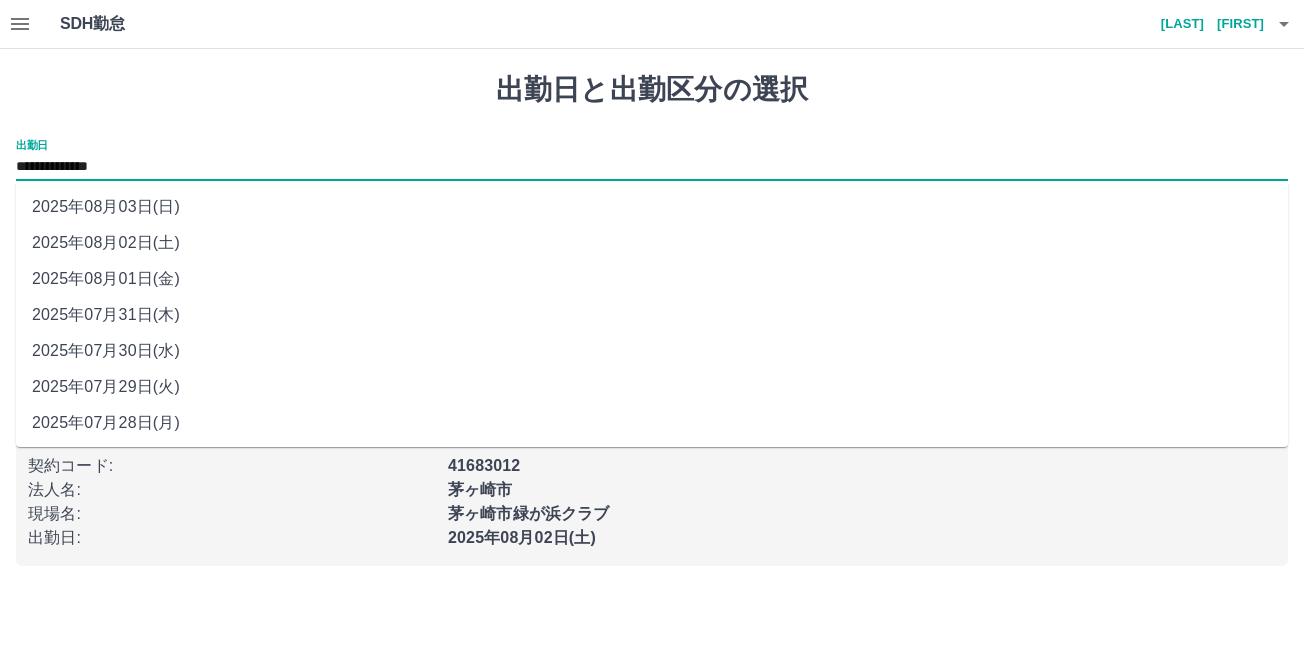 click on "出勤日と出勤区分の選択" at bounding box center (652, 90) 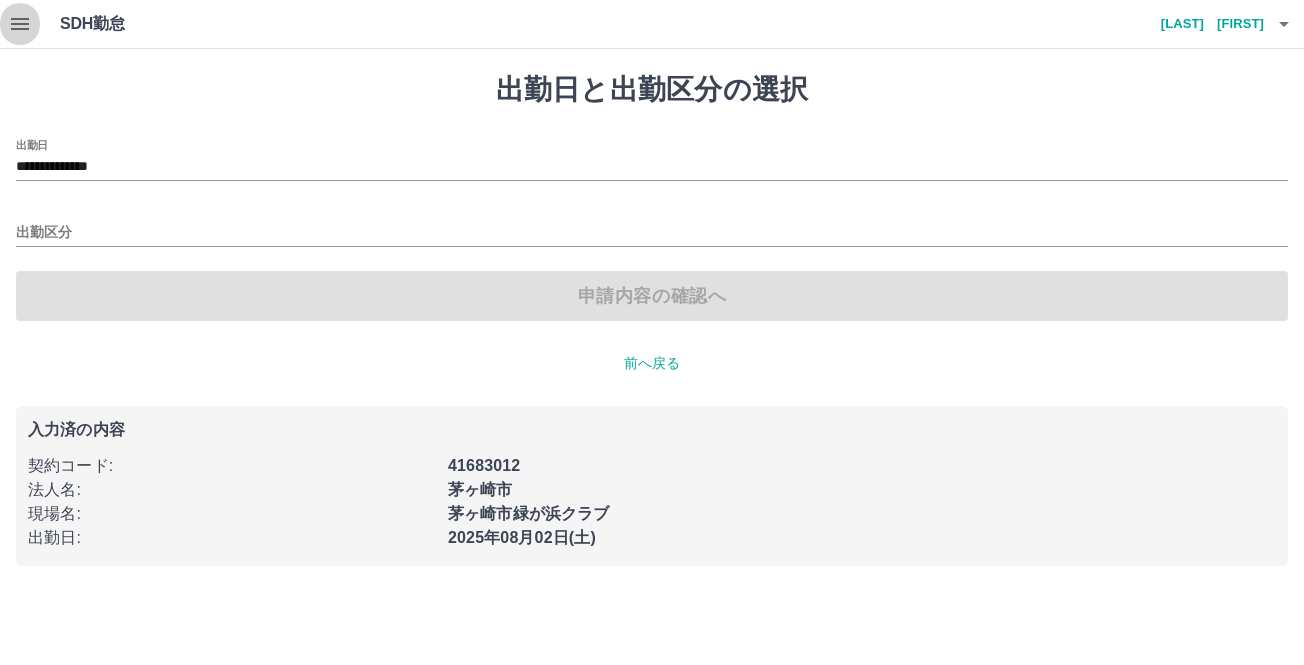click at bounding box center [20, 24] 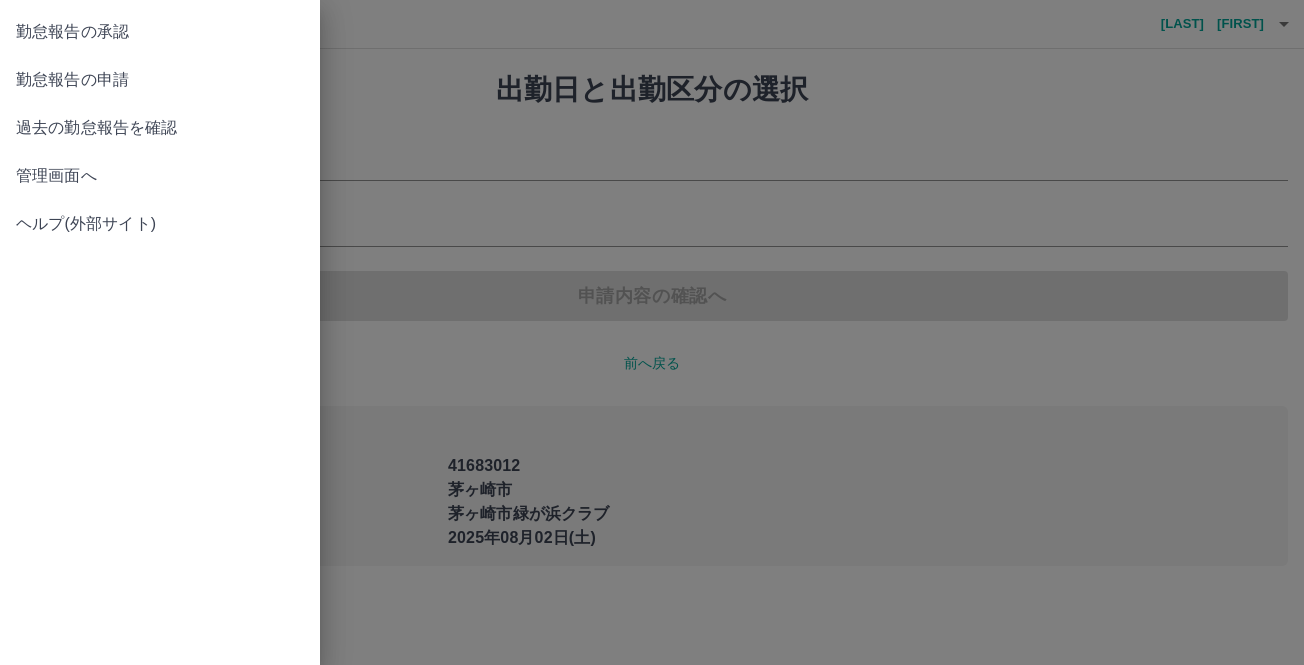 click at bounding box center (652, 332) 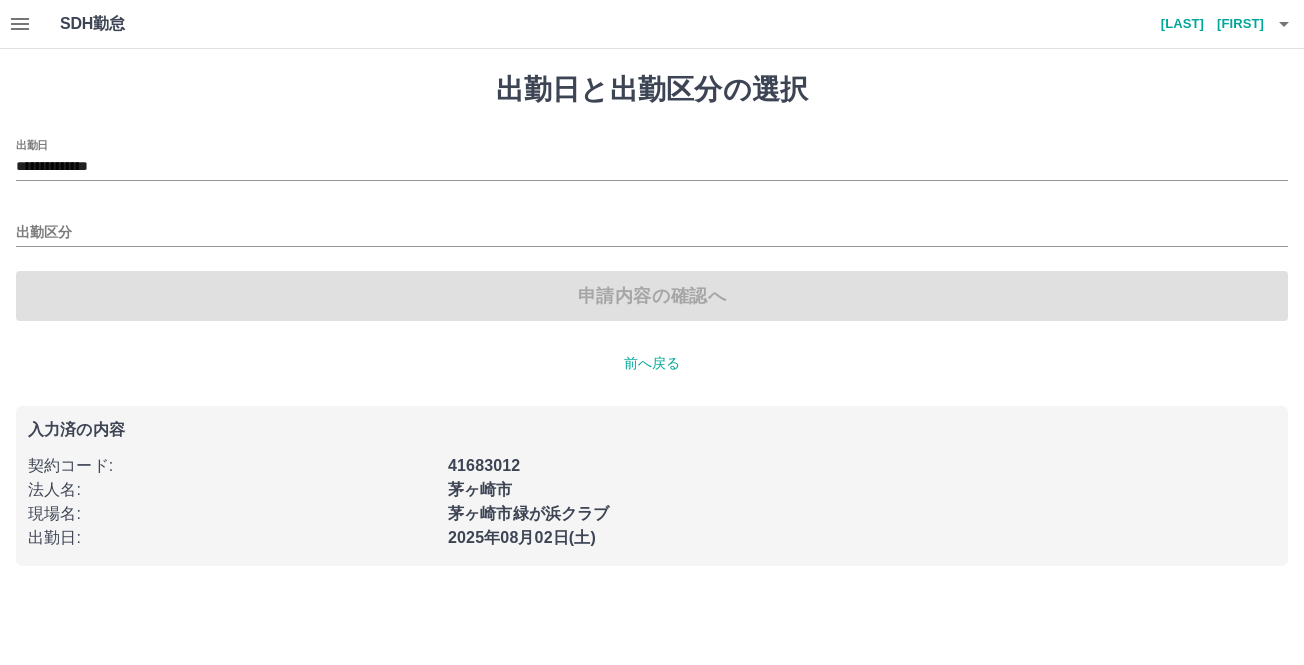 click at bounding box center (1284, 24) 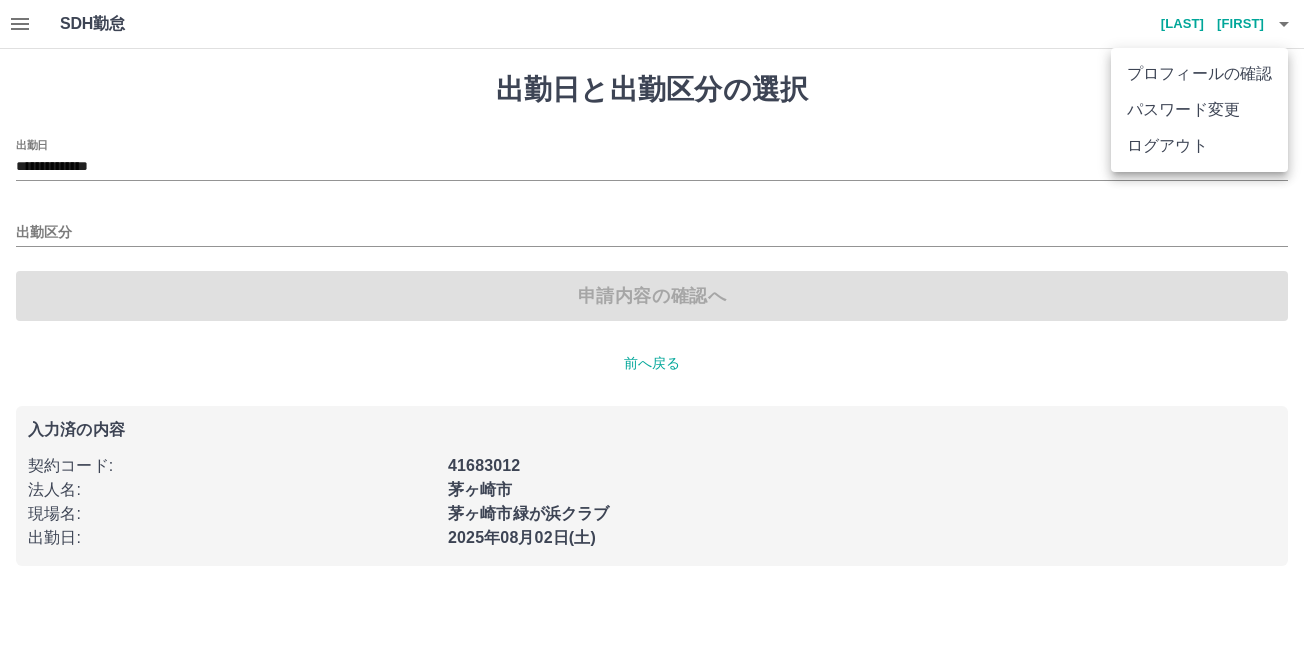 click on "ログアウト" at bounding box center [1199, 146] 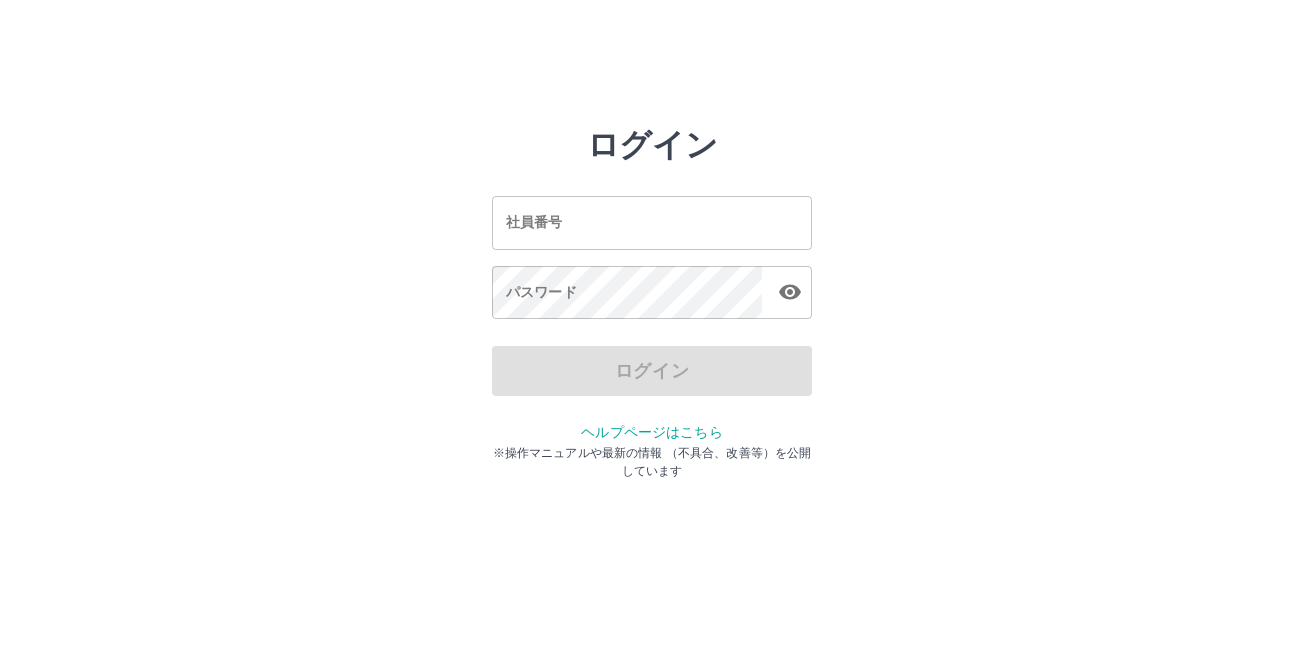 scroll, scrollTop: 0, scrollLeft: 0, axis: both 